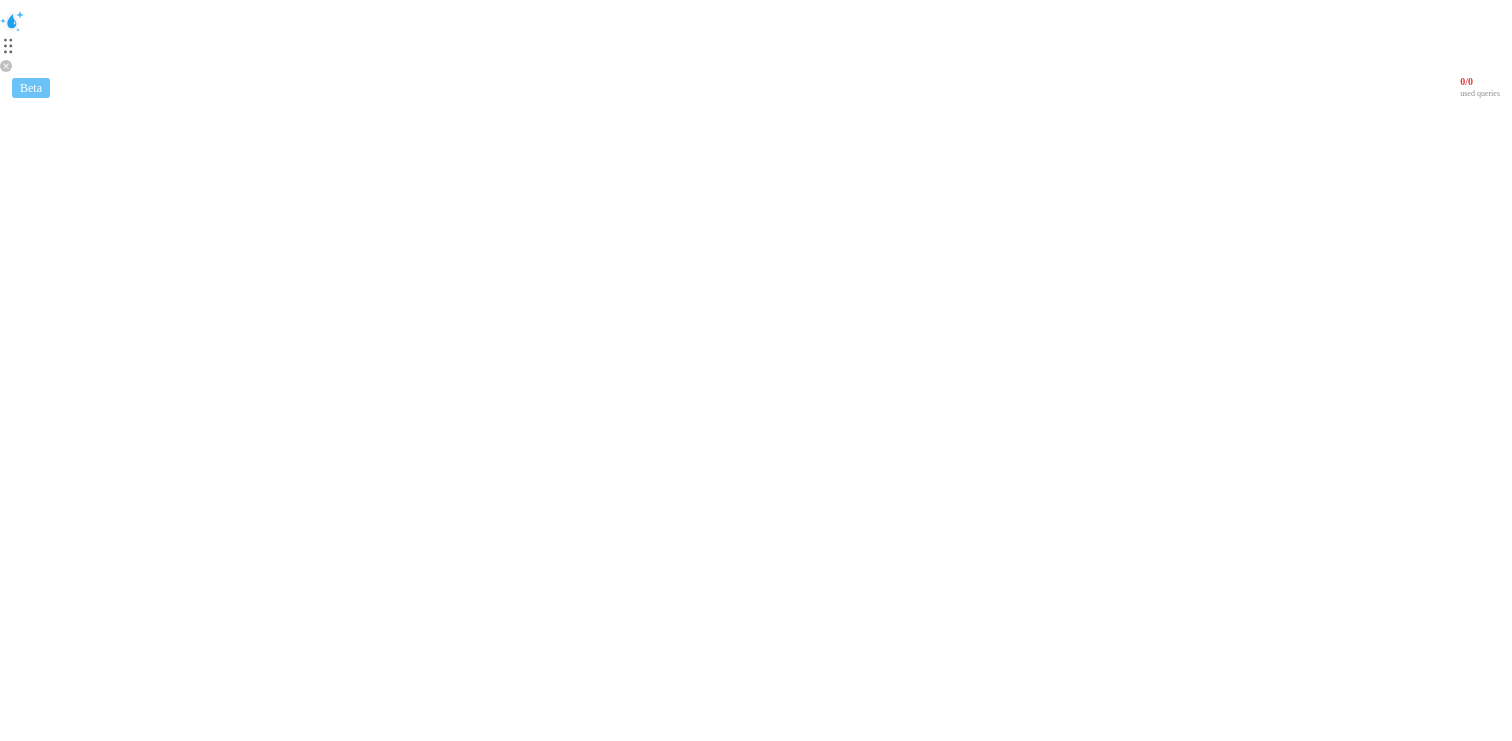 scroll, scrollTop: 0, scrollLeft: 0, axis: both 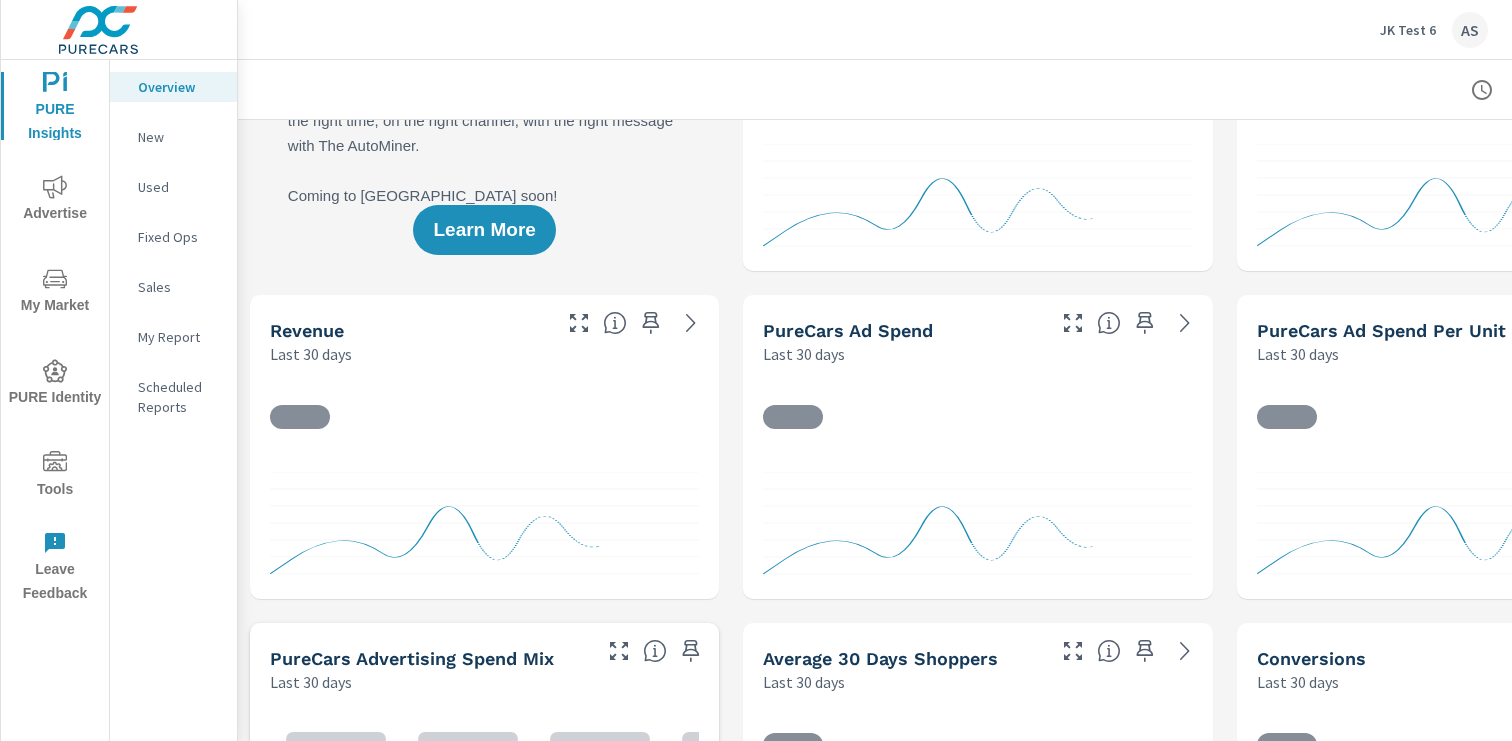 drag, startPoint x: 613, startPoint y: 487, endPoint x: 602, endPoint y: 527, distance: 41.484936 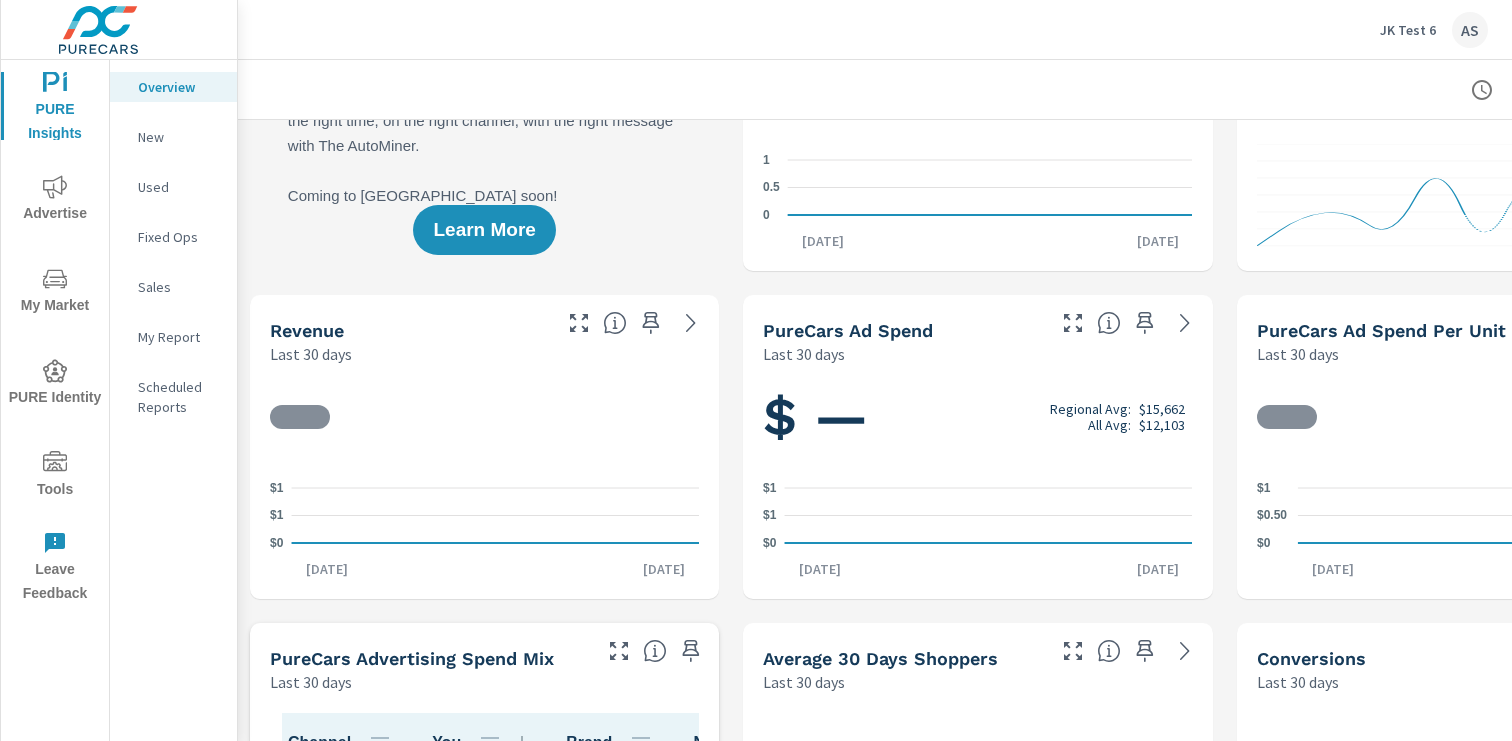 drag, startPoint x: 575, startPoint y: 541, endPoint x: 435, endPoint y: 547, distance: 140.12851 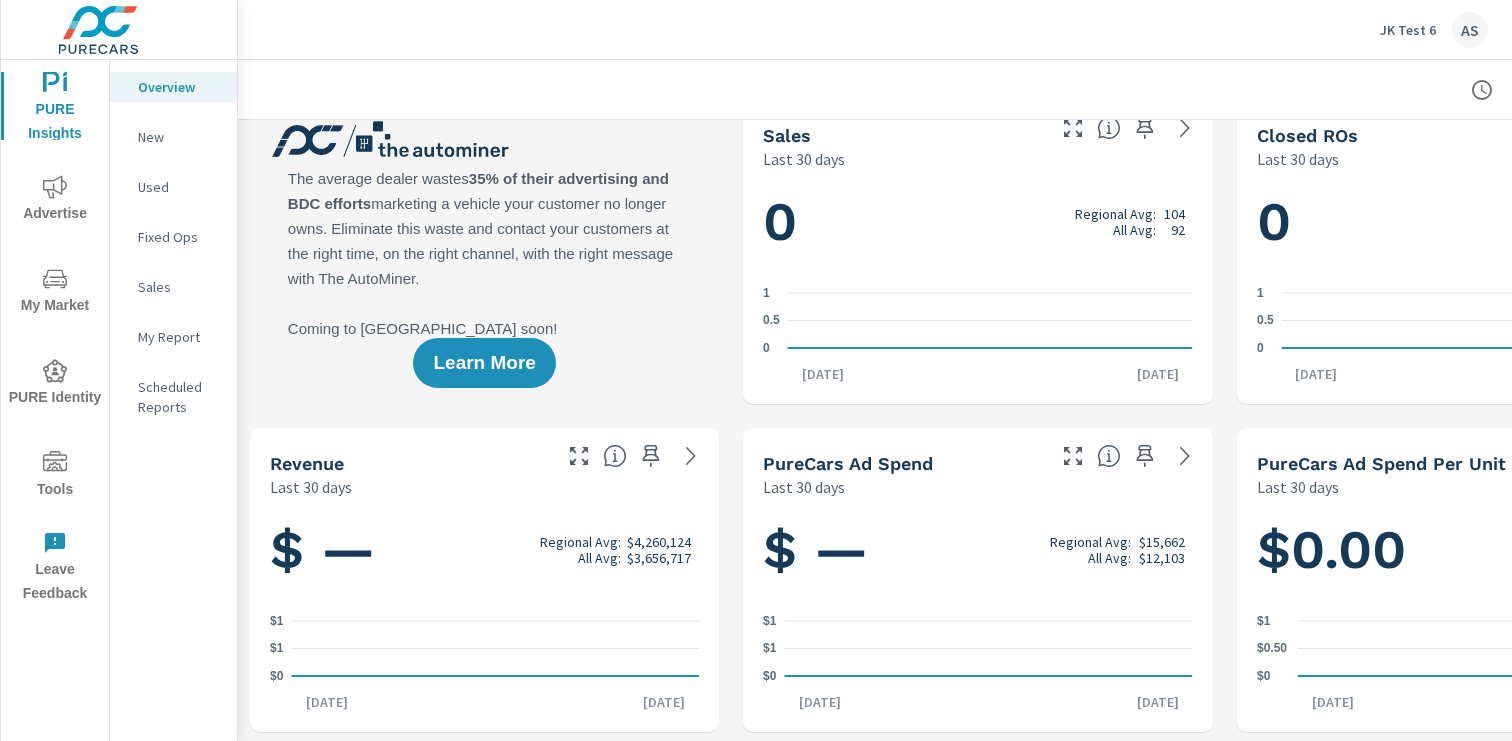 scroll, scrollTop: 31, scrollLeft: 0, axis: vertical 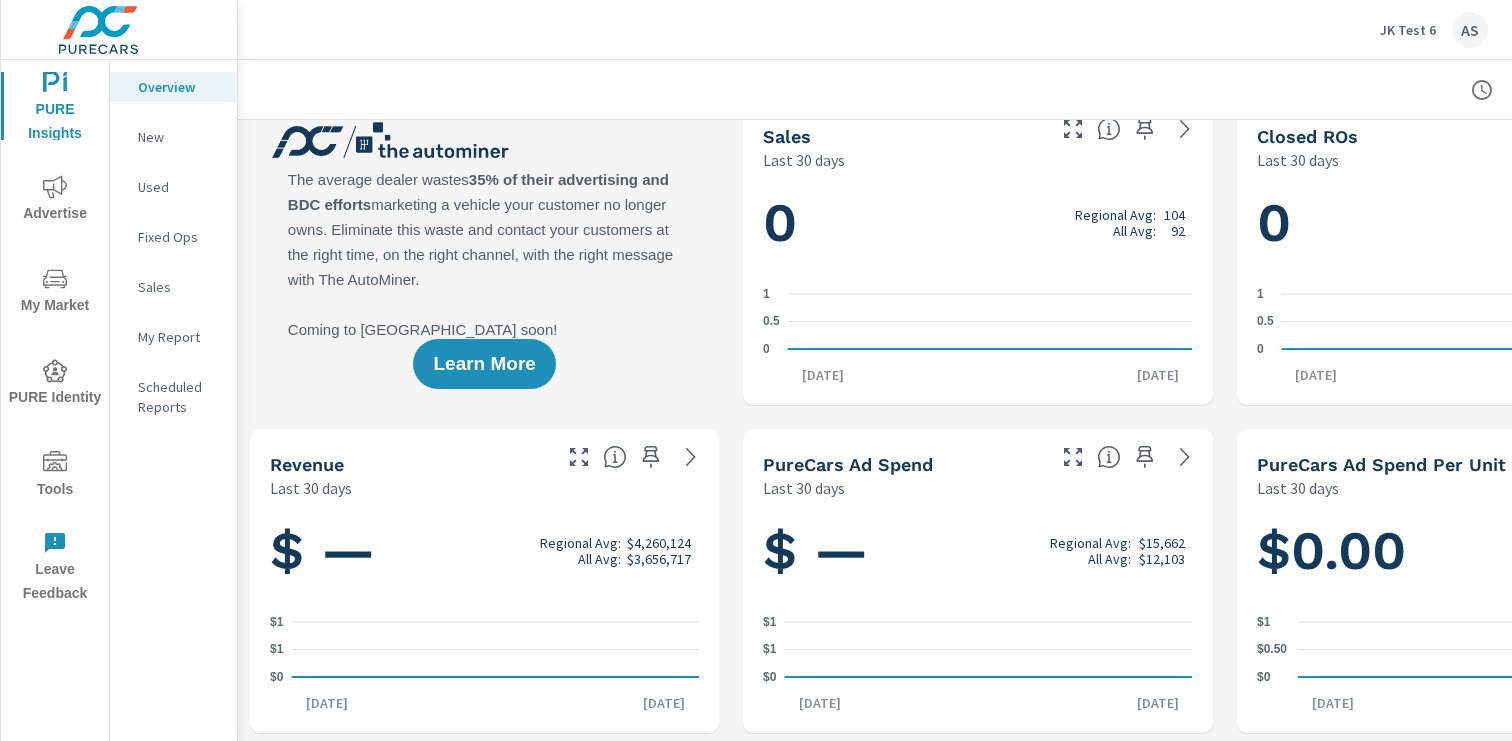 drag, startPoint x: 377, startPoint y: 556, endPoint x: 483, endPoint y: 572, distance: 107.200745 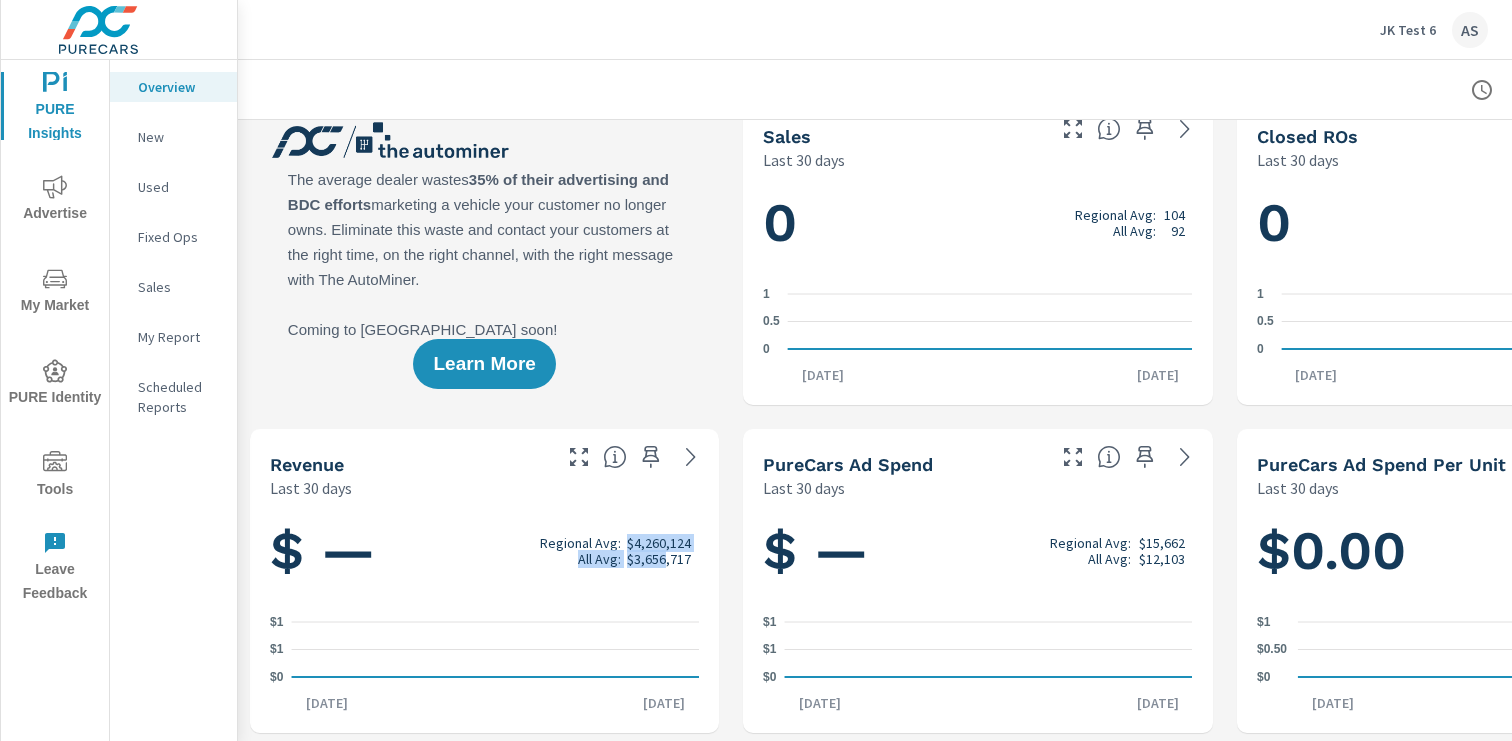 drag, startPoint x: 664, startPoint y: 561, endPoint x: 620, endPoint y: 543, distance: 47.539455 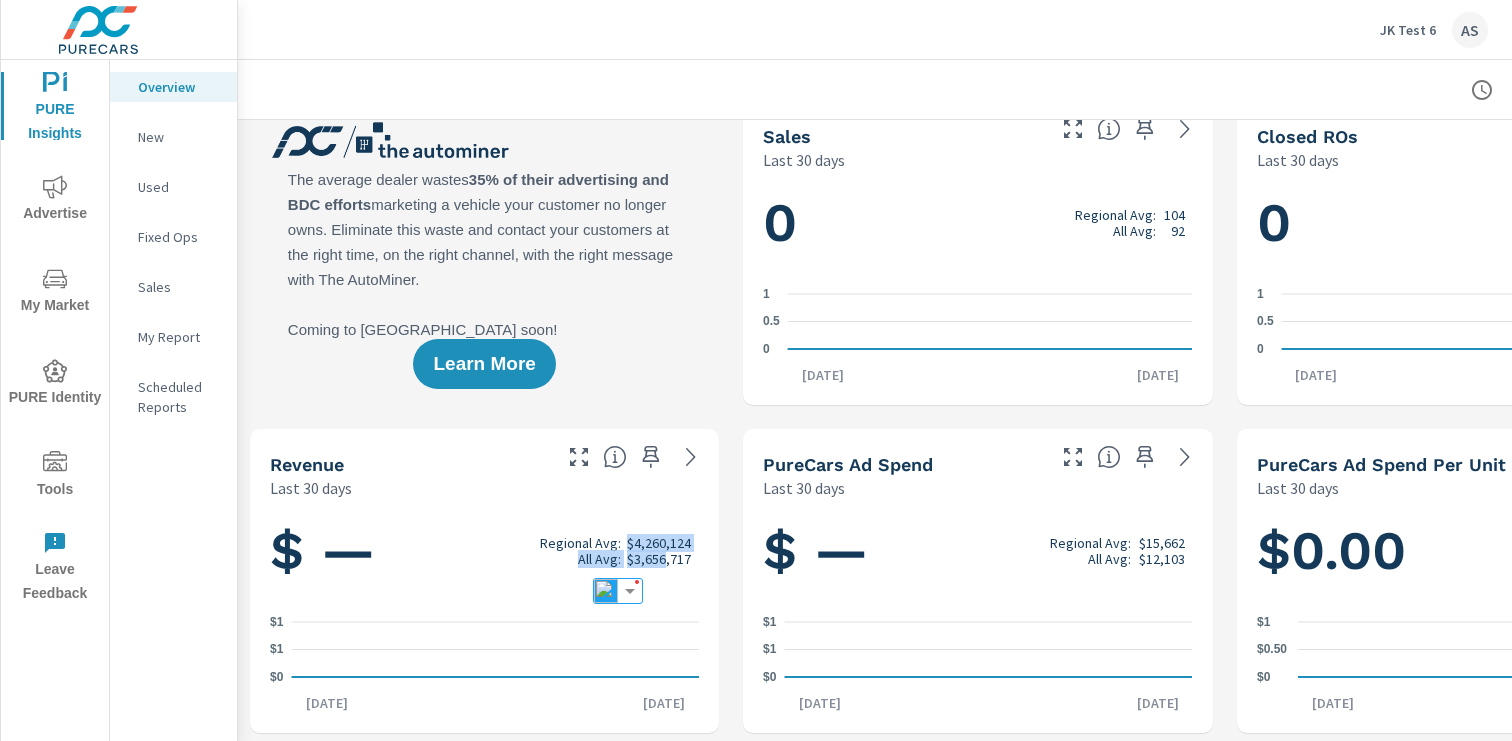 click on "Regional Avg:" at bounding box center (584, 543) 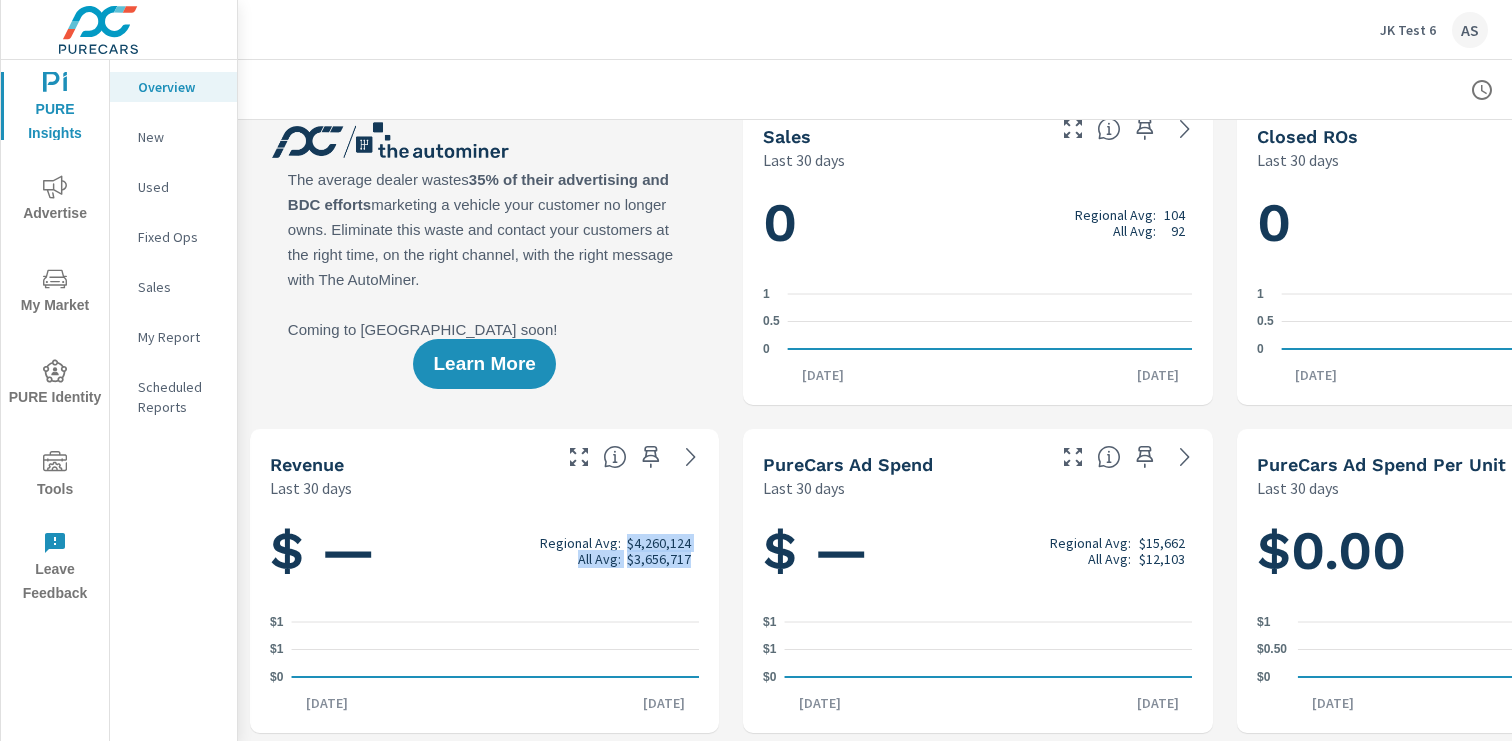 drag, startPoint x: 620, startPoint y: 543, endPoint x: 680, endPoint y: 562, distance: 62.936478 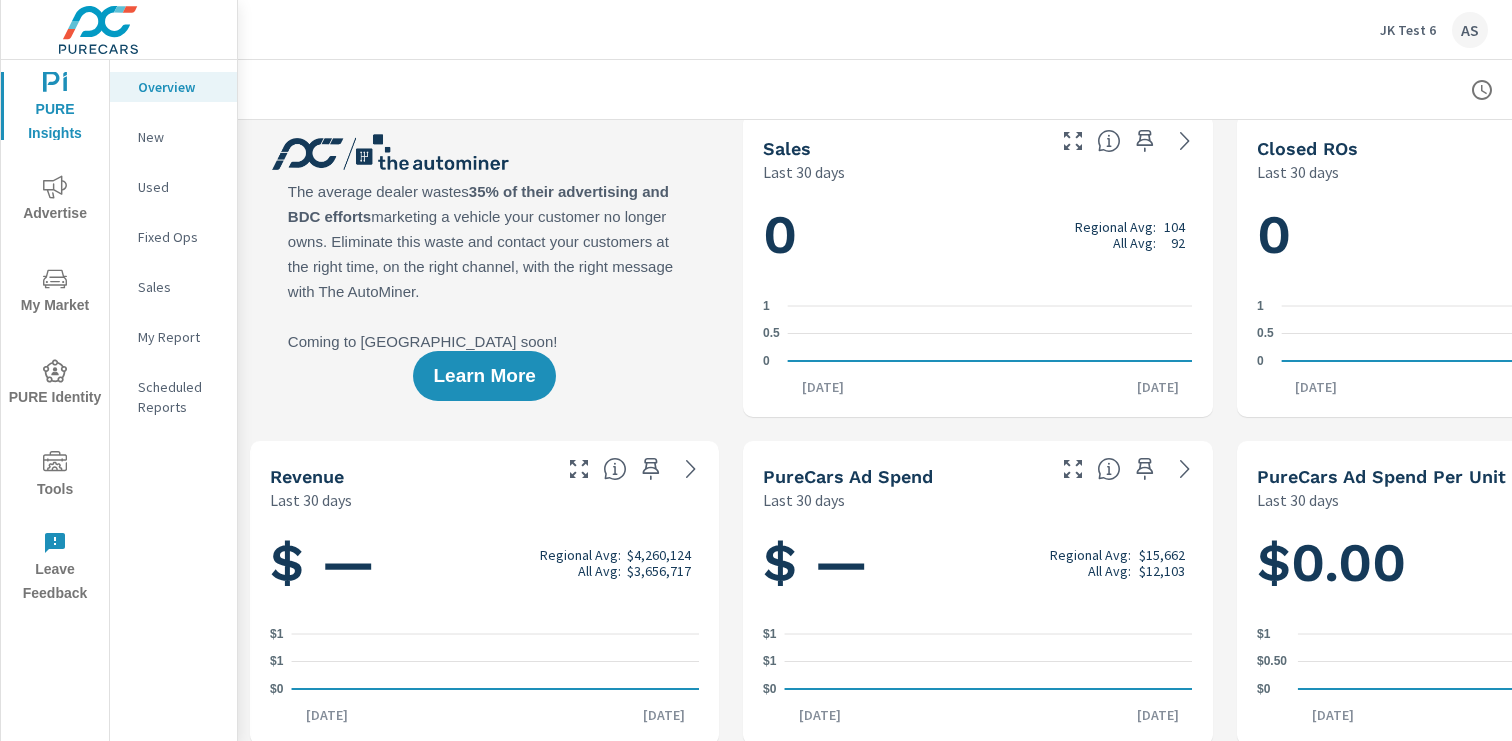 scroll, scrollTop: 0, scrollLeft: 0, axis: both 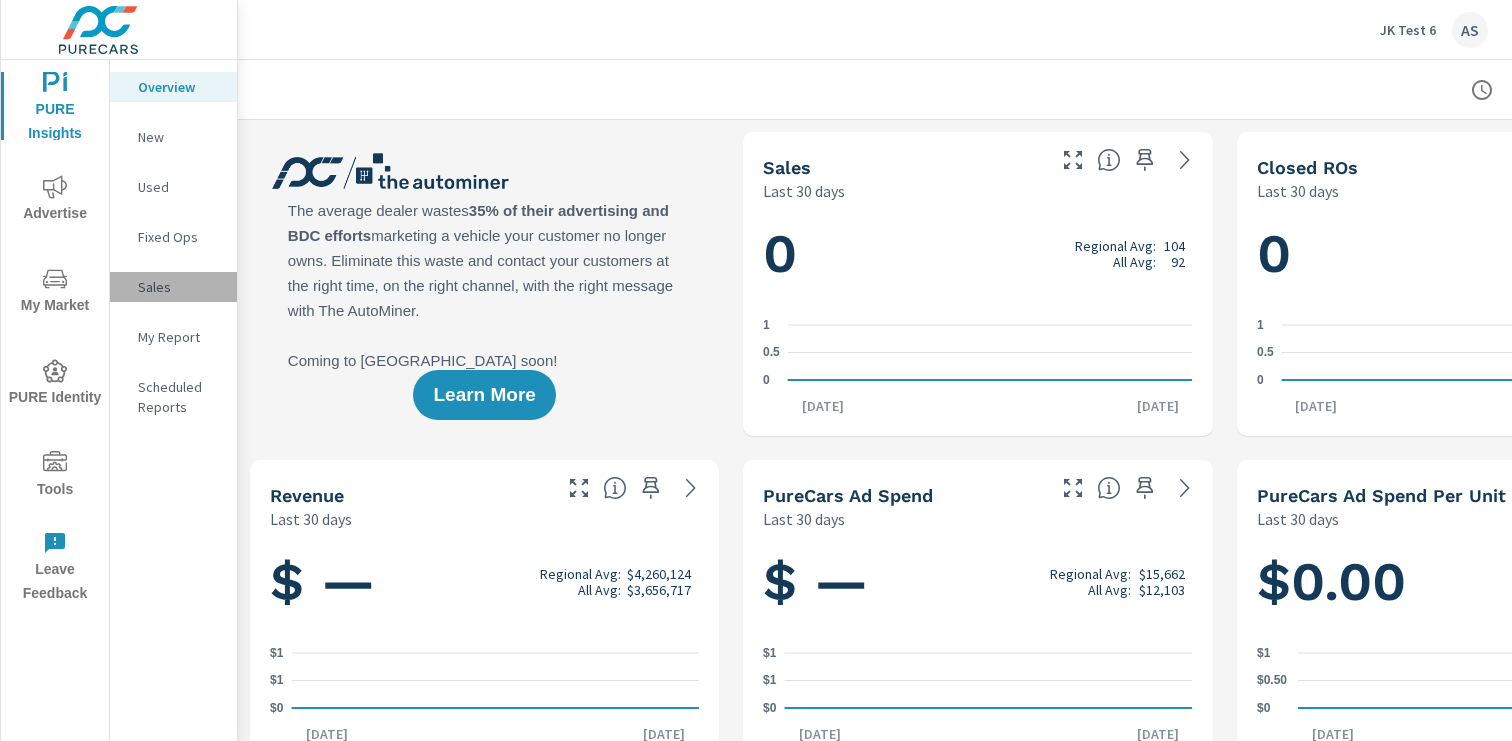 click on "Sales" at bounding box center (179, 287) 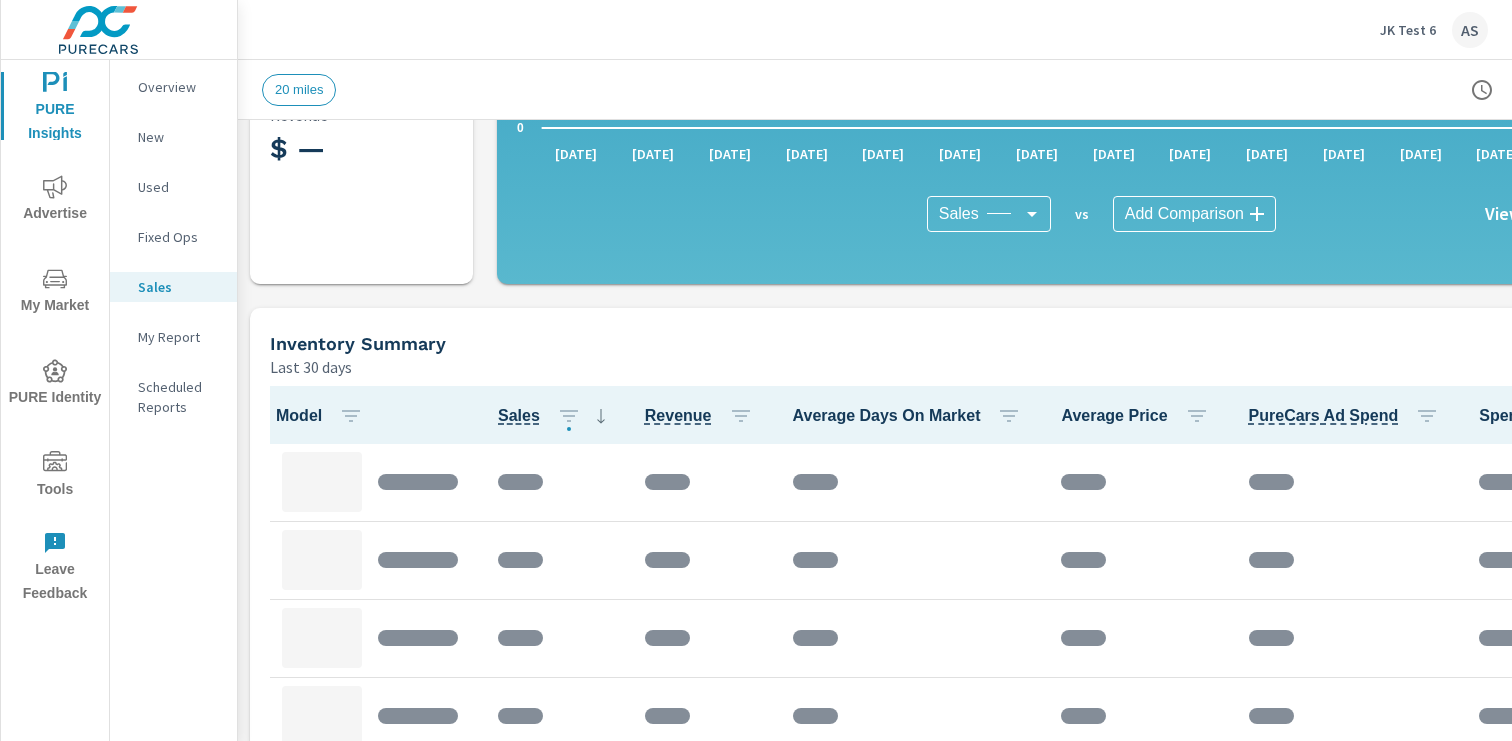 scroll, scrollTop: 0, scrollLeft: 0, axis: both 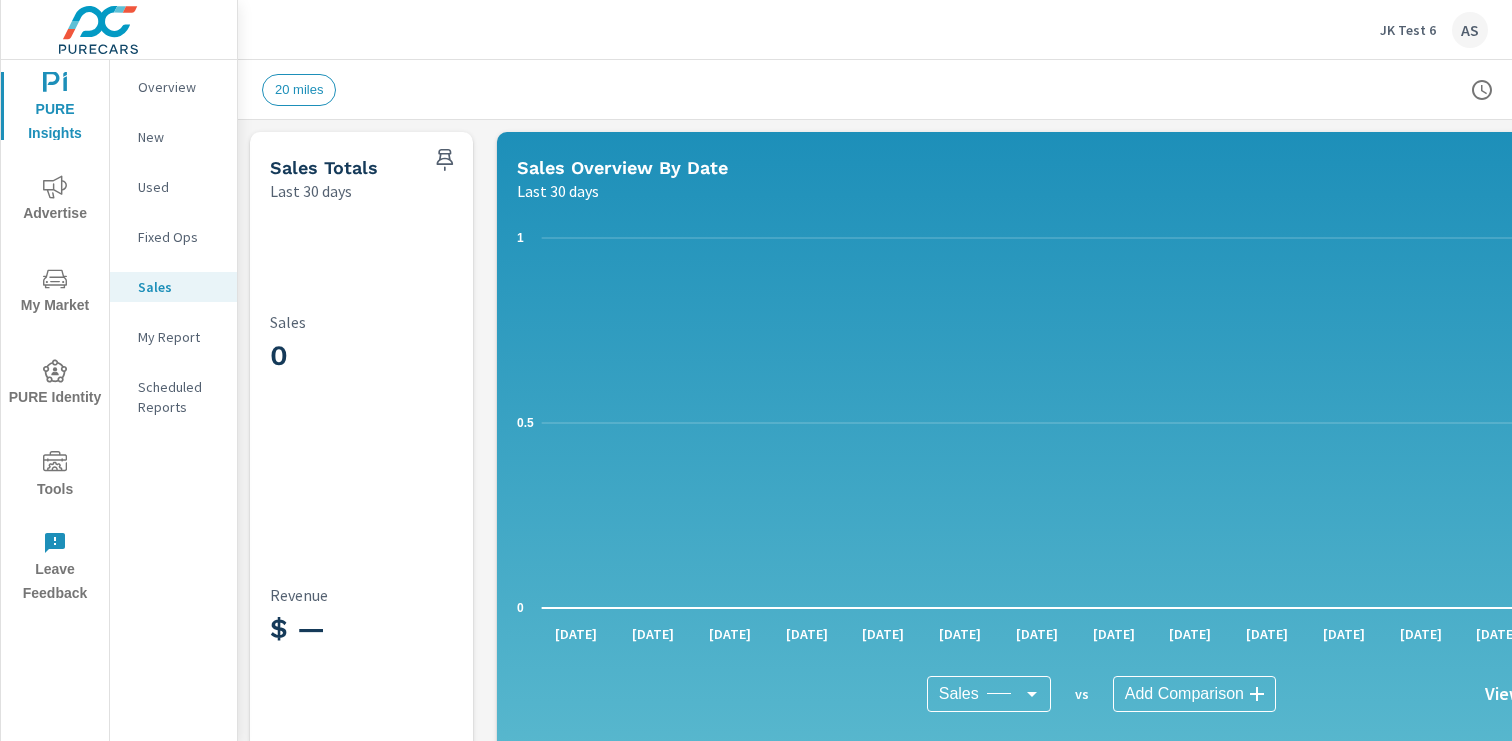 click on "Fixed Ops" at bounding box center (179, 237) 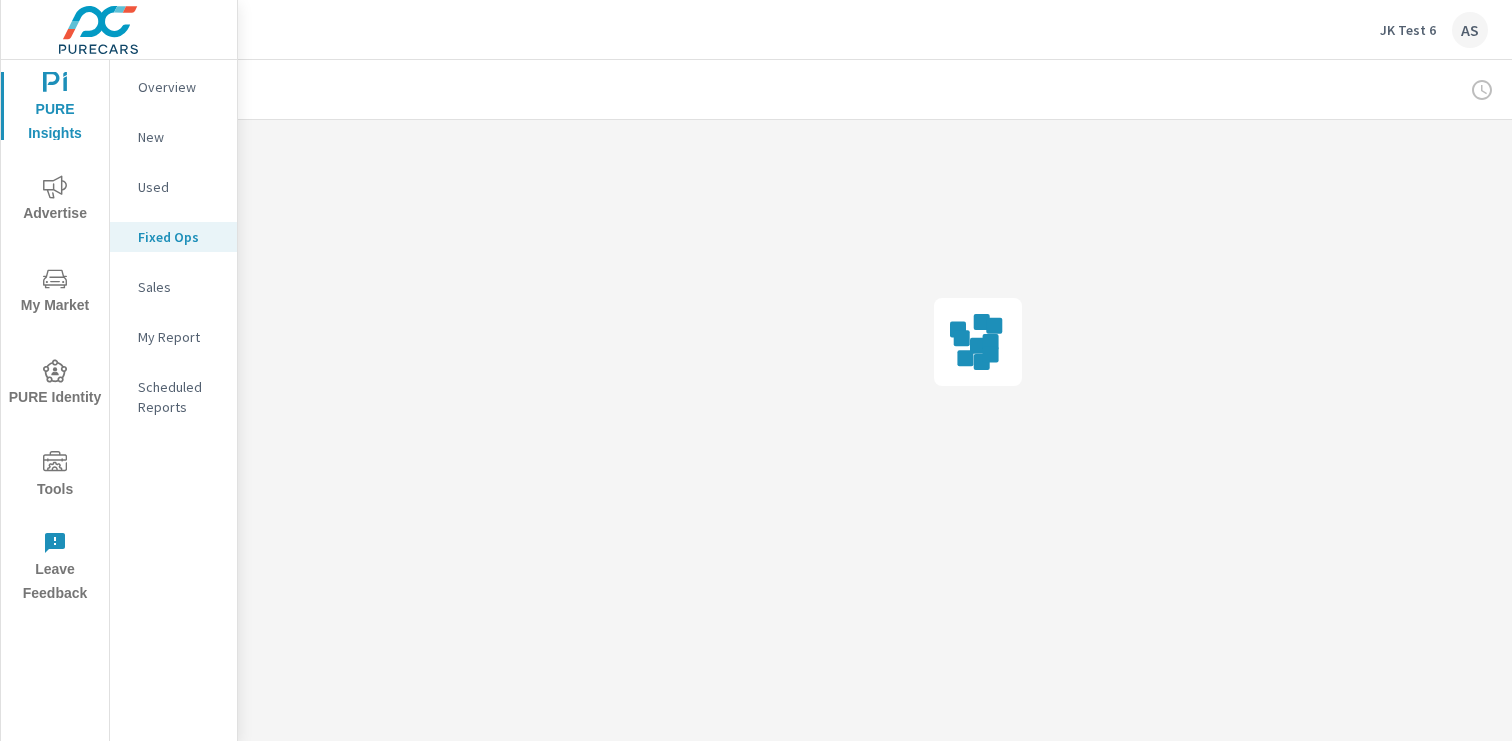 click on "Used" at bounding box center [179, 187] 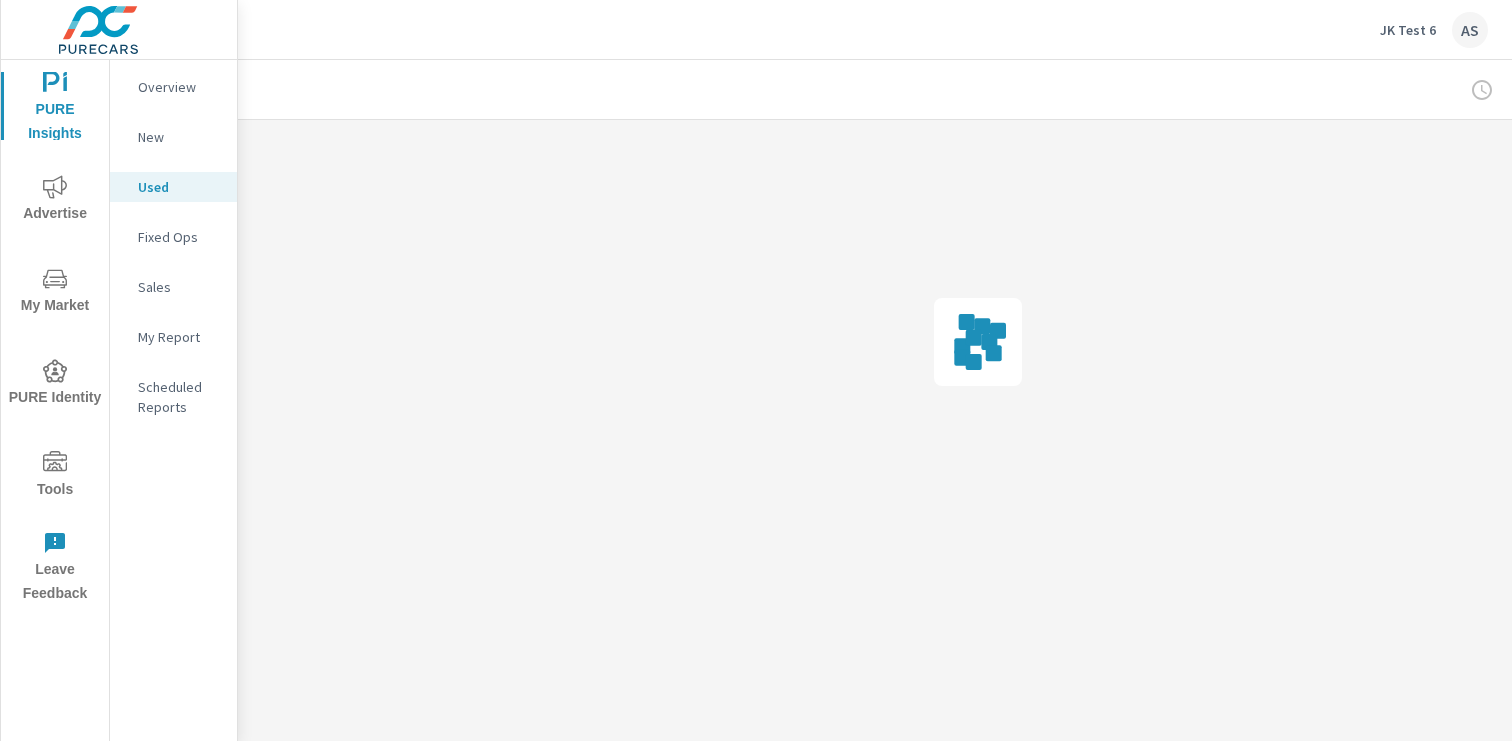 click on "Overview New Used Fixed Ops Sales My Report Scheduled Reports" at bounding box center (173, 255) 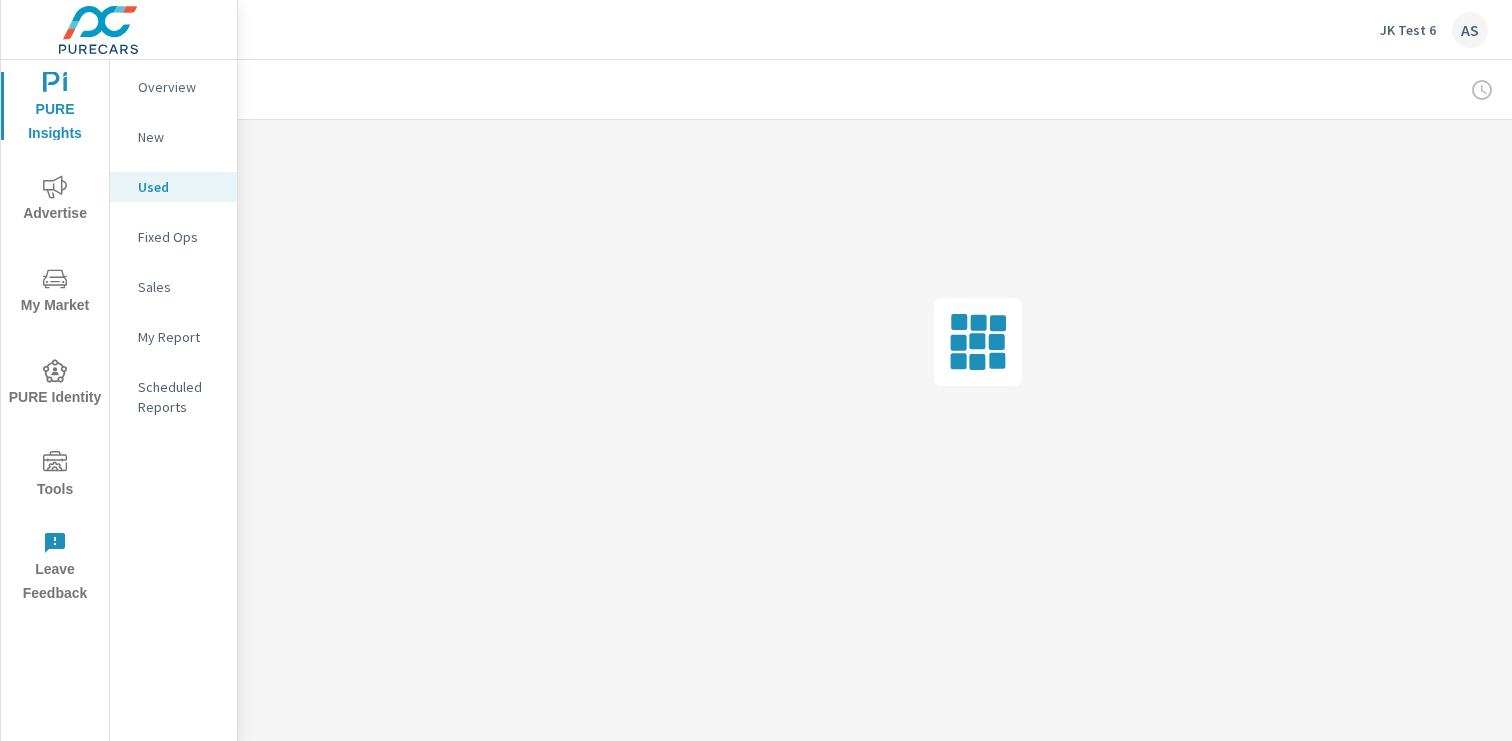 click on "Overview New Used Fixed Ops Sales My Report Scheduled Reports" at bounding box center [173, 255] 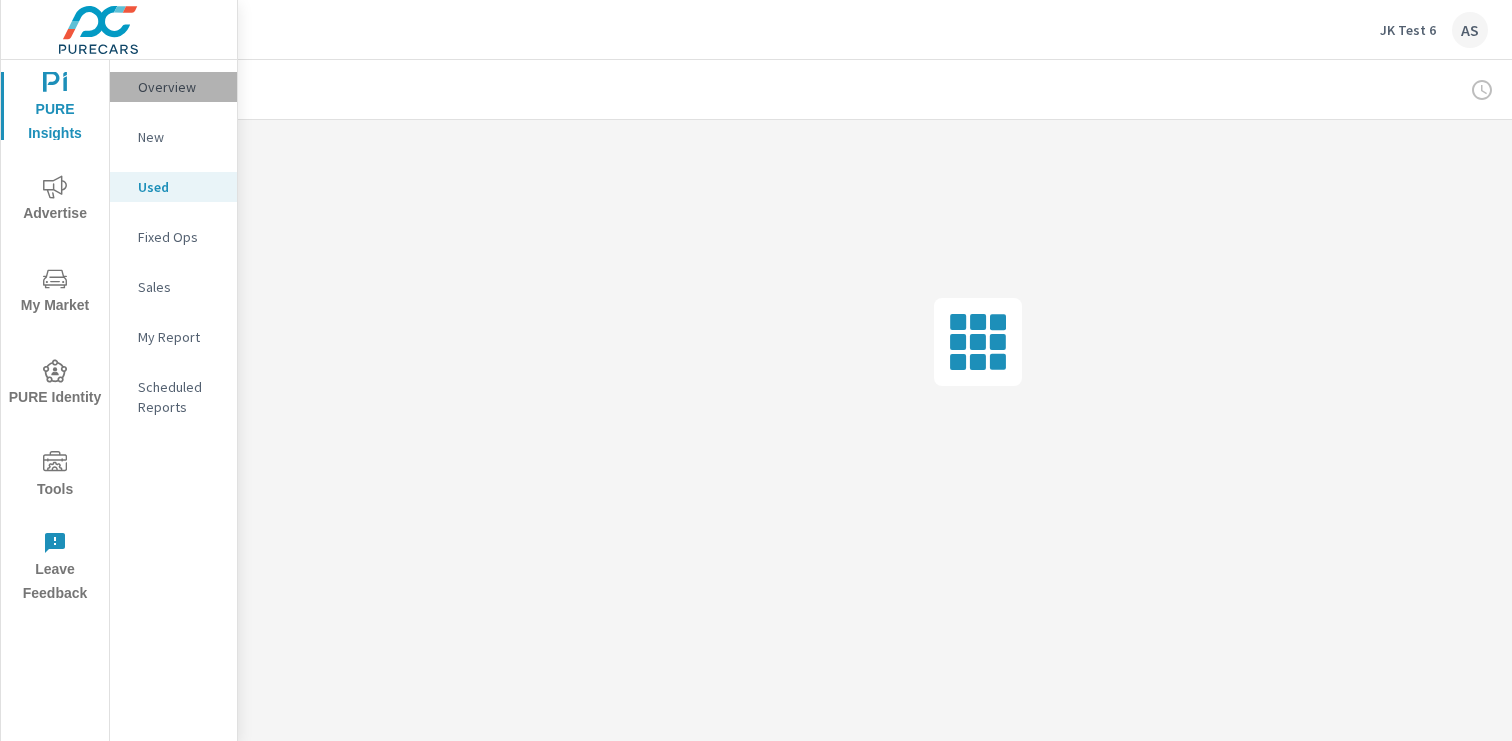 click on "Overview" at bounding box center (179, 87) 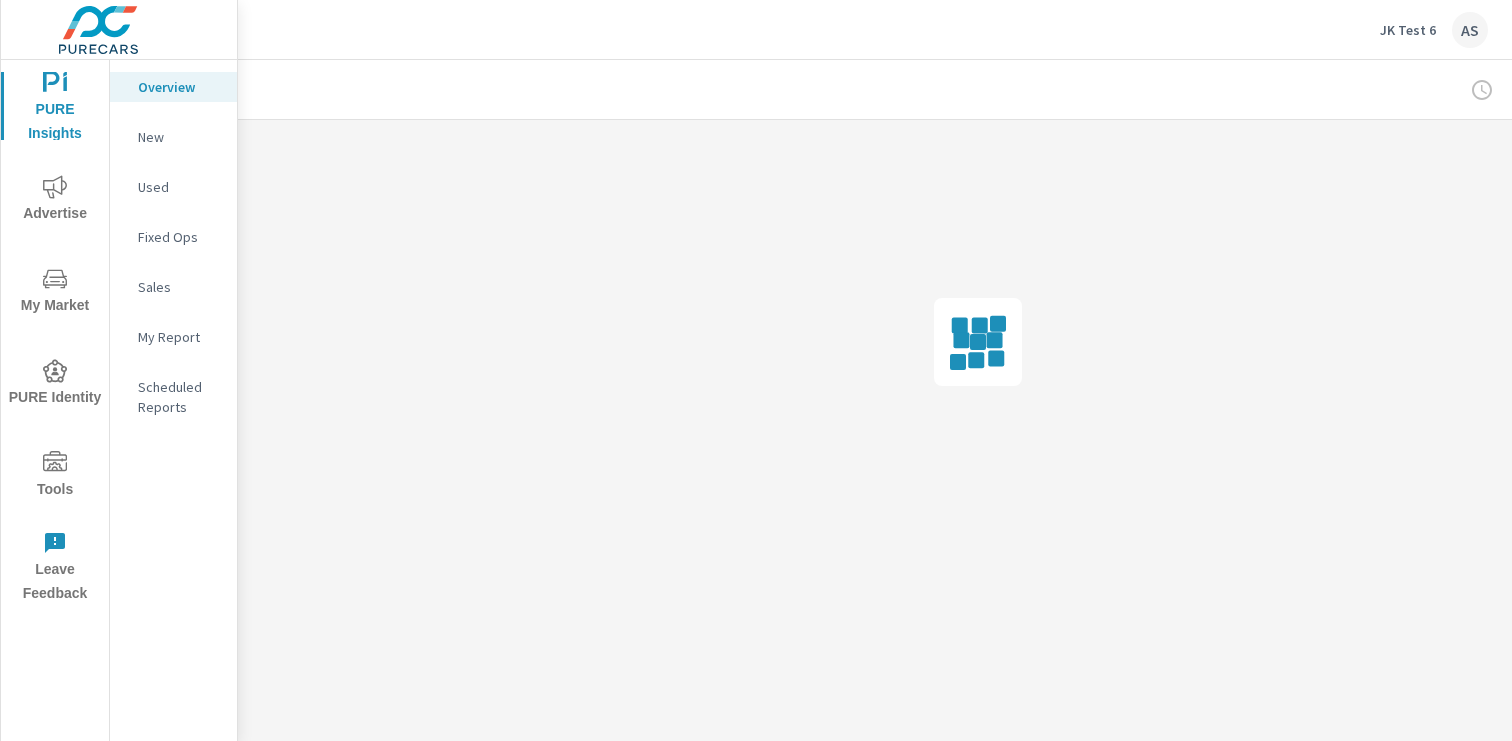 click on "JK Test 6 AS" at bounding box center [1434, 30] 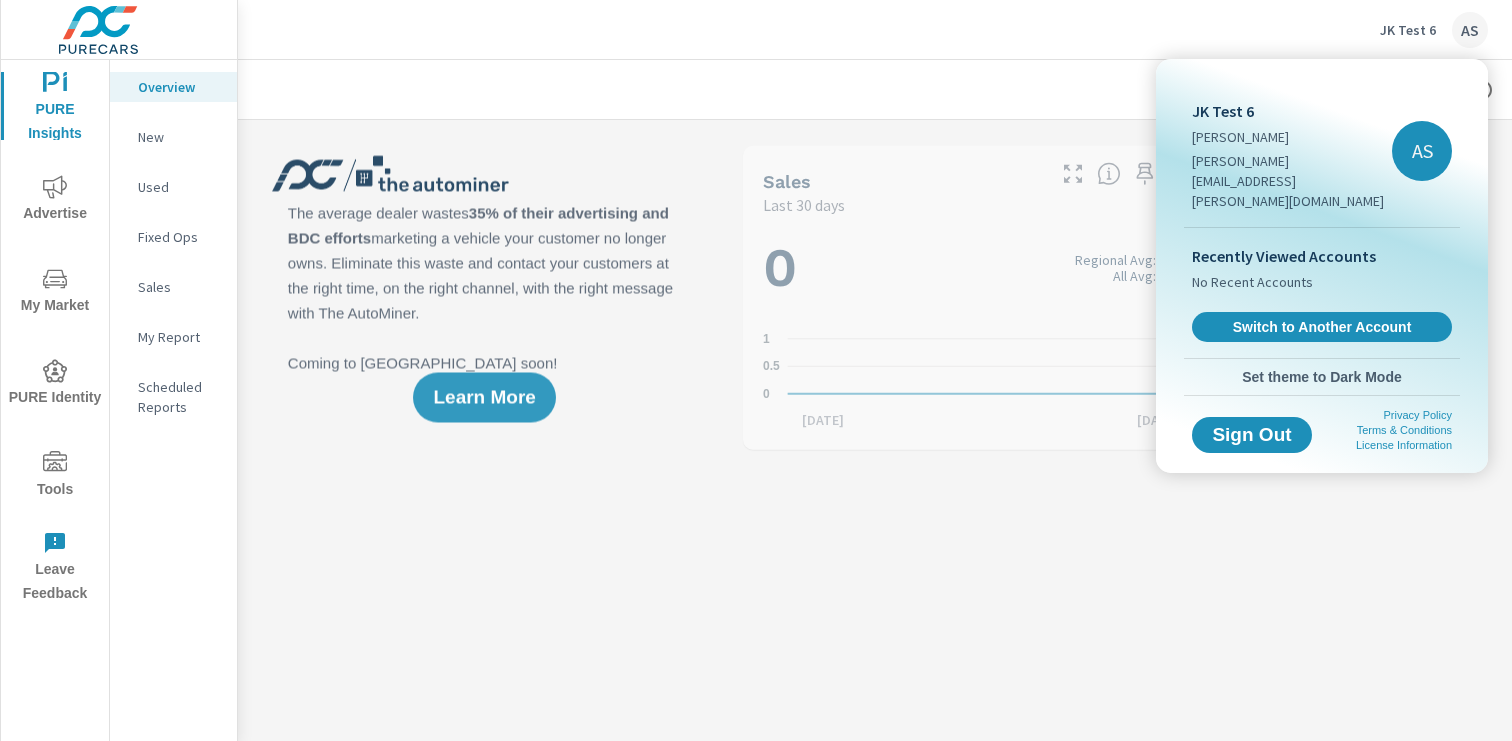 scroll, scrollTop: 1, scrollLeft: 0, axis: vertical 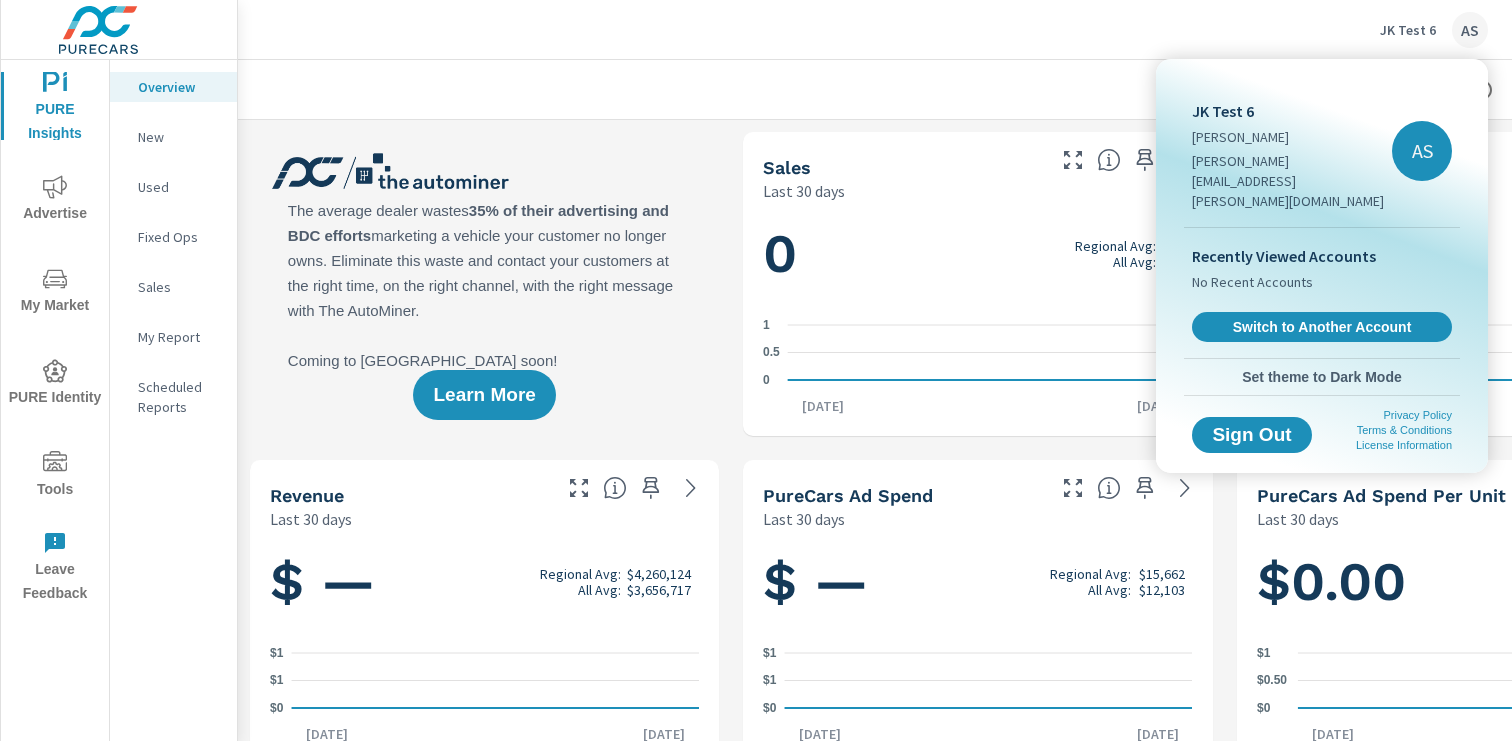 click on "JK Test 6" at bounding box center [1292, 111] 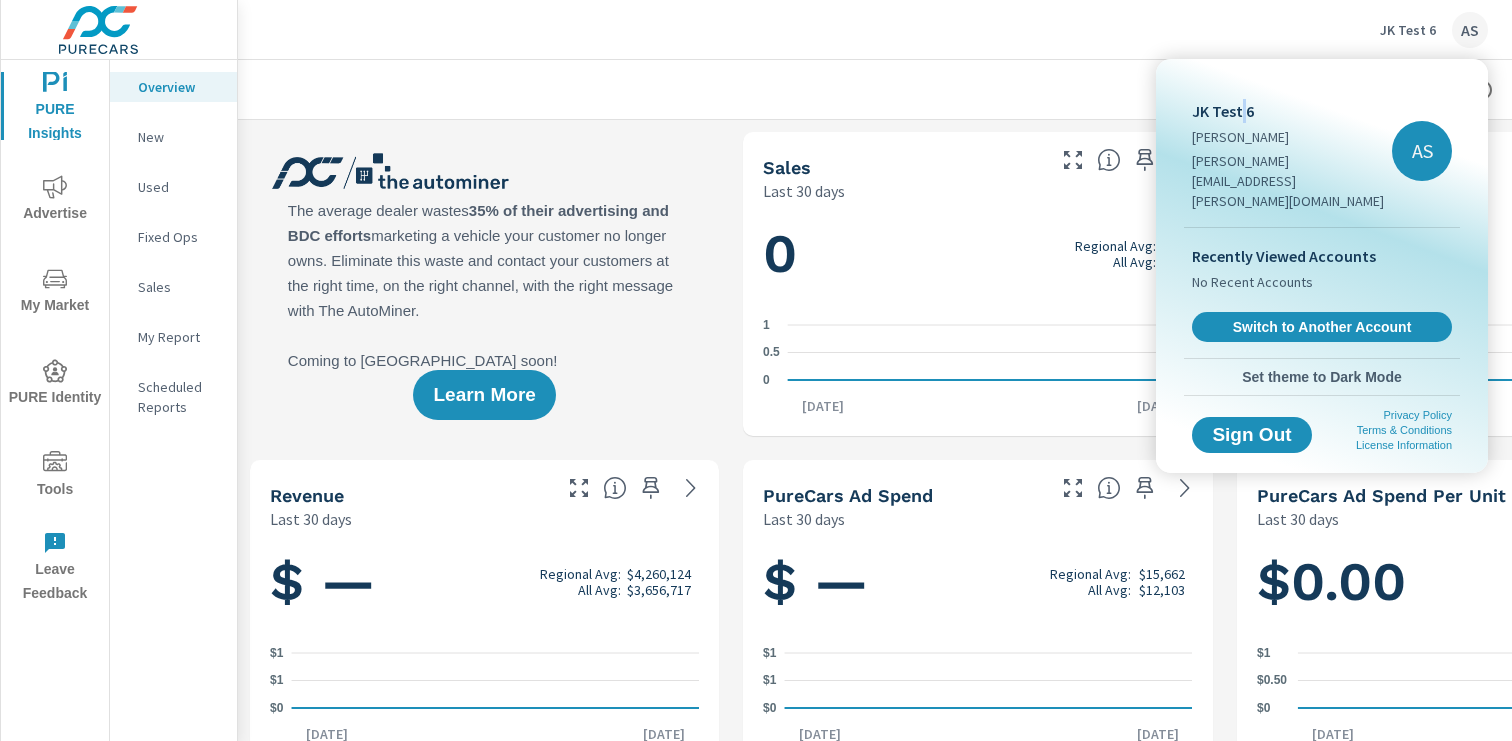 click on "JK Test 6" at bounding box center [1292, 111] 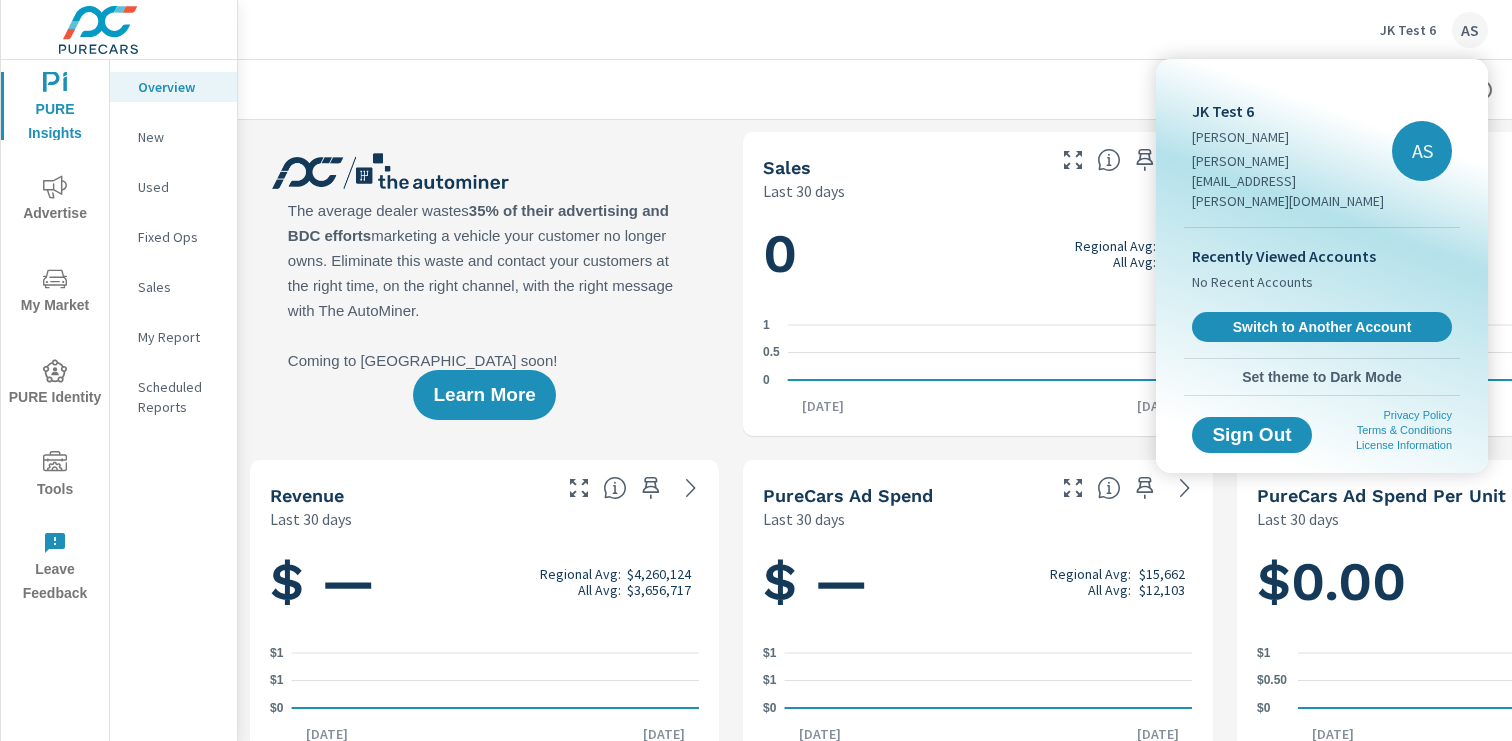 click at bounding box center [756, 370] 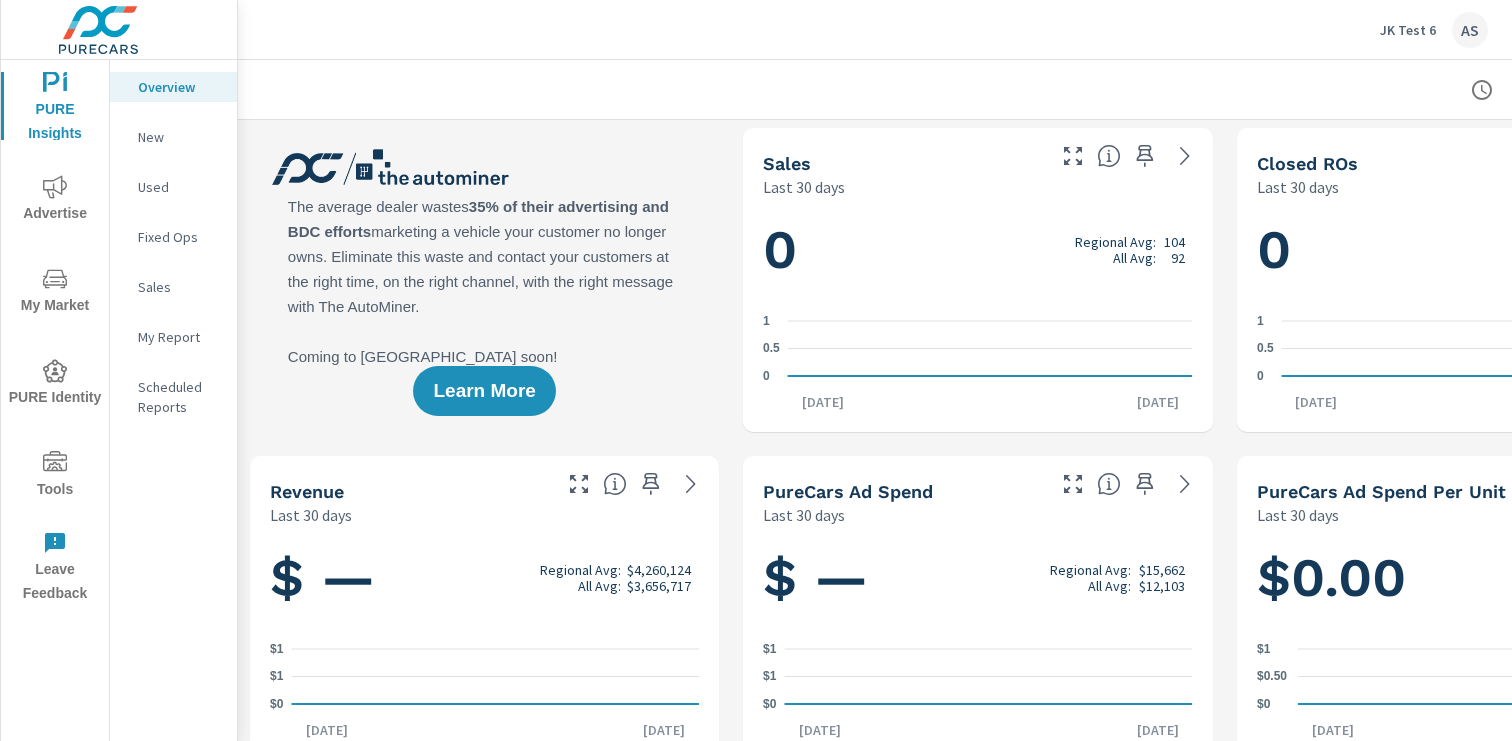scroll, scrollTop: 0, scrollLeft: 0, axis: both 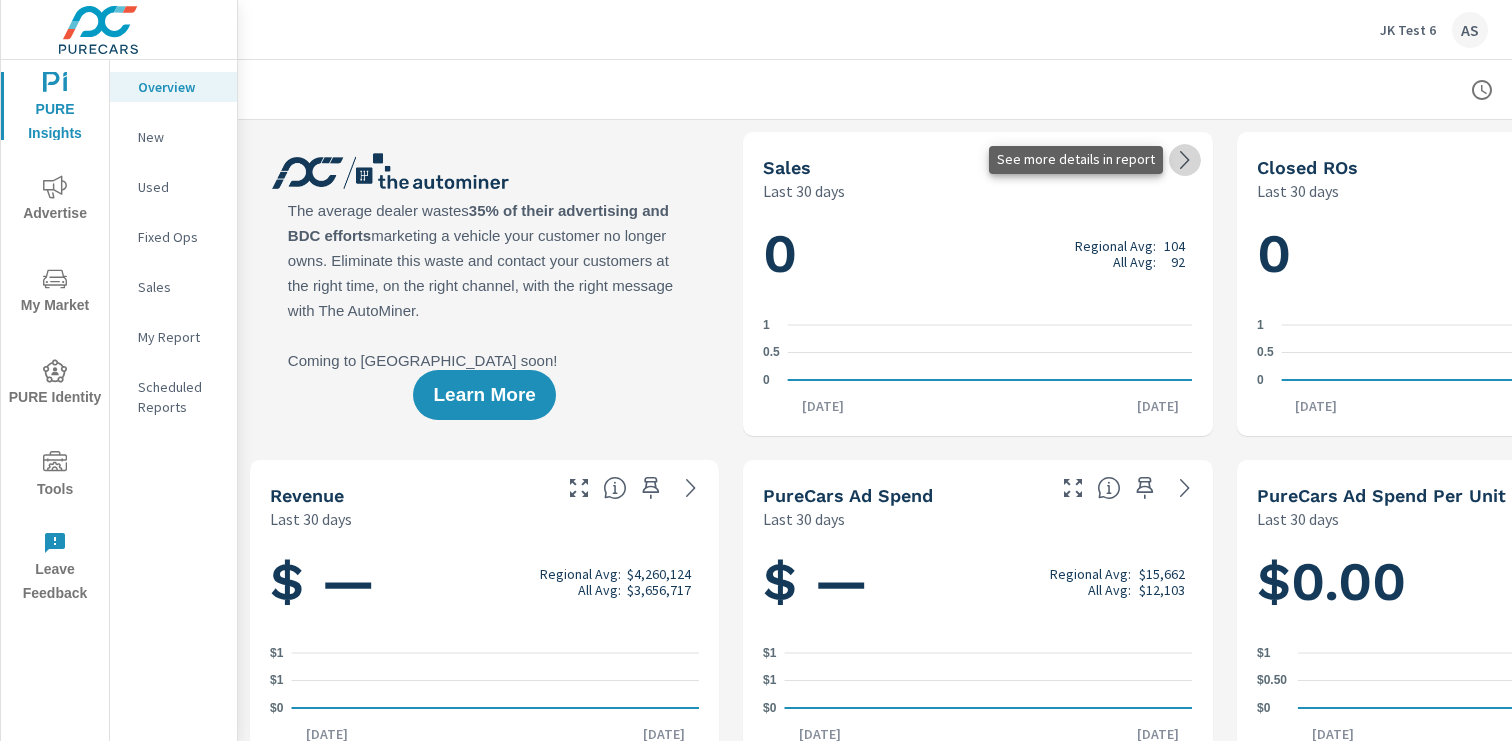 click 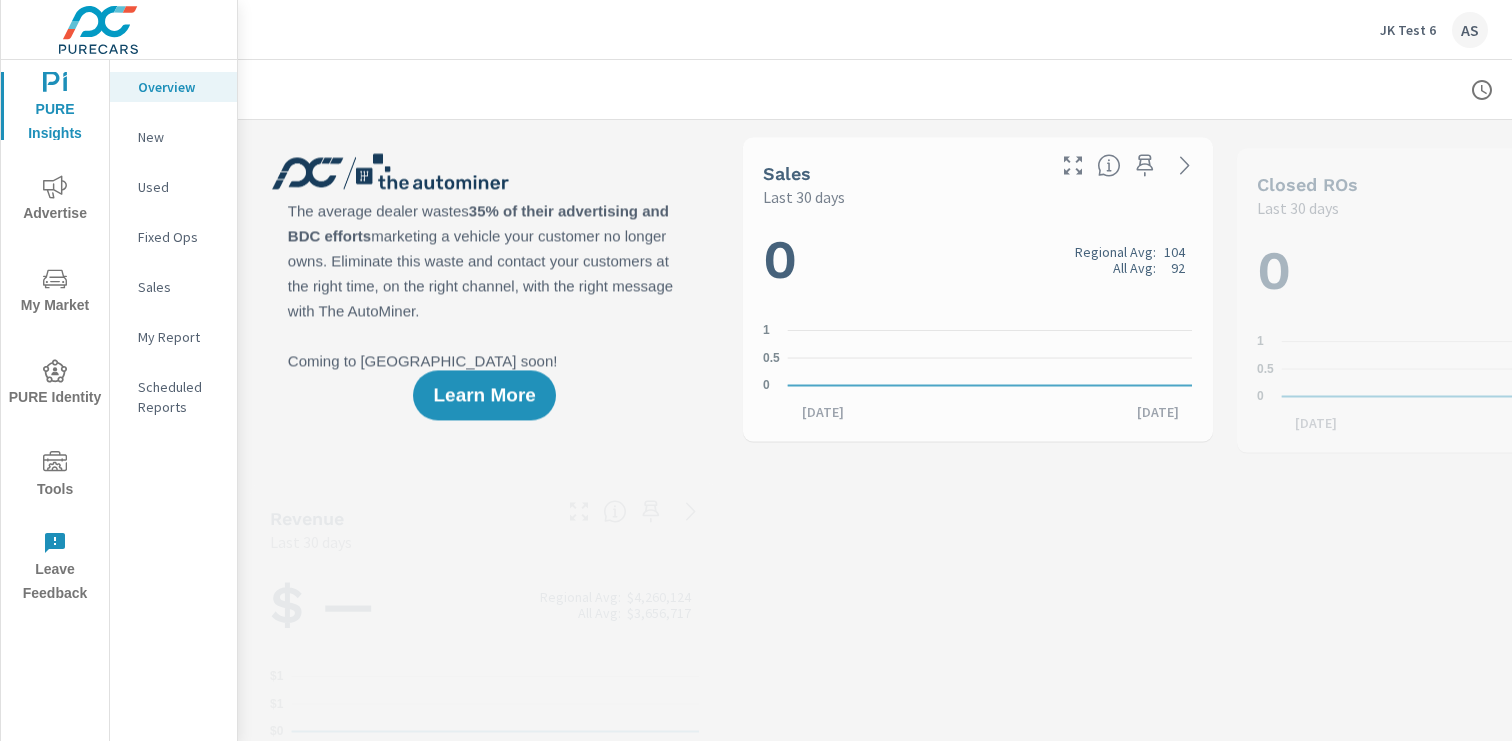 scroll, scrollTop: 1, scrollLeft: 0, axis: vertical 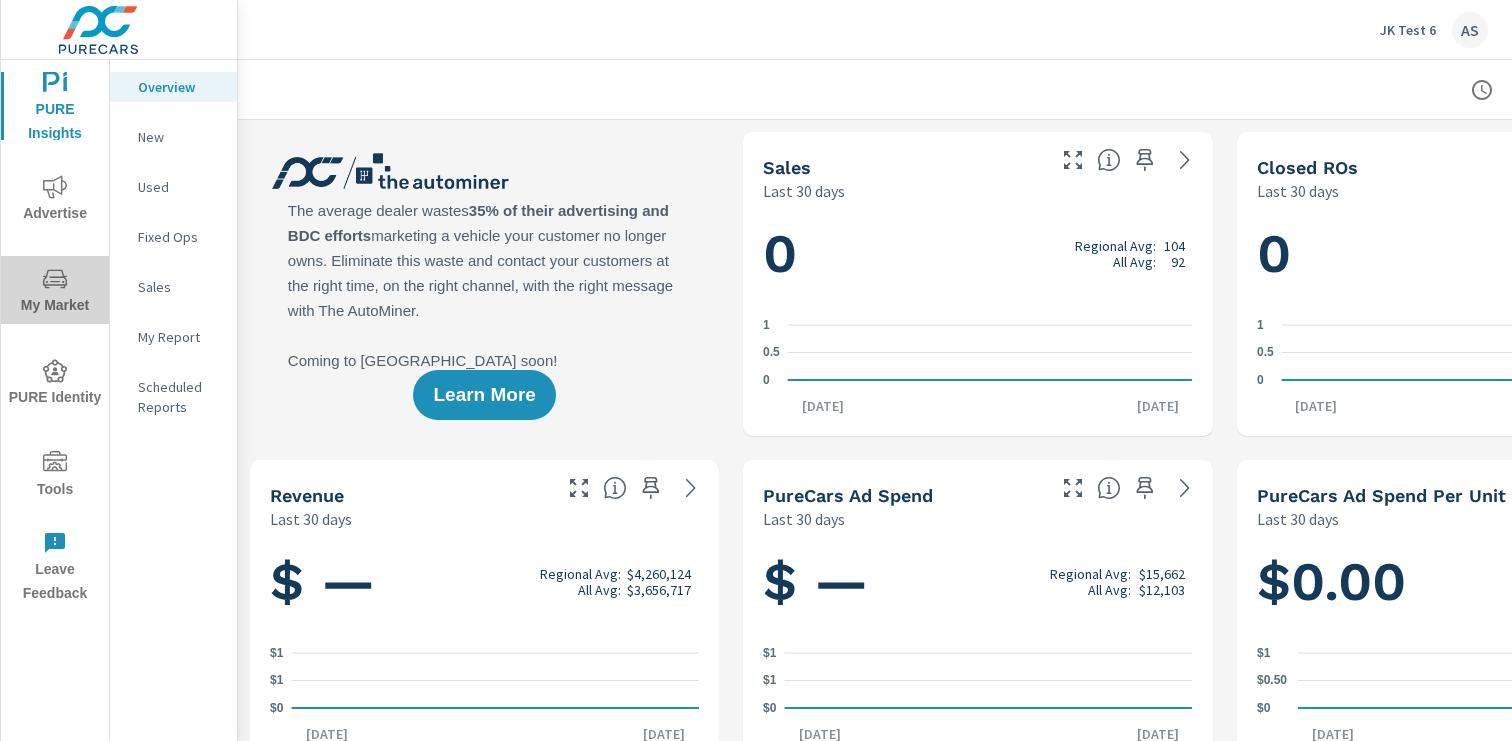 click on "My Market" at bounding box center (55, 292) 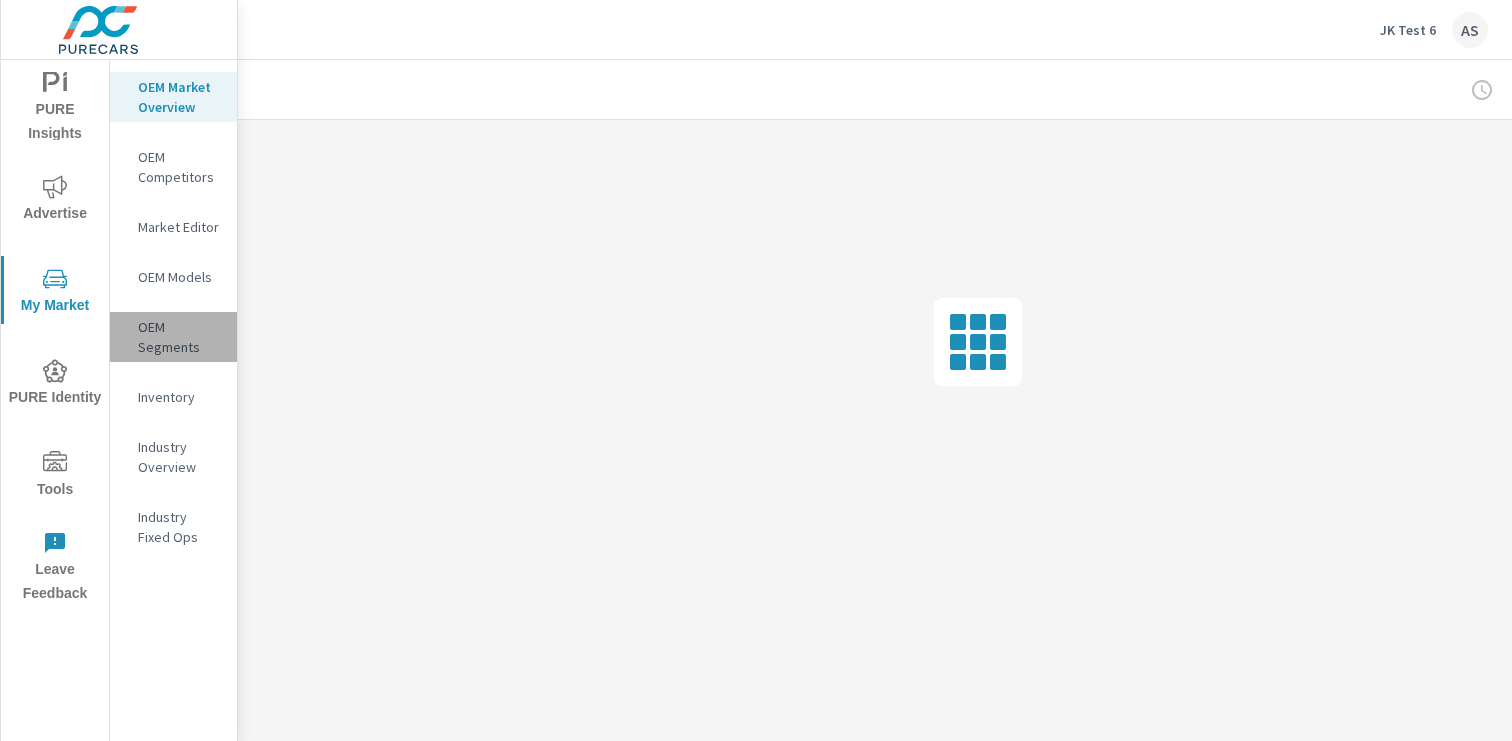 click on "OEM Segments" at bounding box center [179, 337] 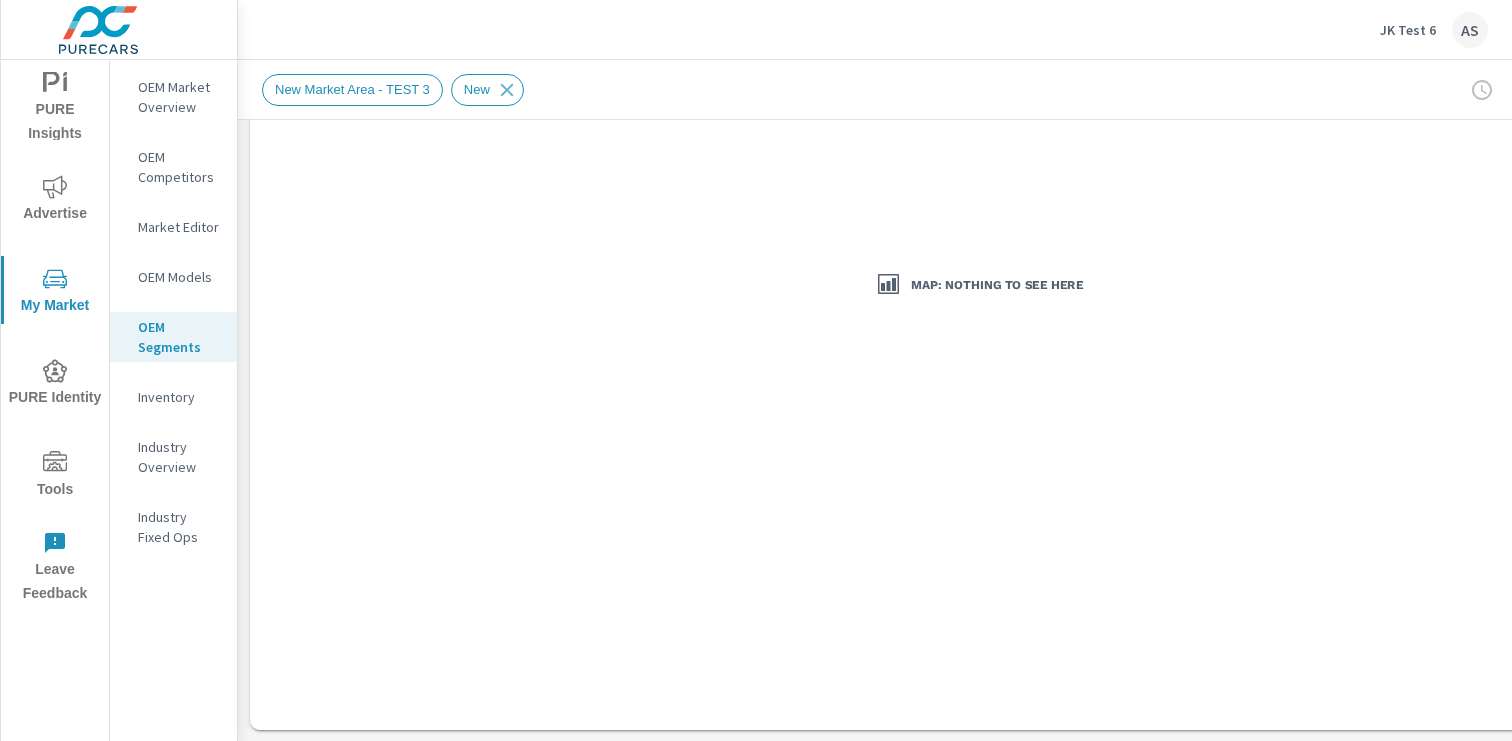 scroll, scrollTop: 0, scrollLeft: 0, axis: both 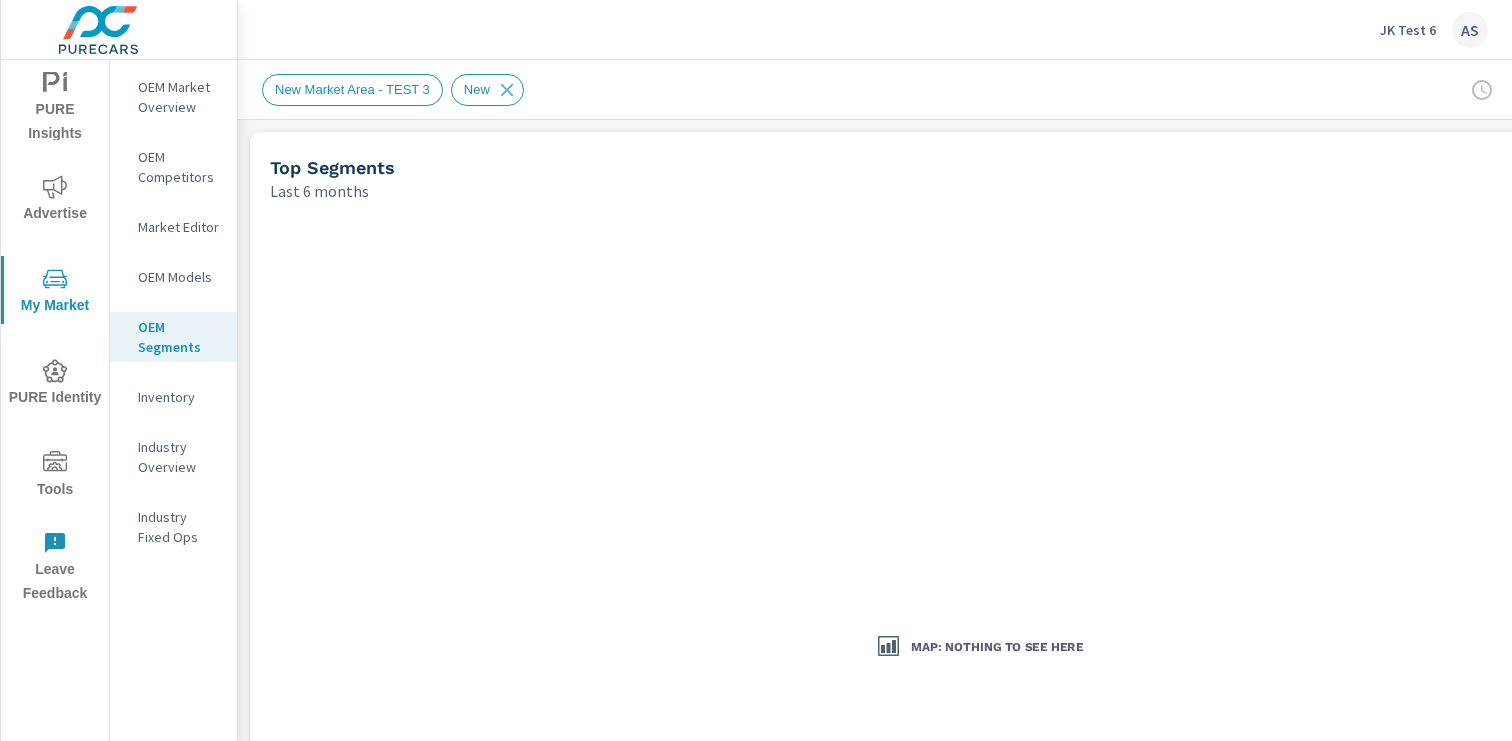 click on "Map: Nothing to see here" at bounding box center (978, 647) 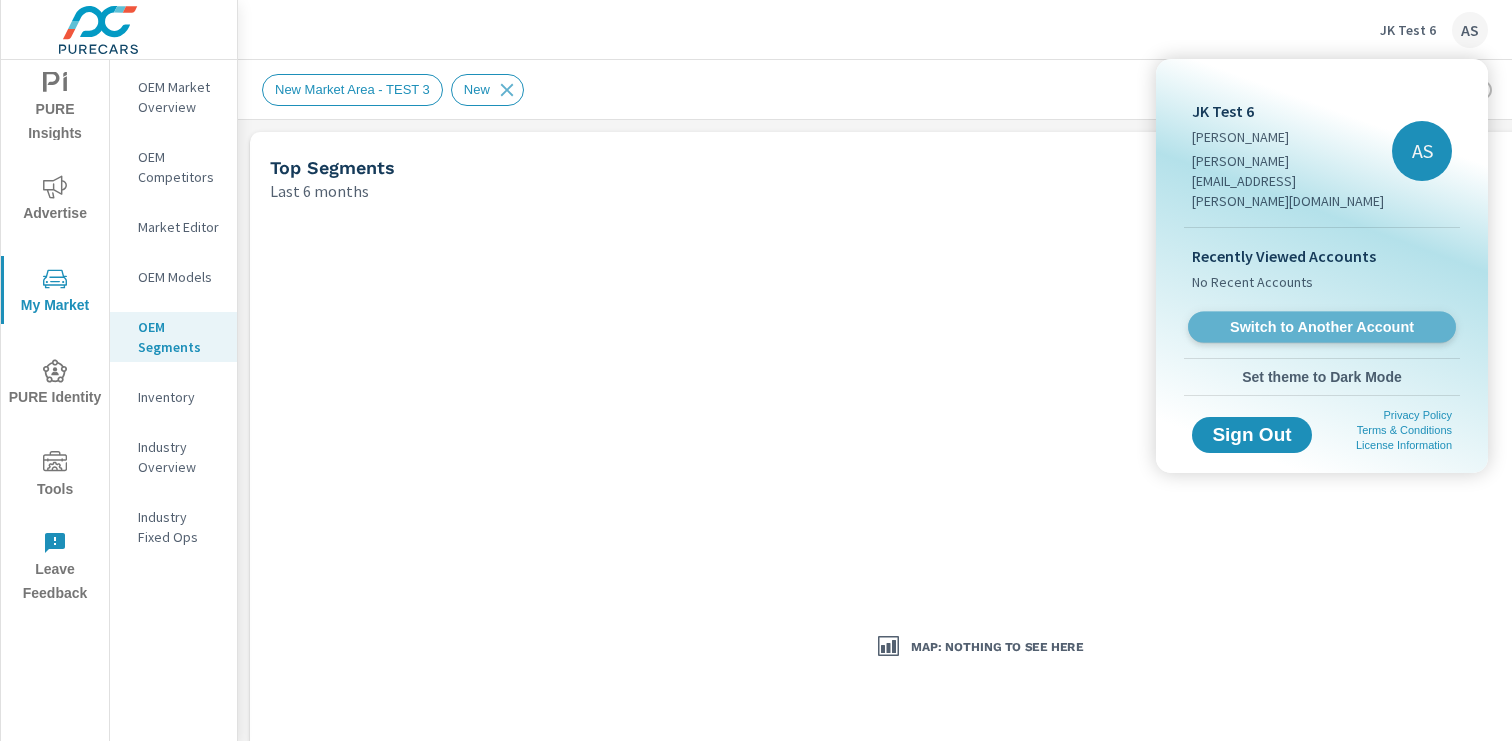 click on "Switch to Another Account" at bounding box center [1321, 327] 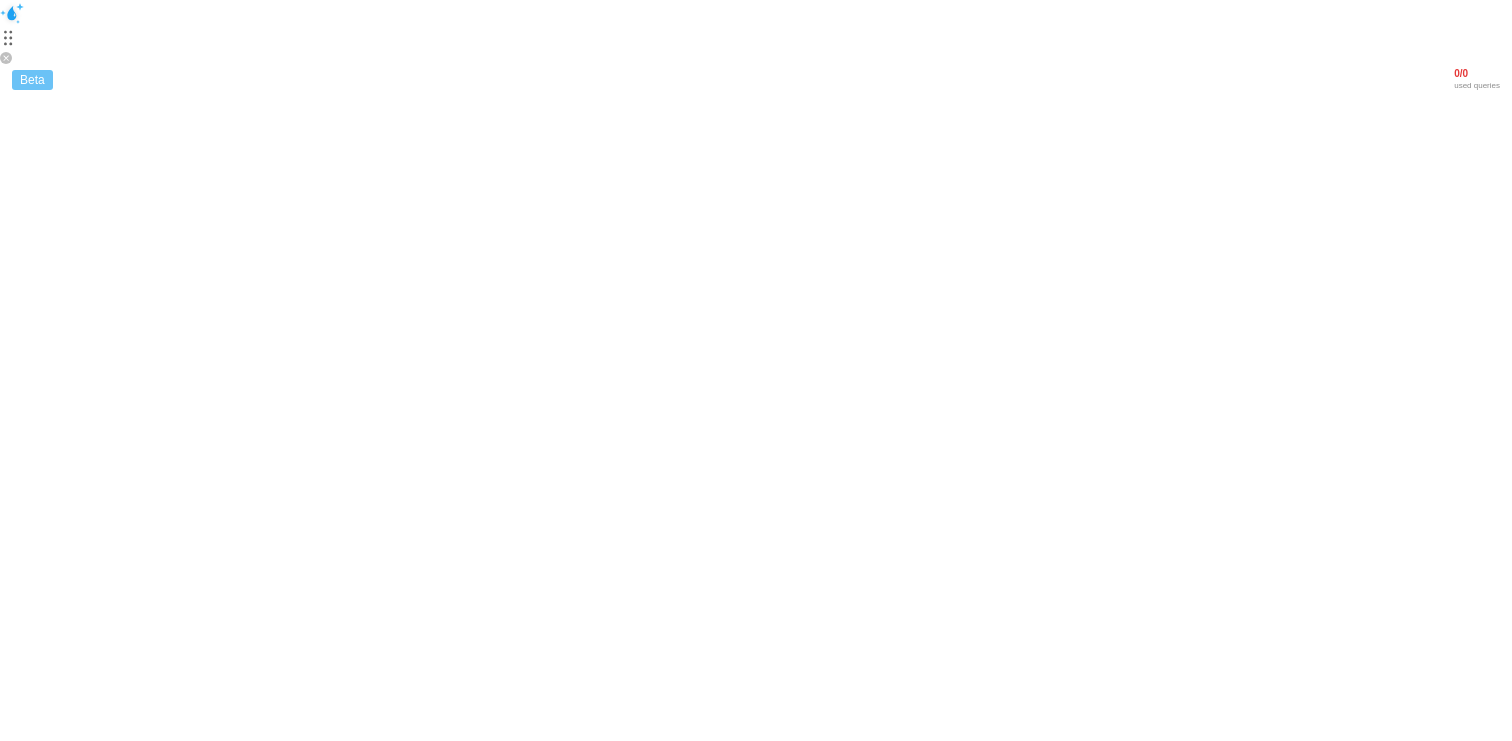 scroll, scrollTop: 0, scrollLeft: 0, axis: both 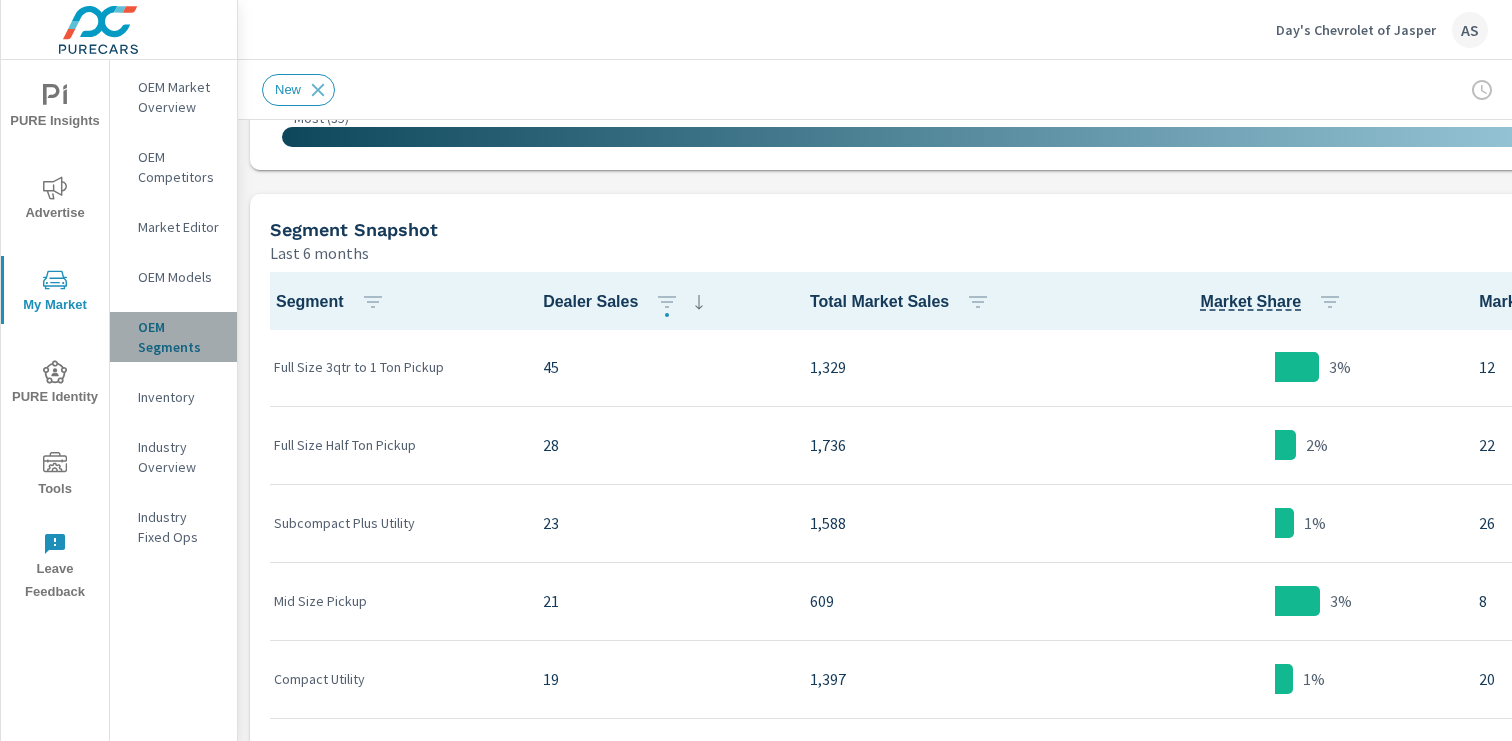 click on "OEM Segments" at bounding box center [179, 337] 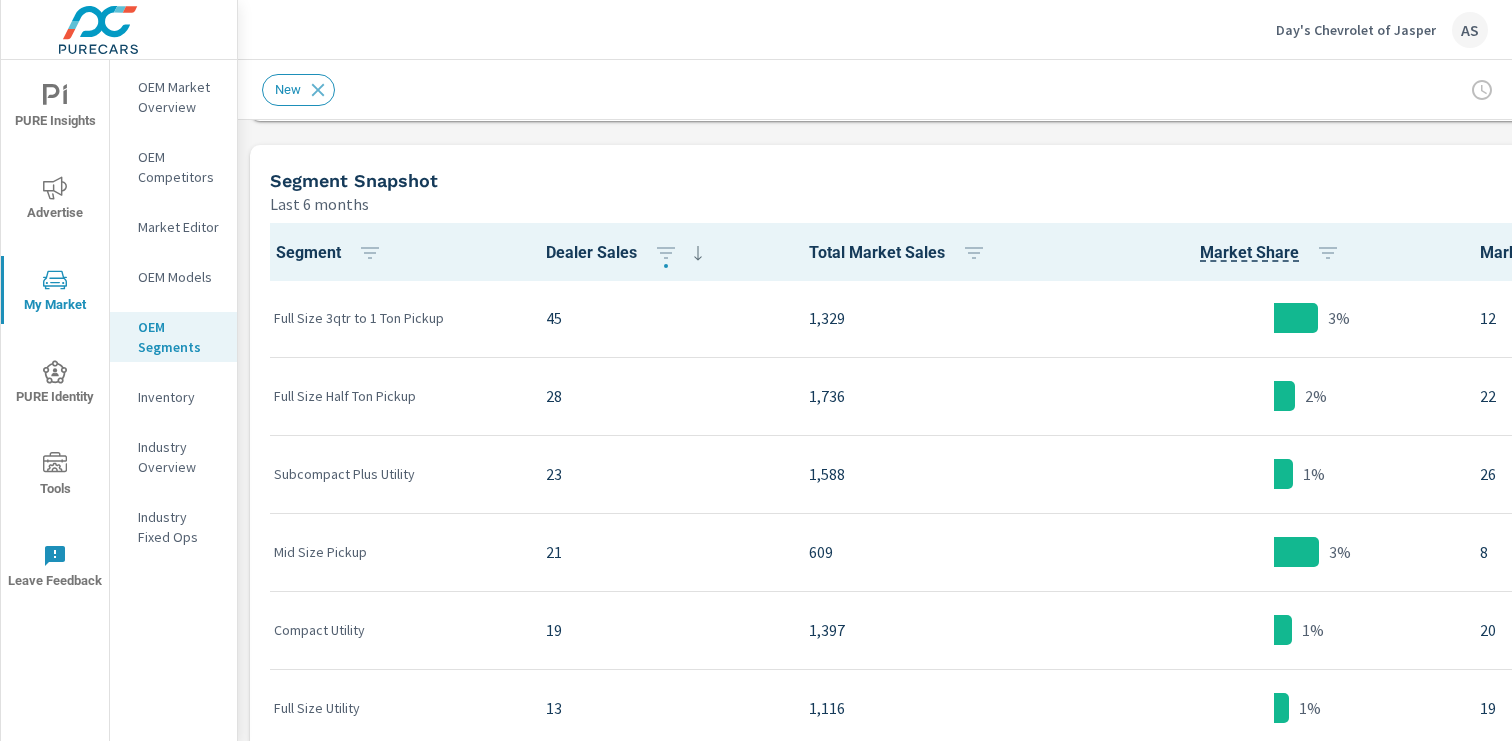scroll, scrollTop: 1540, scrollLeft: 0, axis: vertical 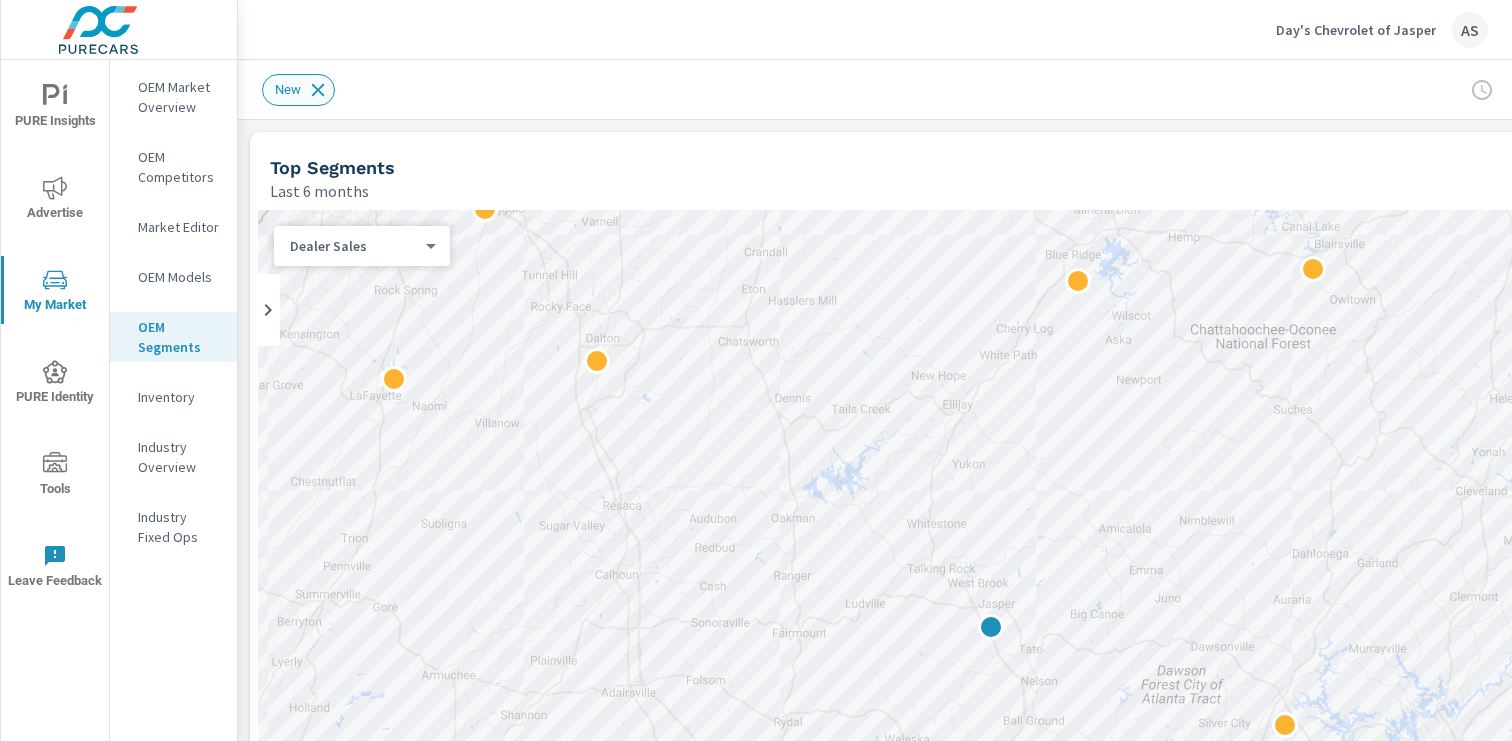 click 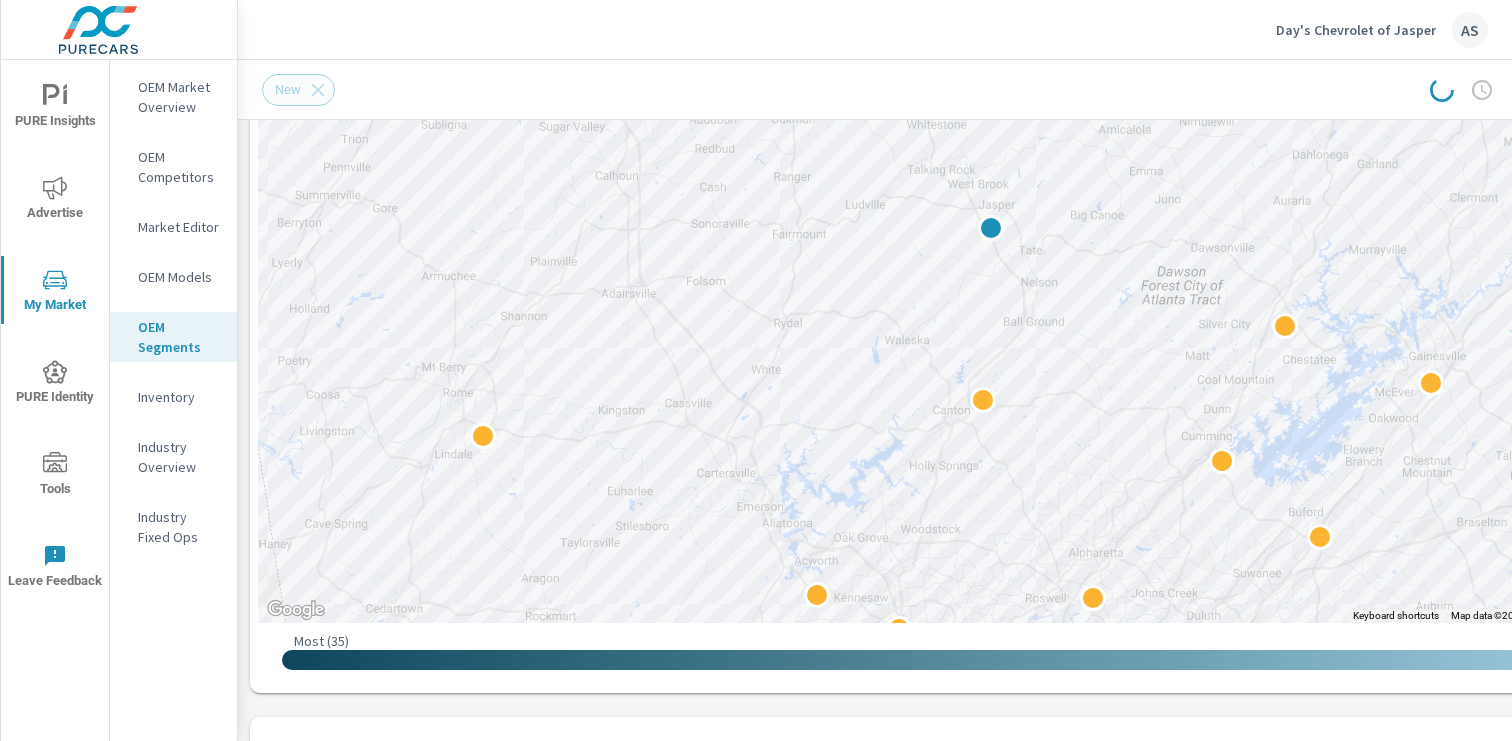 scroll, scrollTop: 0, scrollLeft: 0, axis: both 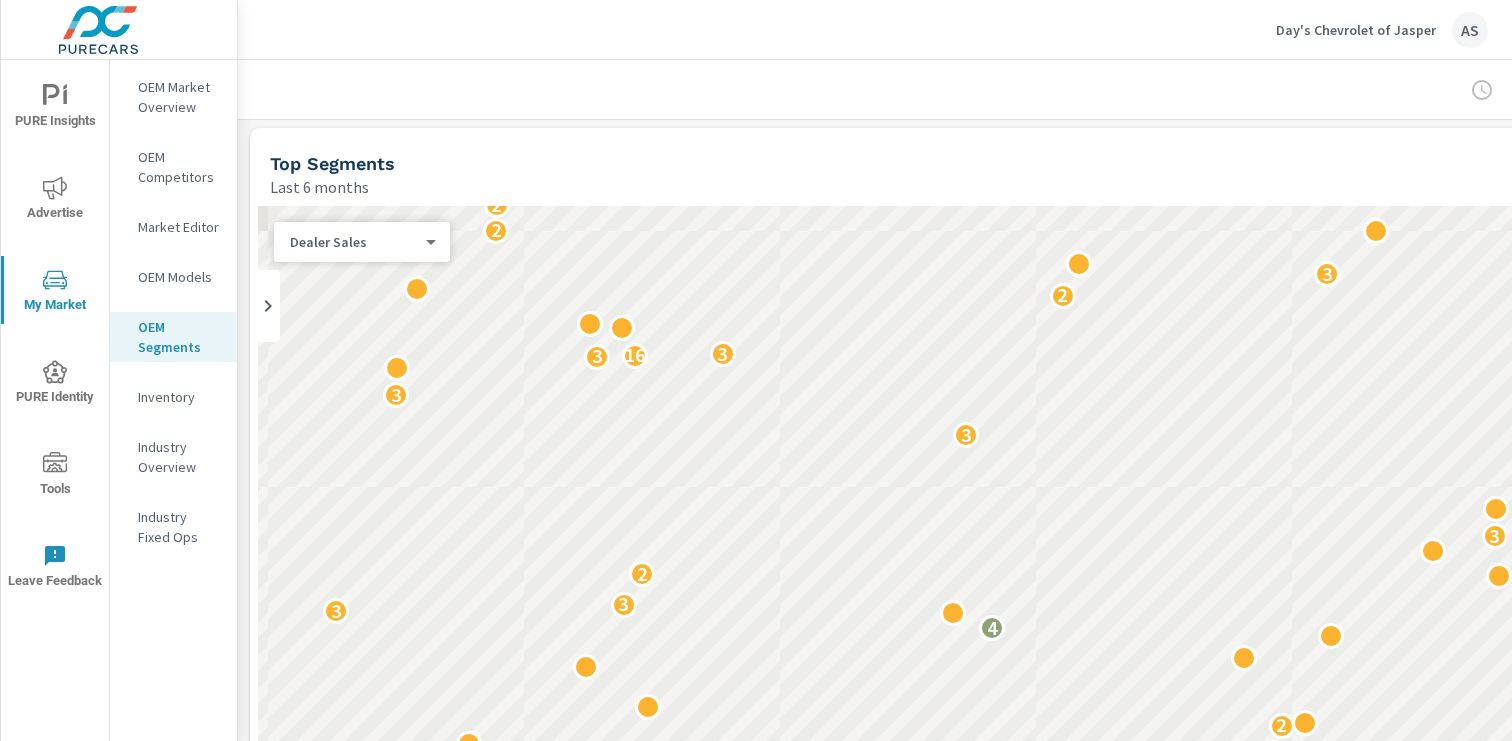 click on "Top Segments Last 6 months" at bounding box center (896, 163) 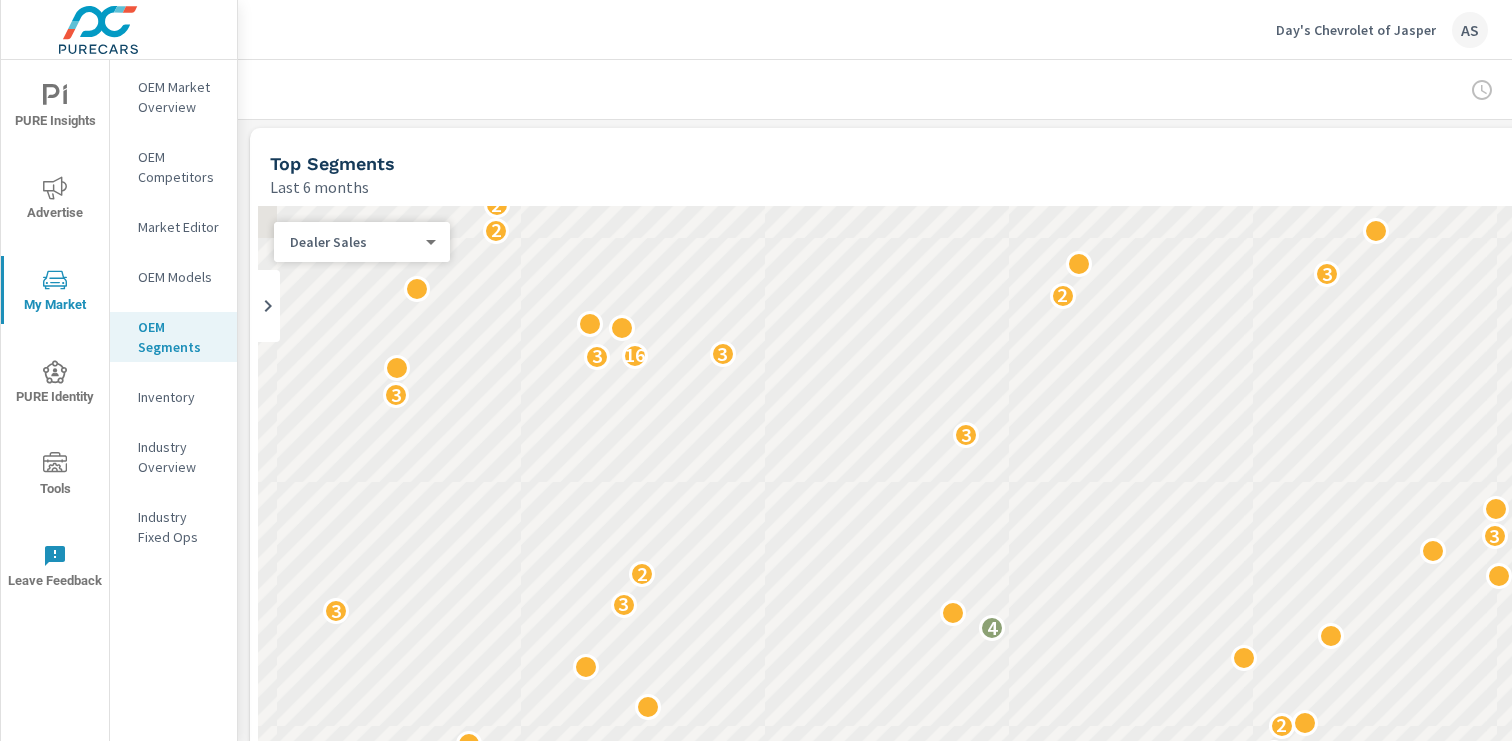 scroll, scrollTop: 95, scrollLeft: 0, axis: vertical 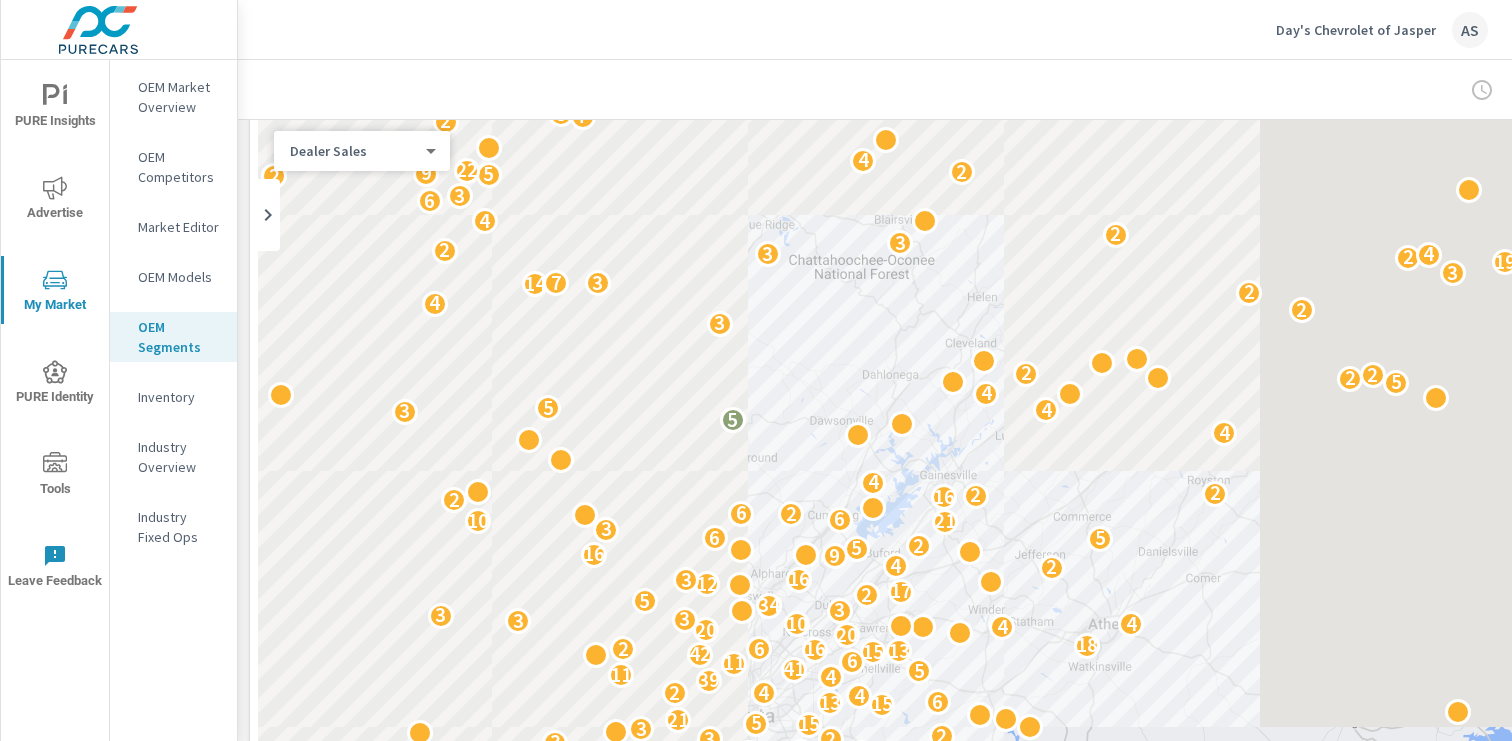 click 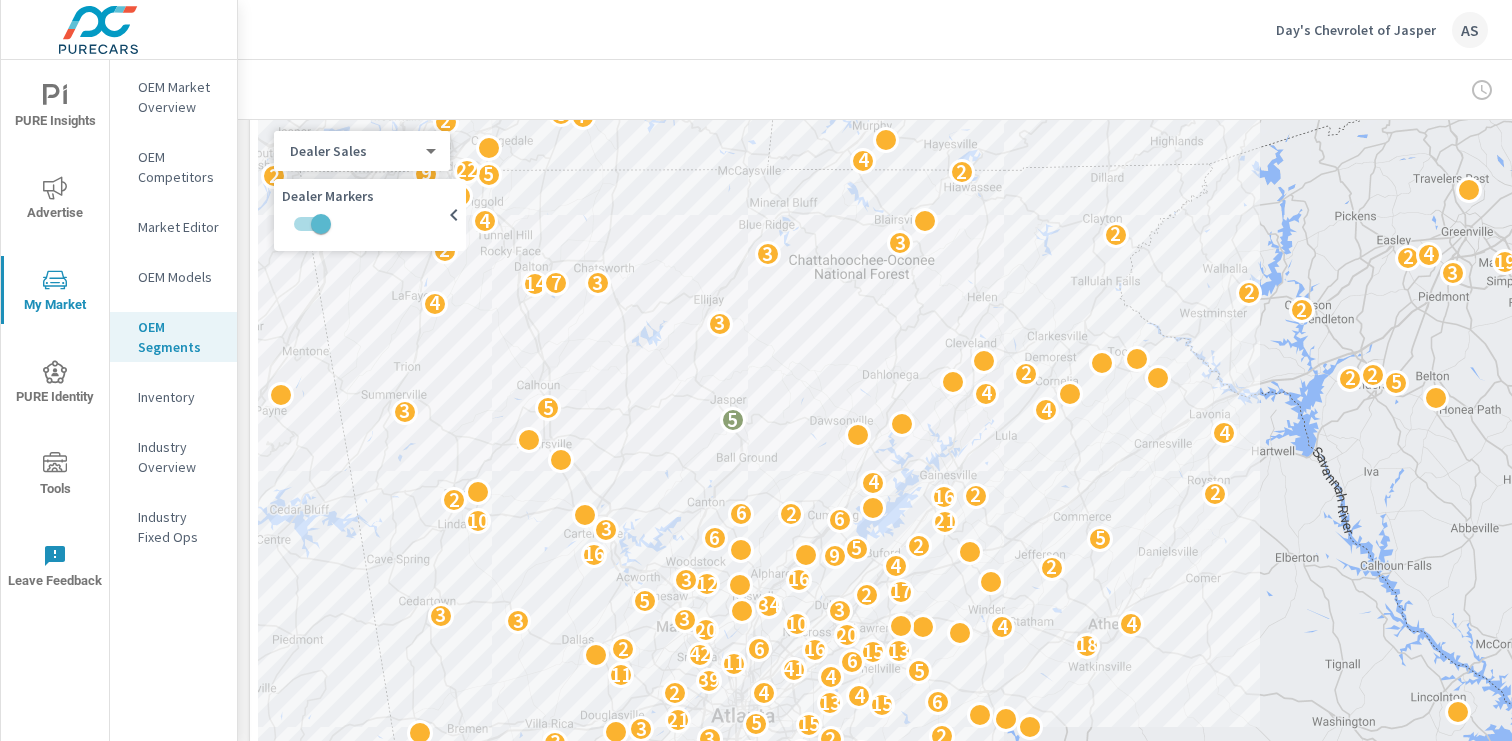 click at bounding box center (978, 89) 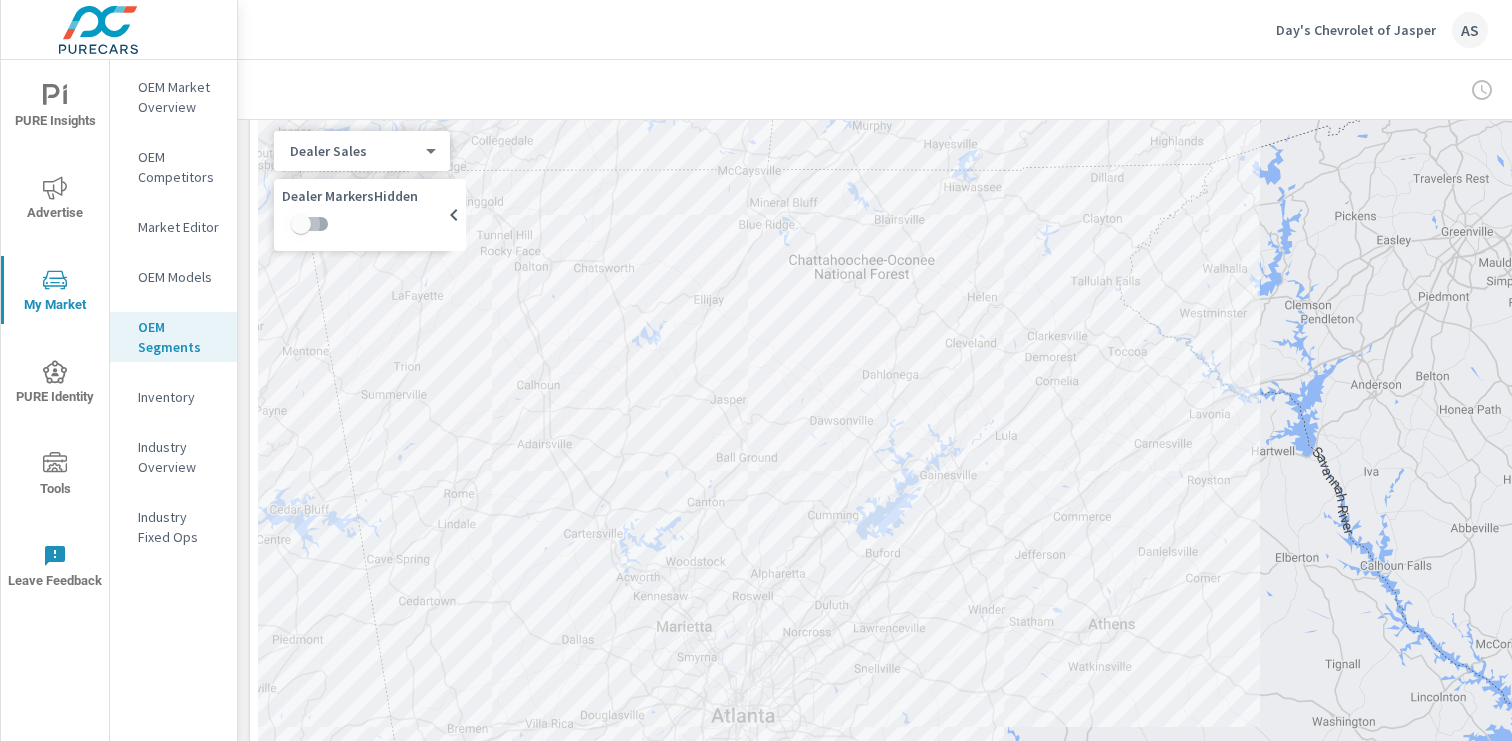 click at bounding box center (301, 224) 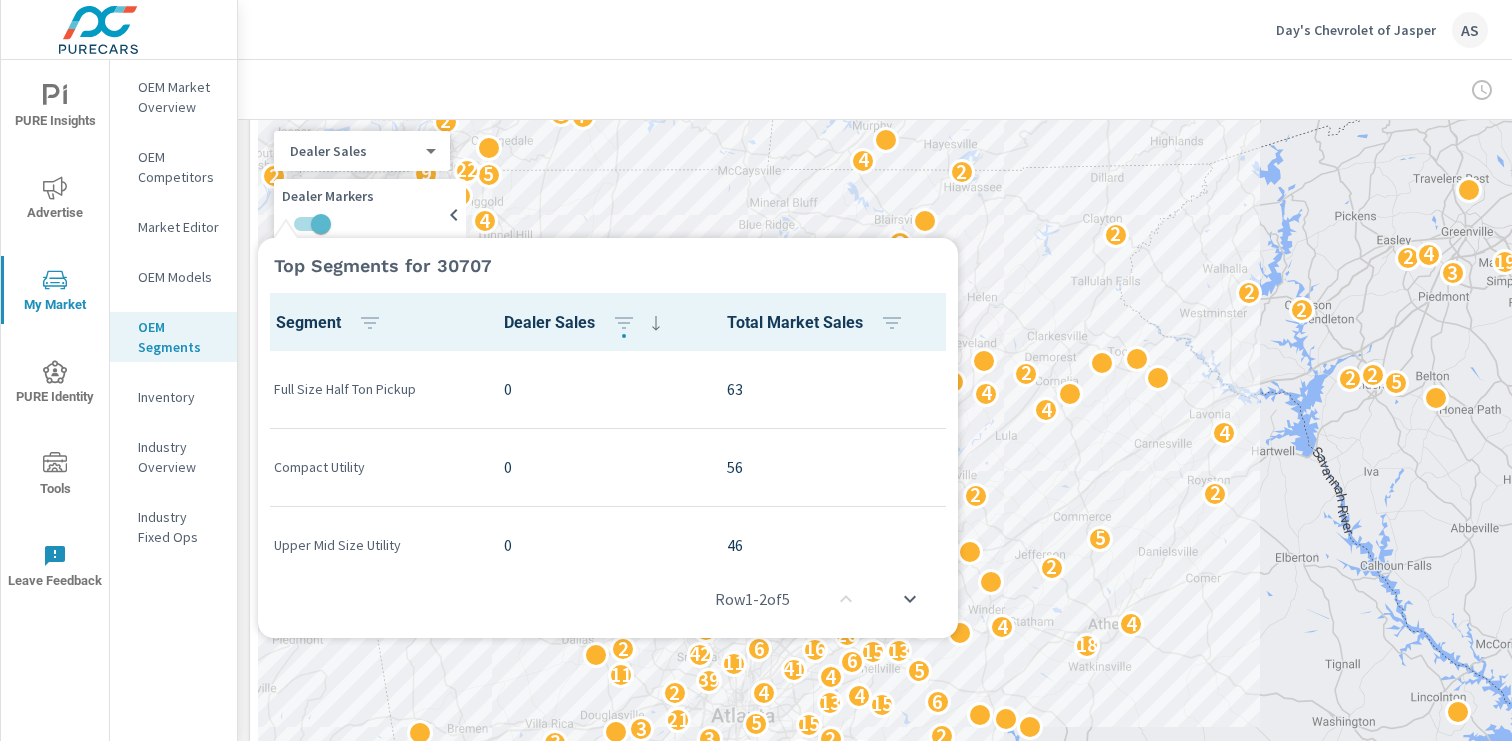 scroll, scrollTop: 1, scrollLeft: 0, axis: vertical 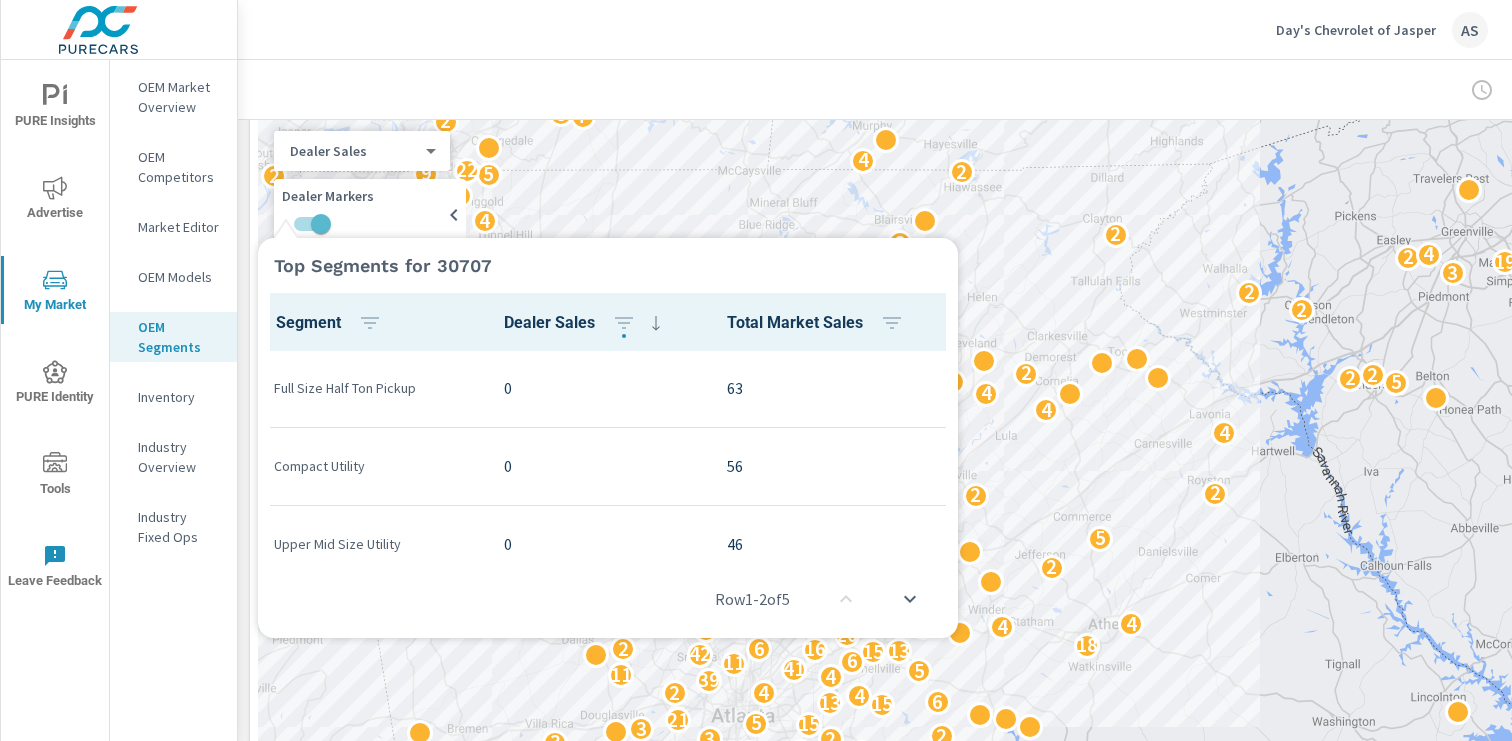 click at bounding box center [608, 226] 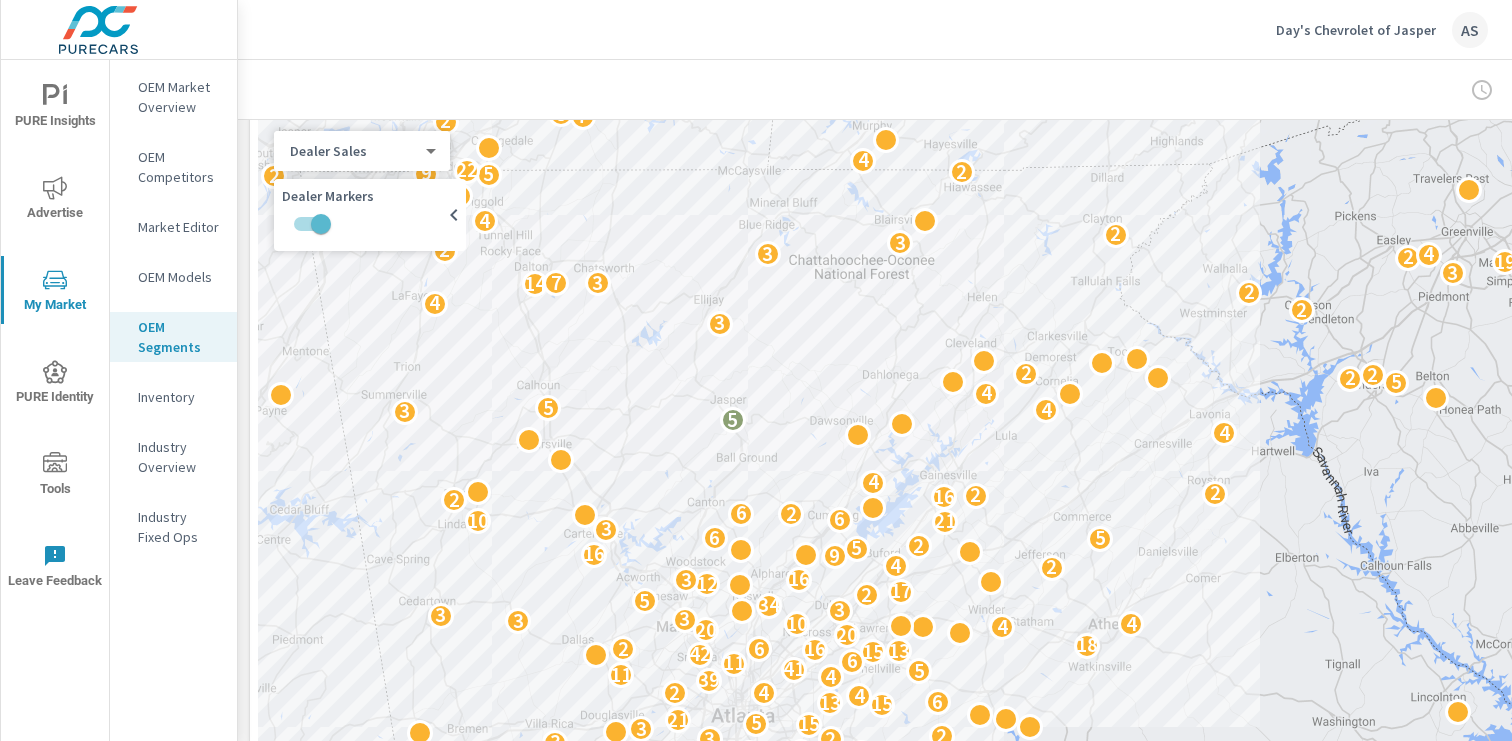 click on "← Move left → Move right ↑ Move up ↓ Move down + Zoom in - Zoom out Home Jump left by 75% End Jump right by 75% Page Up Jump up by 75% Page Down Jump down by 75% 4 2 8 4 2 5 12 5 2 2 2 2 8 5 2 2 11 6 5 2 4 5 2 6 11 2 6 4 2 11 3 5 3 3 2 2 15 3 4 3 2 4 14 19 12 5 2 3 2 2 2 12 2 2 2 6 7 3 2 3 2 3 15 5 21 15 13 6 4 4 2 39 4 11 5 41 11 6 42 15 13 16 2 6 18 20 20 2 4 3 4 10 3 3 3 4 7 3 34 5 2 17 12 3 3 16 2 4 9 16 5 2 5 6 2 3 2 21 10 6 2 6 2 16 2 2 4 4 5 3 4 5 2 4 5 2 2 2 2 3 2 4 4 6 2 2 14 7 3 3 19 2 4 3 2 3 2 4 6 6 8 4 3 3 2 5 9 2 22 4 2 2 7 5 2 2 2 7 2 6 3 4 2 2 4 5 2 6 2 6 4 3 4 11 11 4 5 11 2 19 7 5 2 6 8 2 4 8 3 4 3 4 15 5 7 2 2 3 6 2 2 2 Keyboard shortcuts Map Data Map data ©2025 Google Map data ©2025 Google 20 km  Click to toggle between metric and imperial units Terms Report a map error Most ( 80 ) Least ( 1 ) Recenter Map Dealer Sales 0 ​ Dealer Markers" at bounding box center (978, 552) 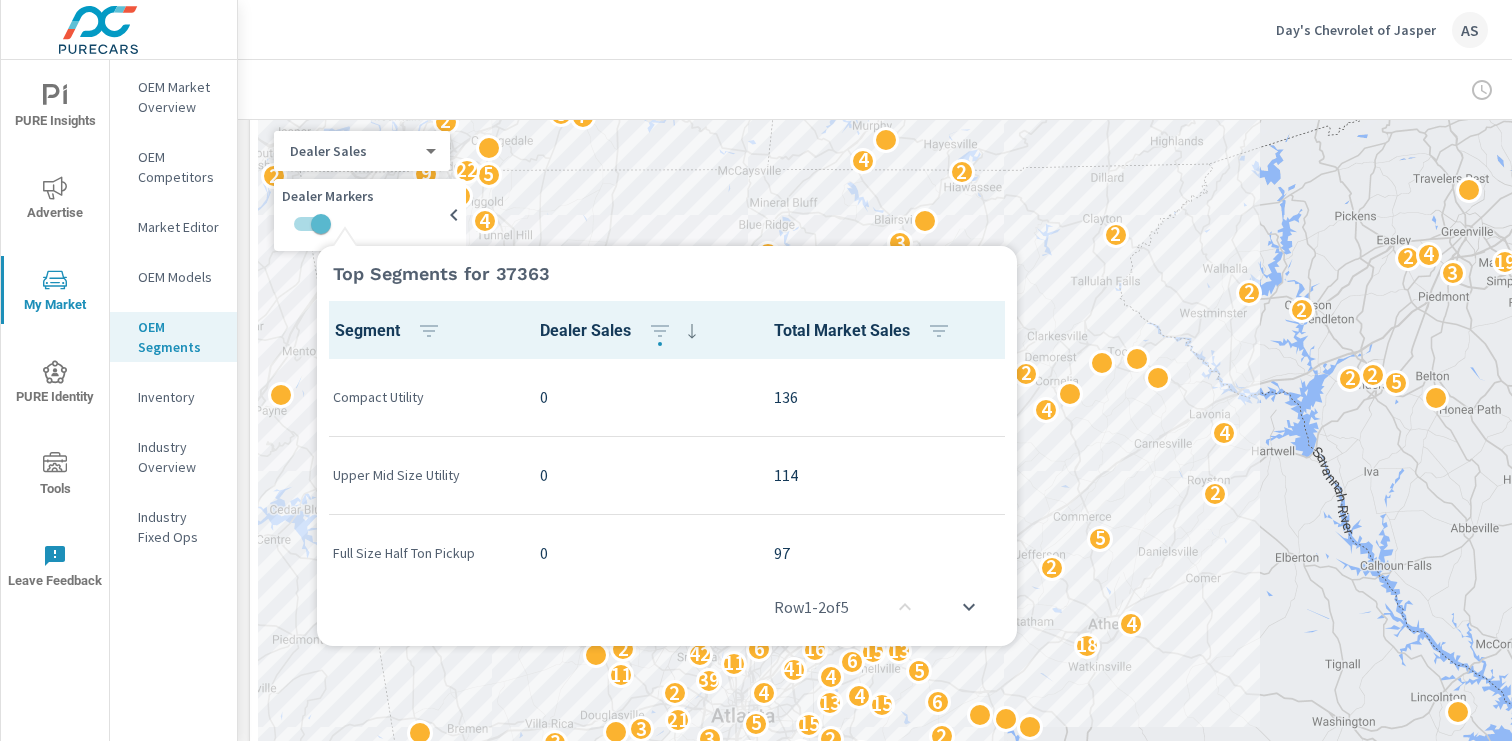 scroll, scrollTop: 1, scrollLeft: 0, axis: vertical 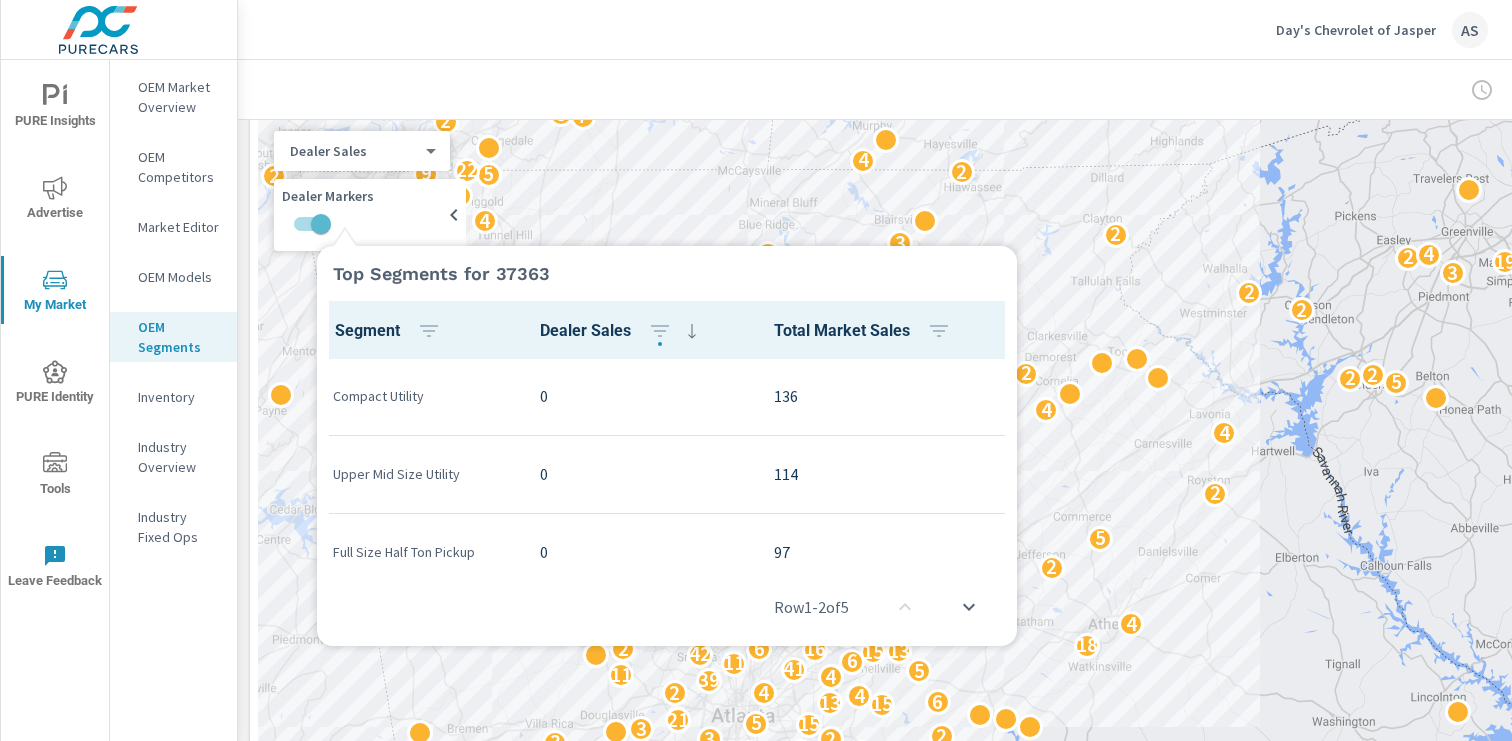 click at bounding box center (667, 234) 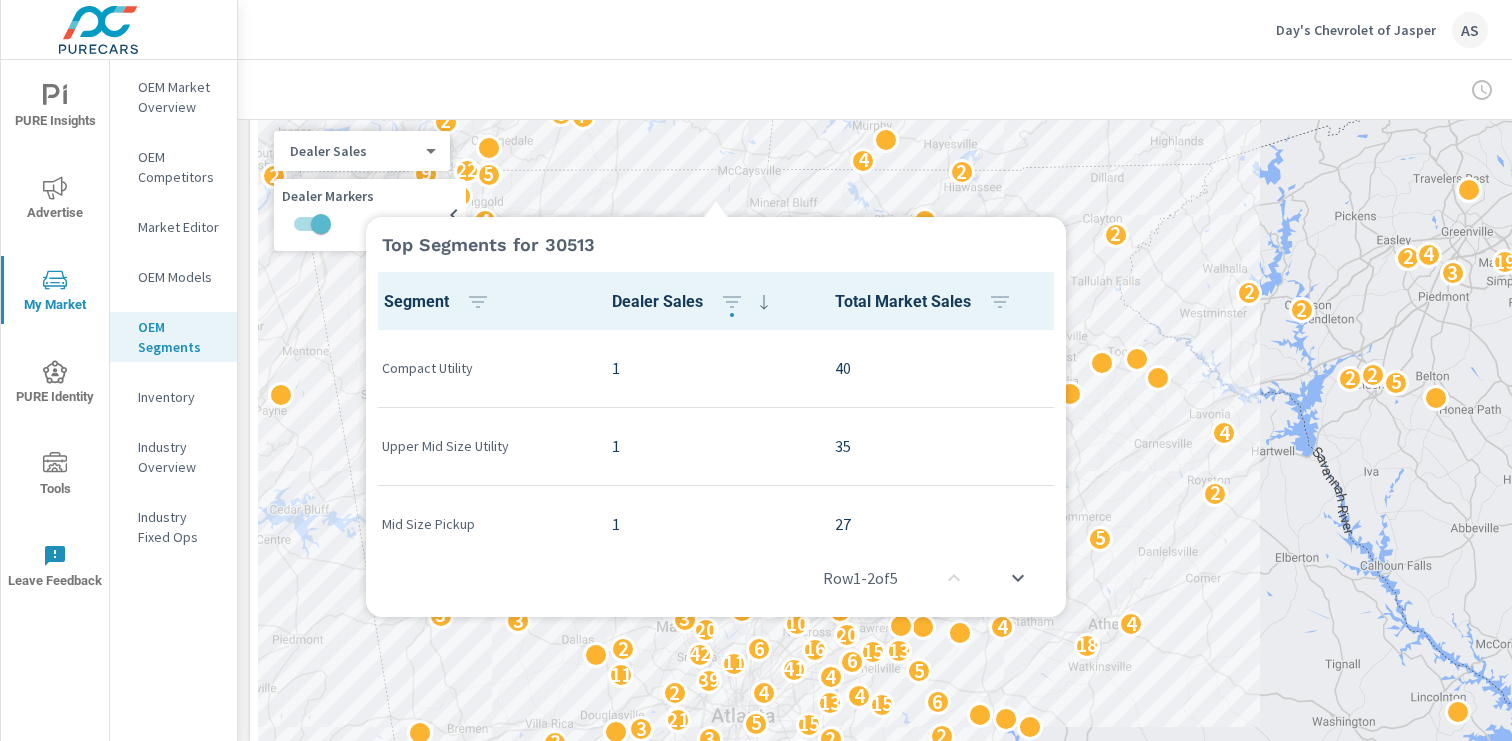 scroll, scrollTop: 1, scrollLeft: 0, axis: vertical 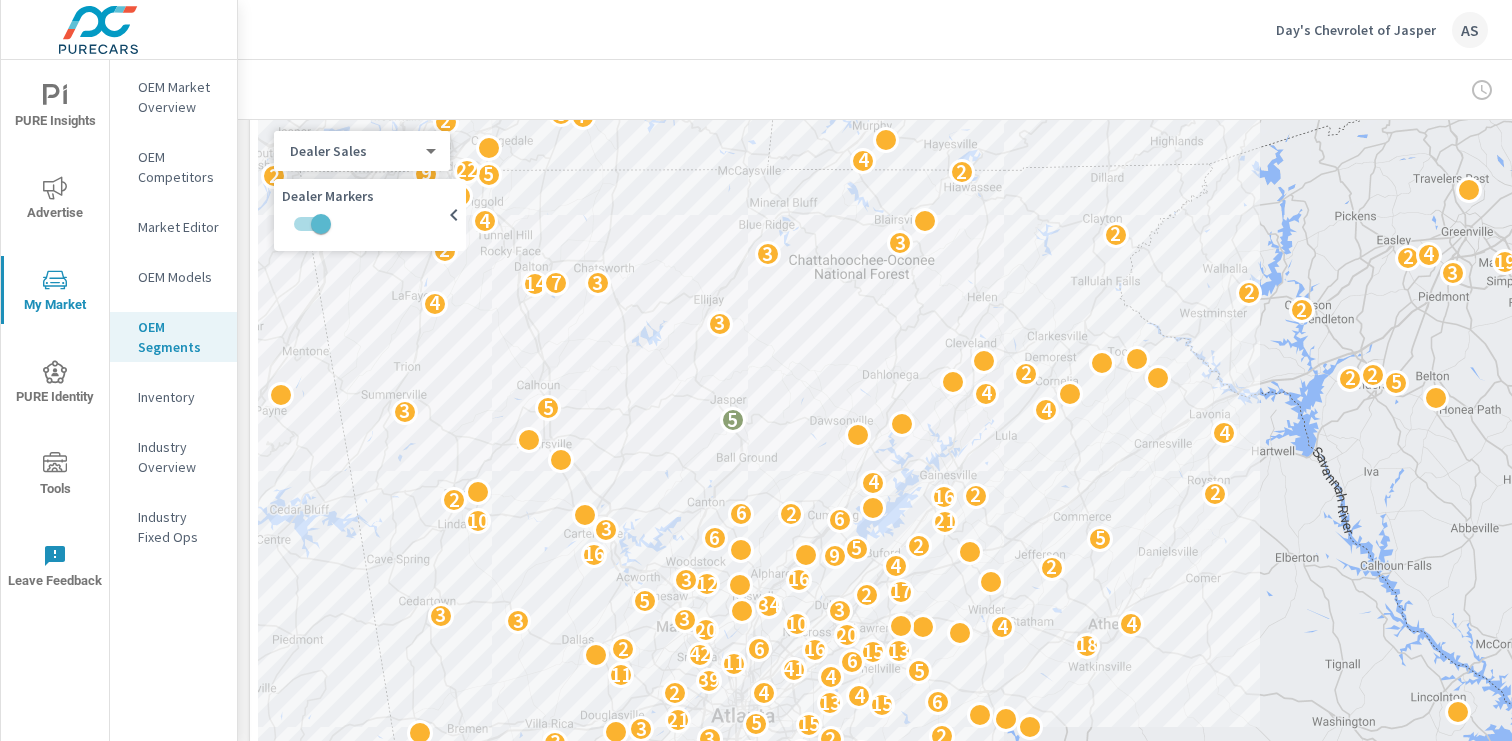 click at bounding box center (321, 224) 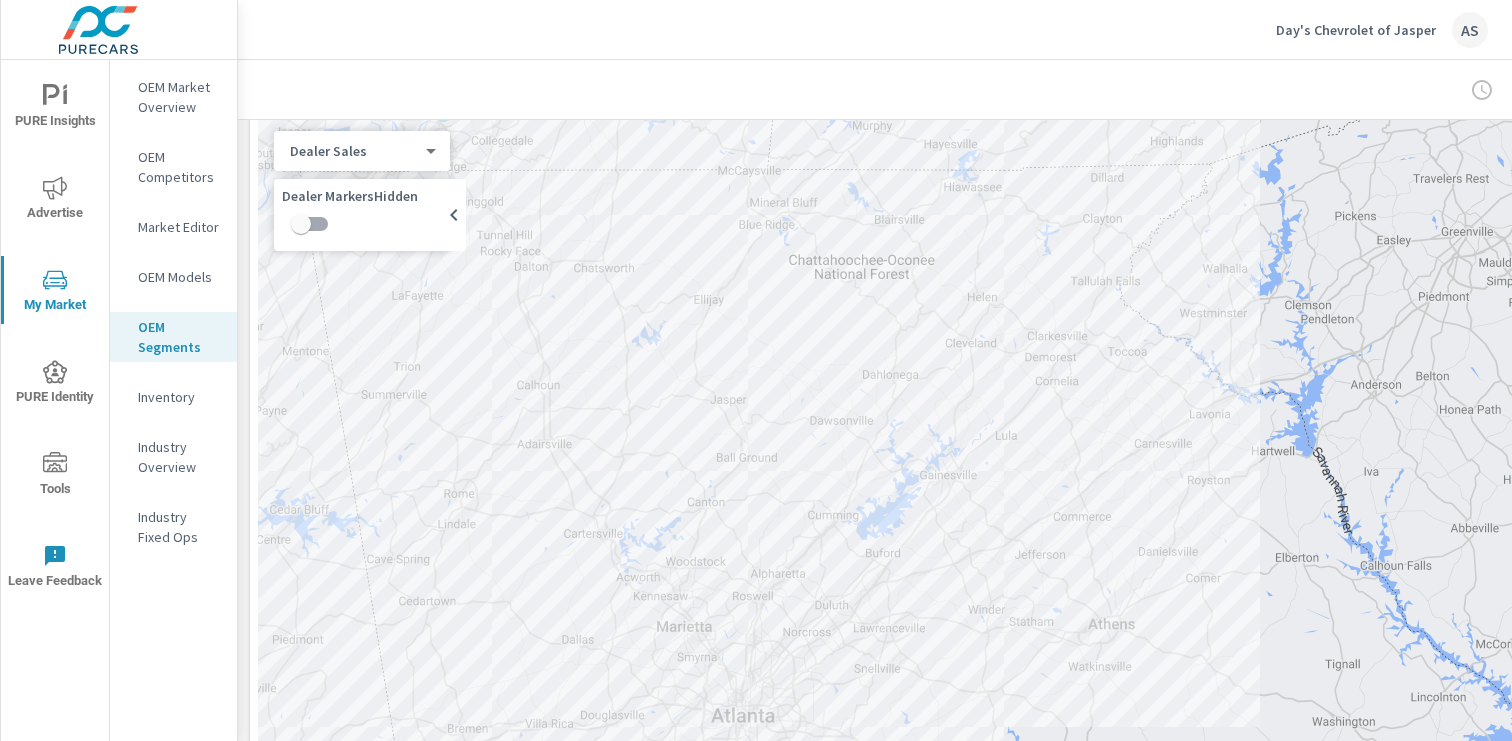 click at bounding box center (301, 224) 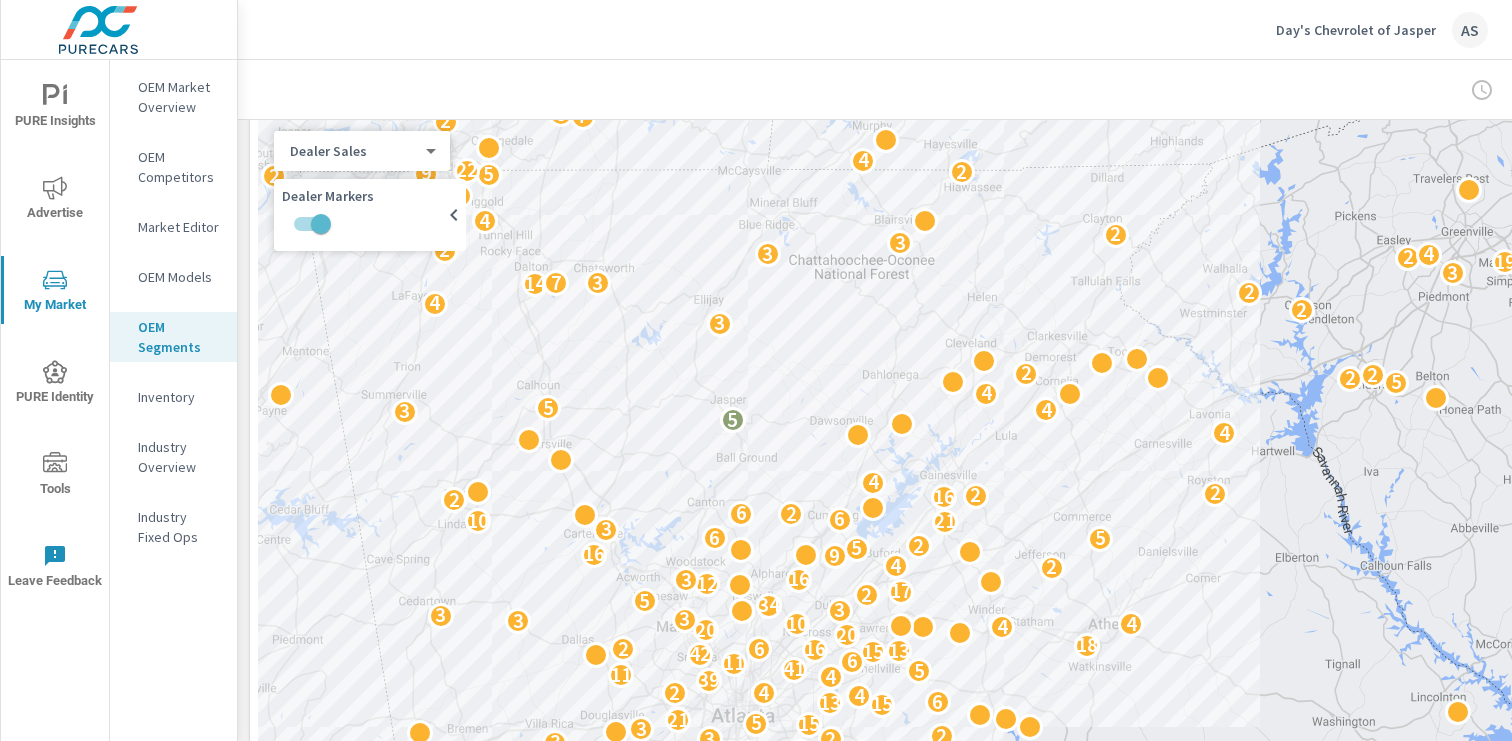 click at bounding box center (321, 224) 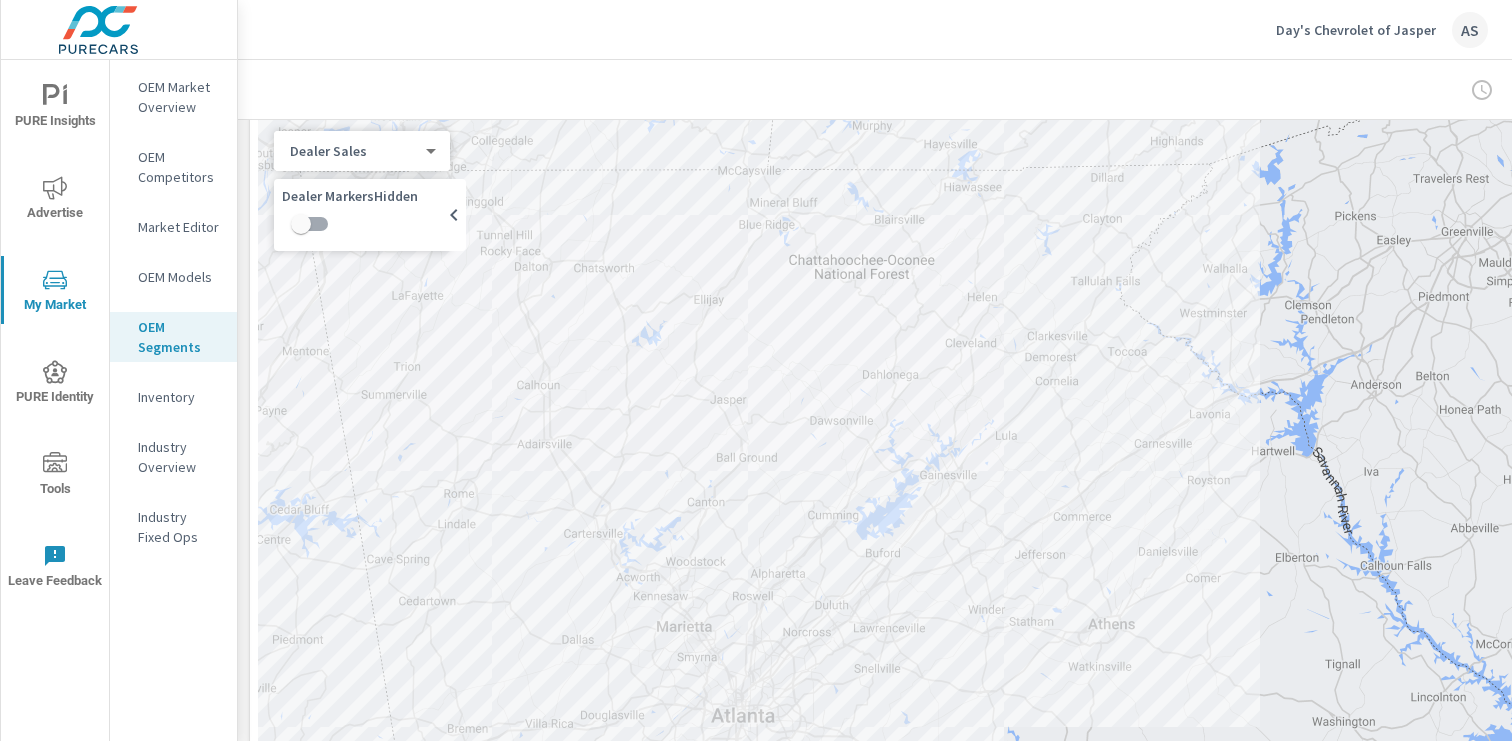 drag, startPoint x: 481, startPoint y: 83, endPoint x: 488, endPoint y: 75, distance: 10.630146 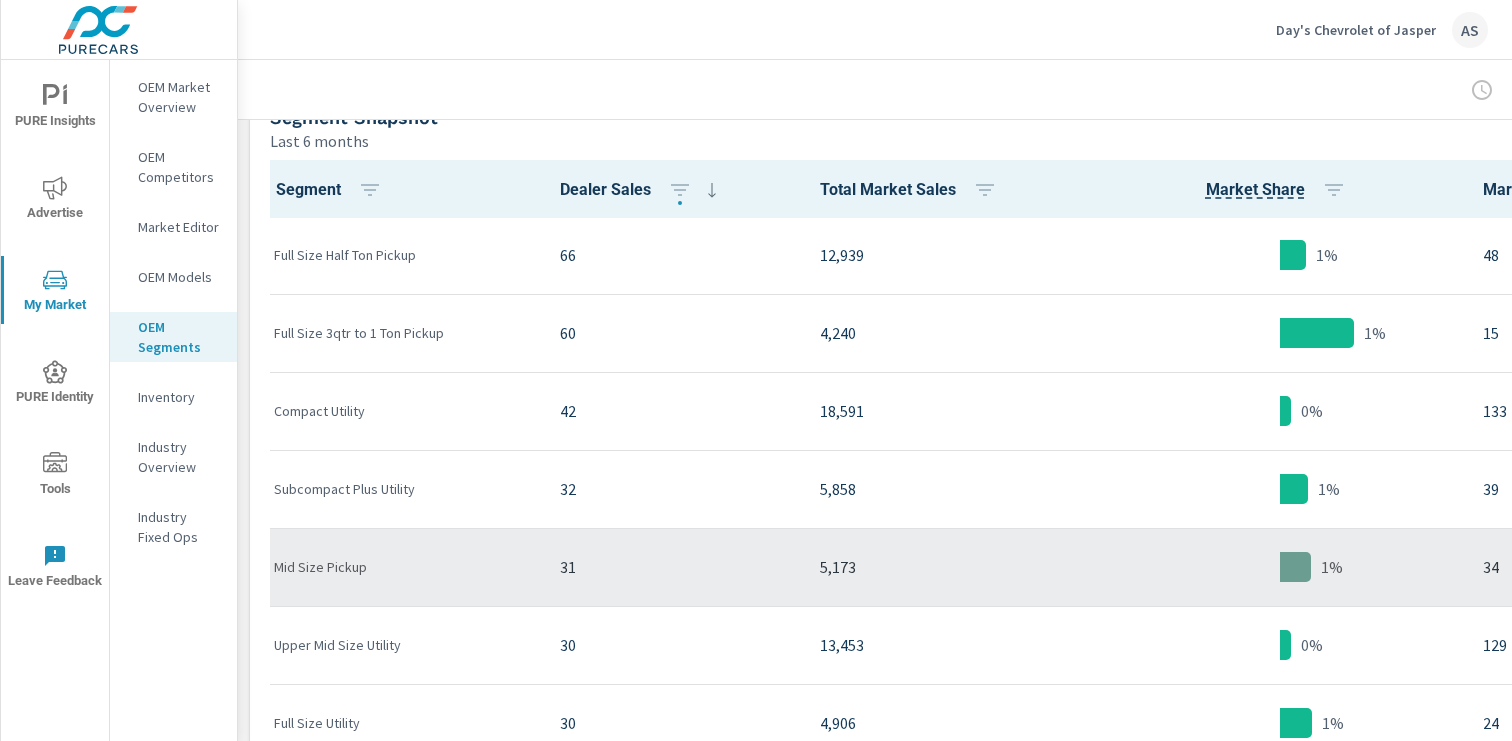 scroll, scrollTop: 1037, scrollLeft: 0, axis: vertical 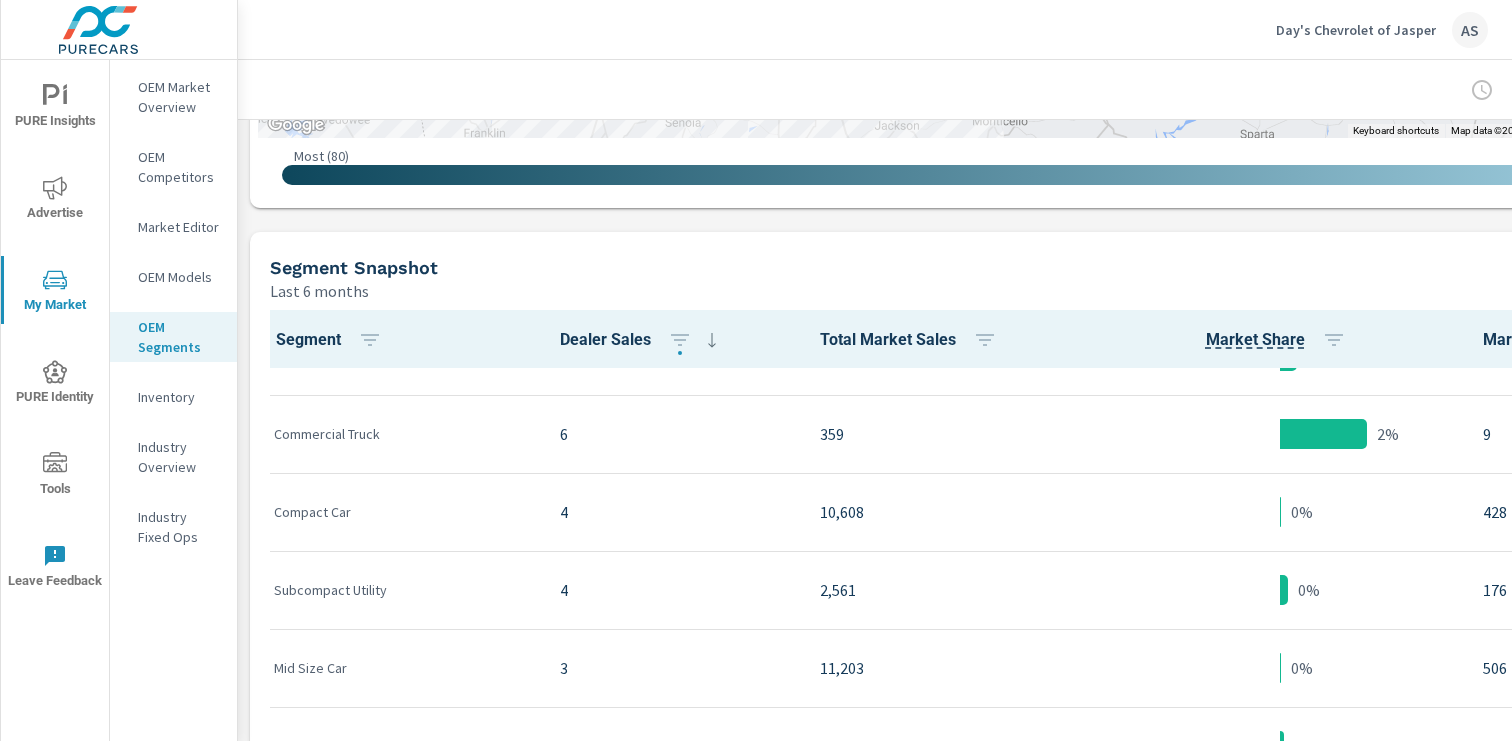 click on "Segment Snapshot" at bounding box center [354, 267] 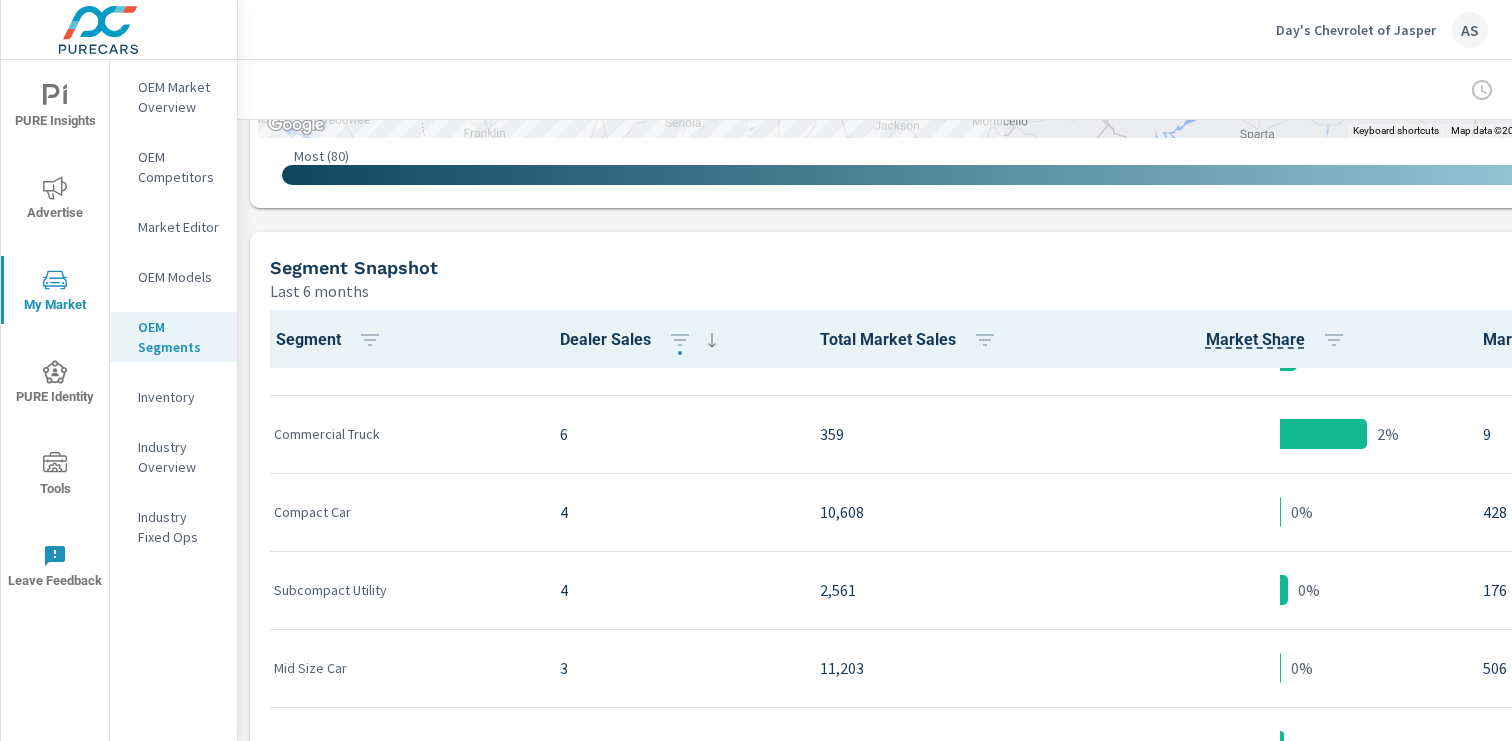click on "Segment Snapshot" at bounding box center (354, 267) 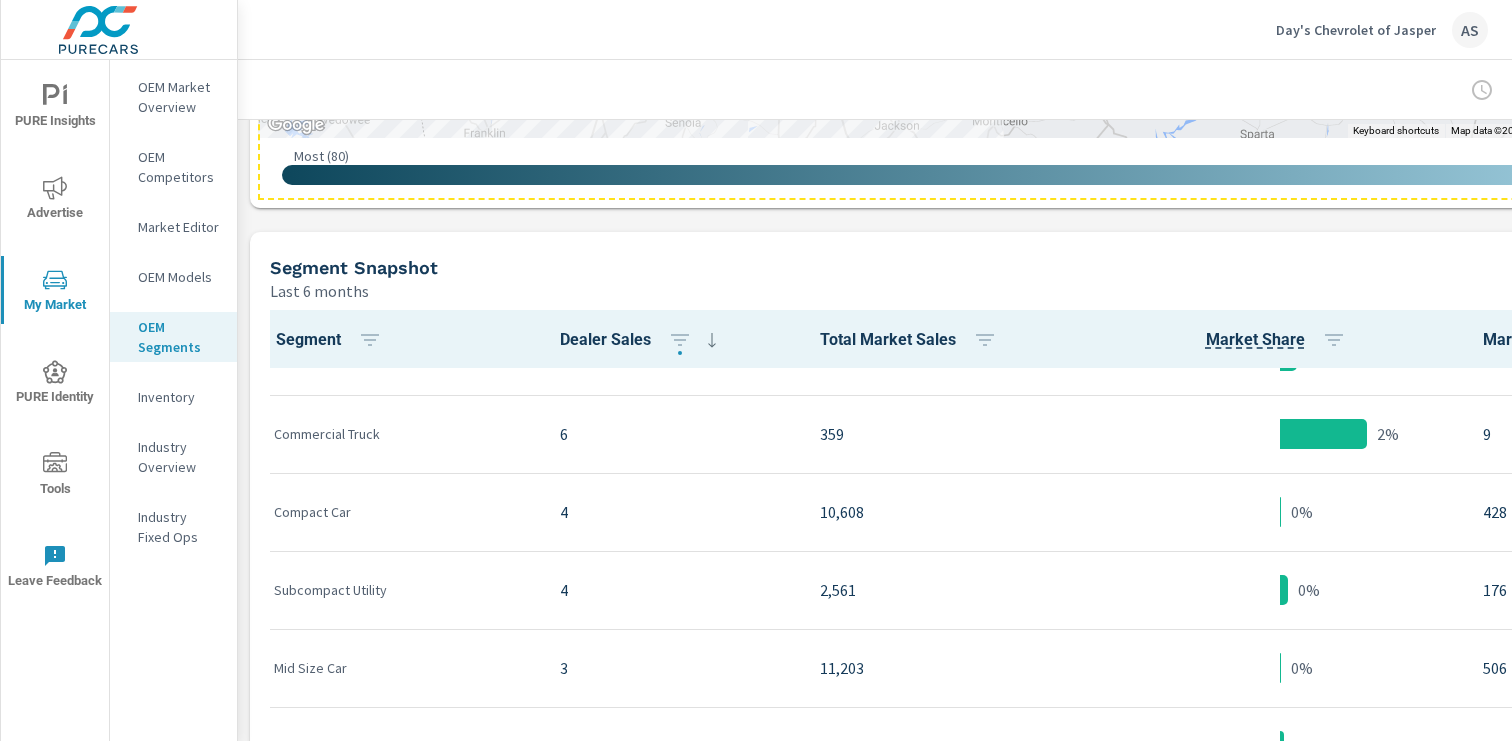 click on "Segment Snapshot" at bounding box center (354, 267) 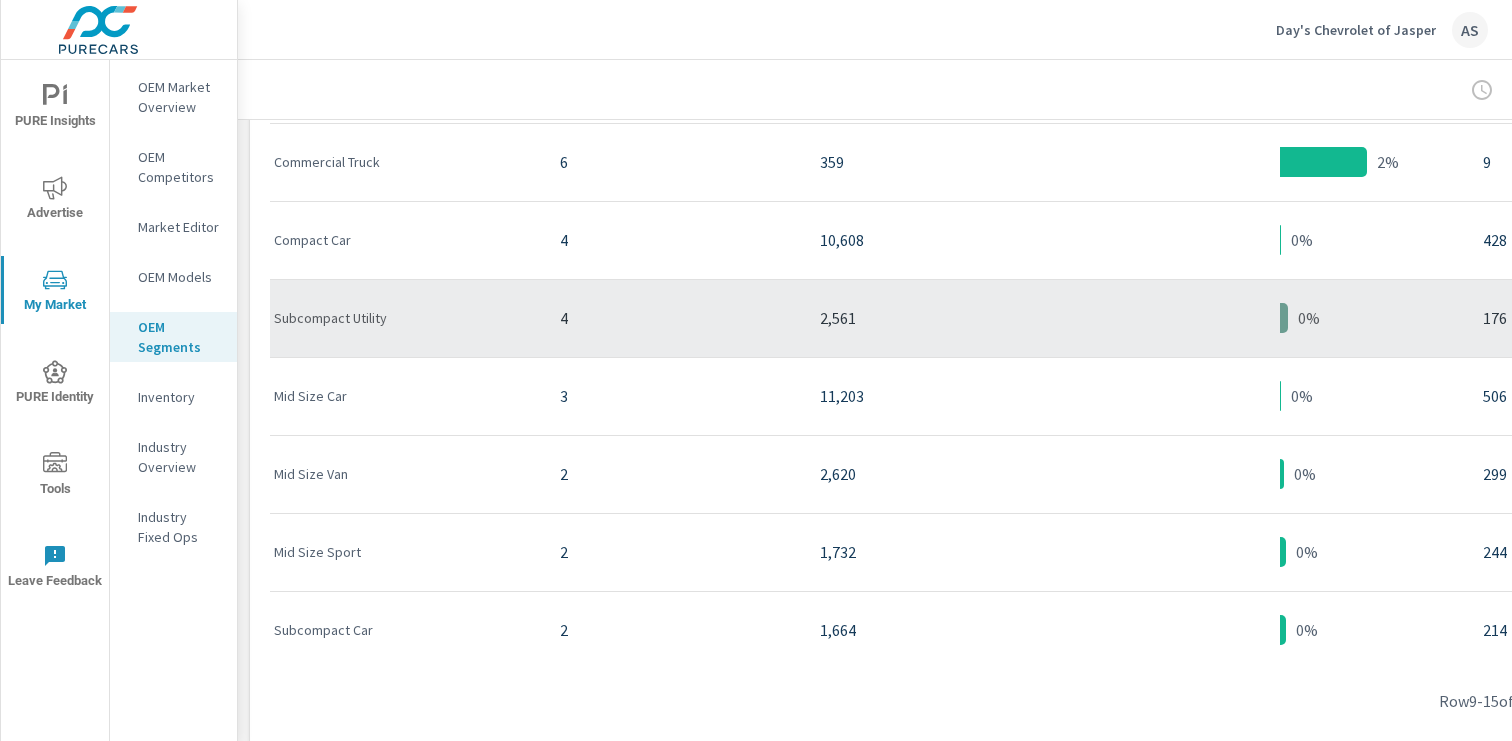 scroll, scrollTop: 1093, scrollLeft: 0, axis: vertical 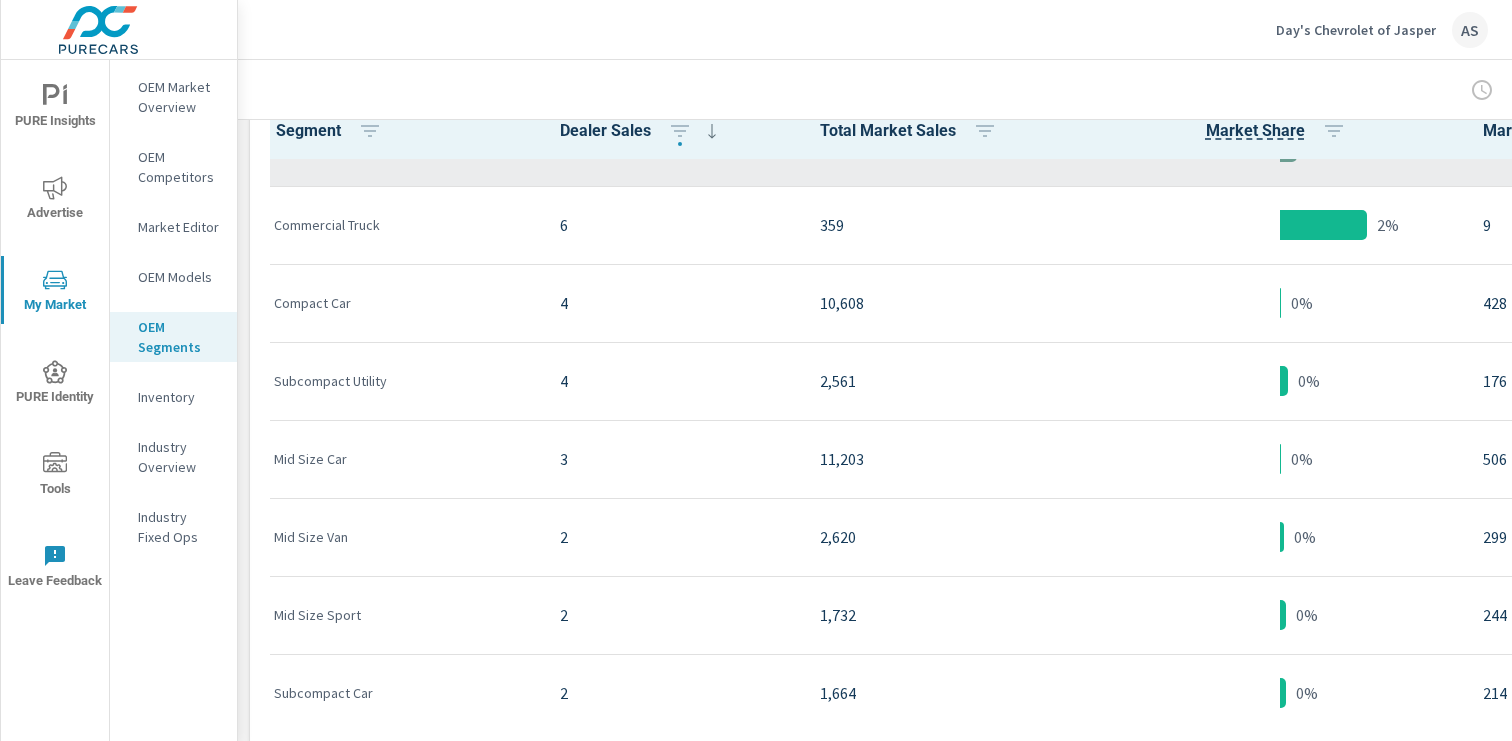click on "16" at bounding box center (674, 147) 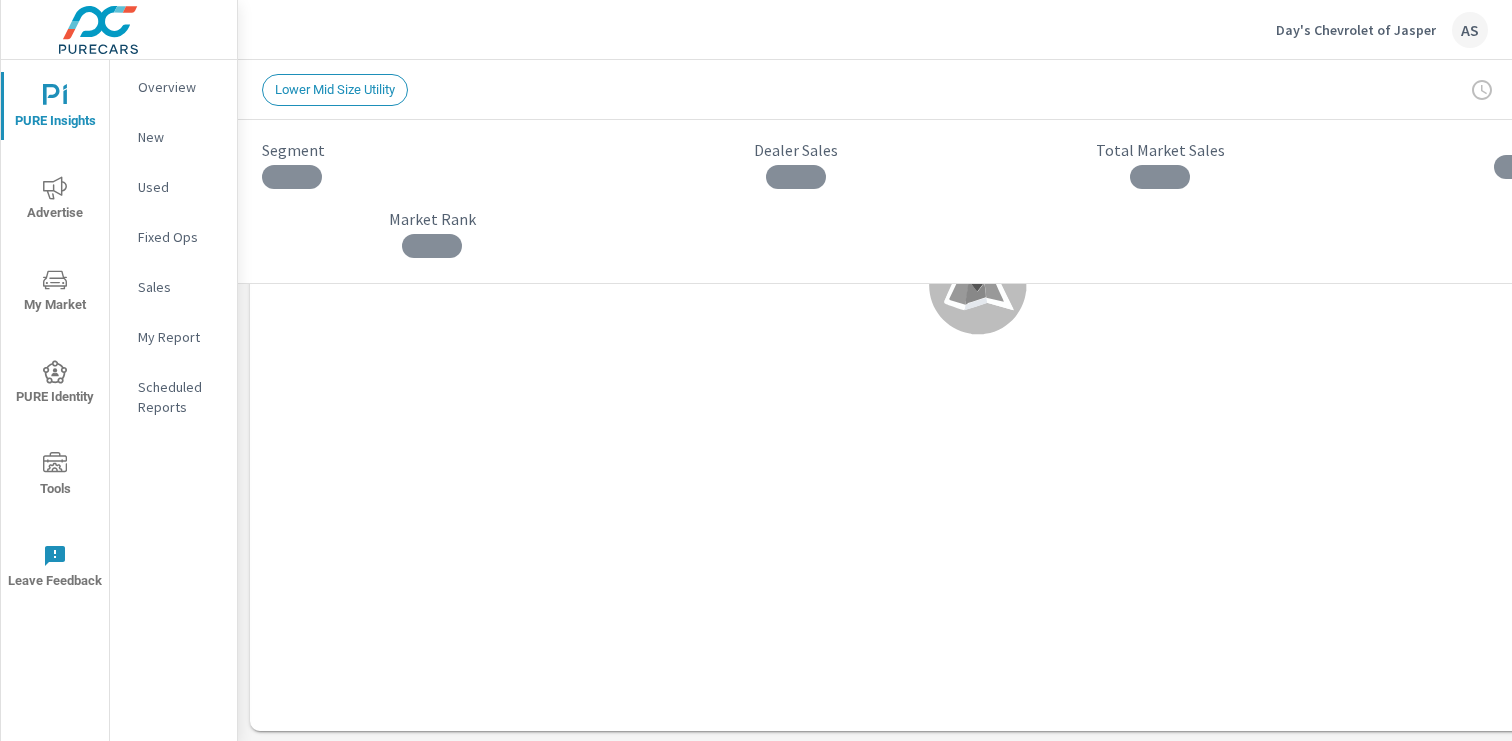 scroll, scrollTop: 1217, scrollLeft: 0, axis: vertical 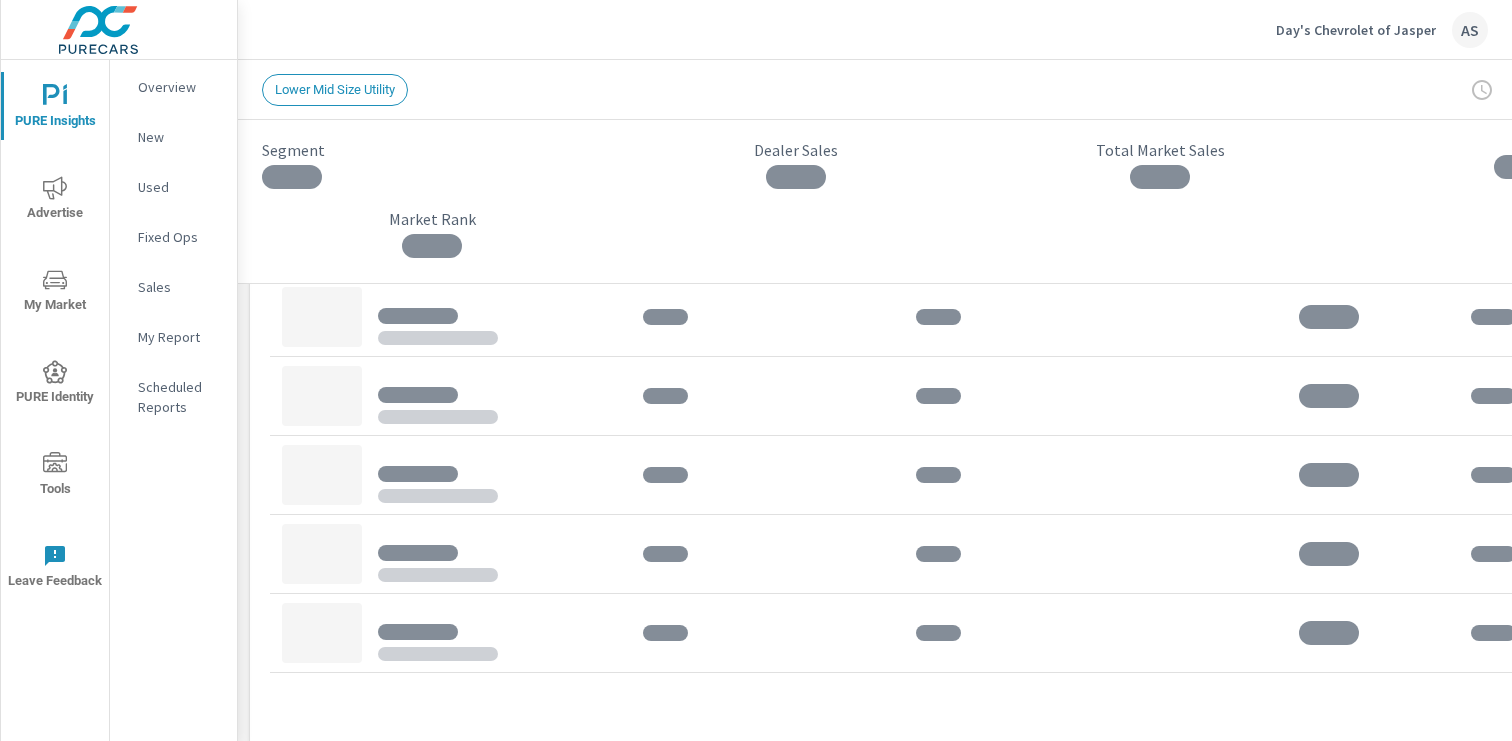 click on "PURE Identity" at bounding box center (55, 384) 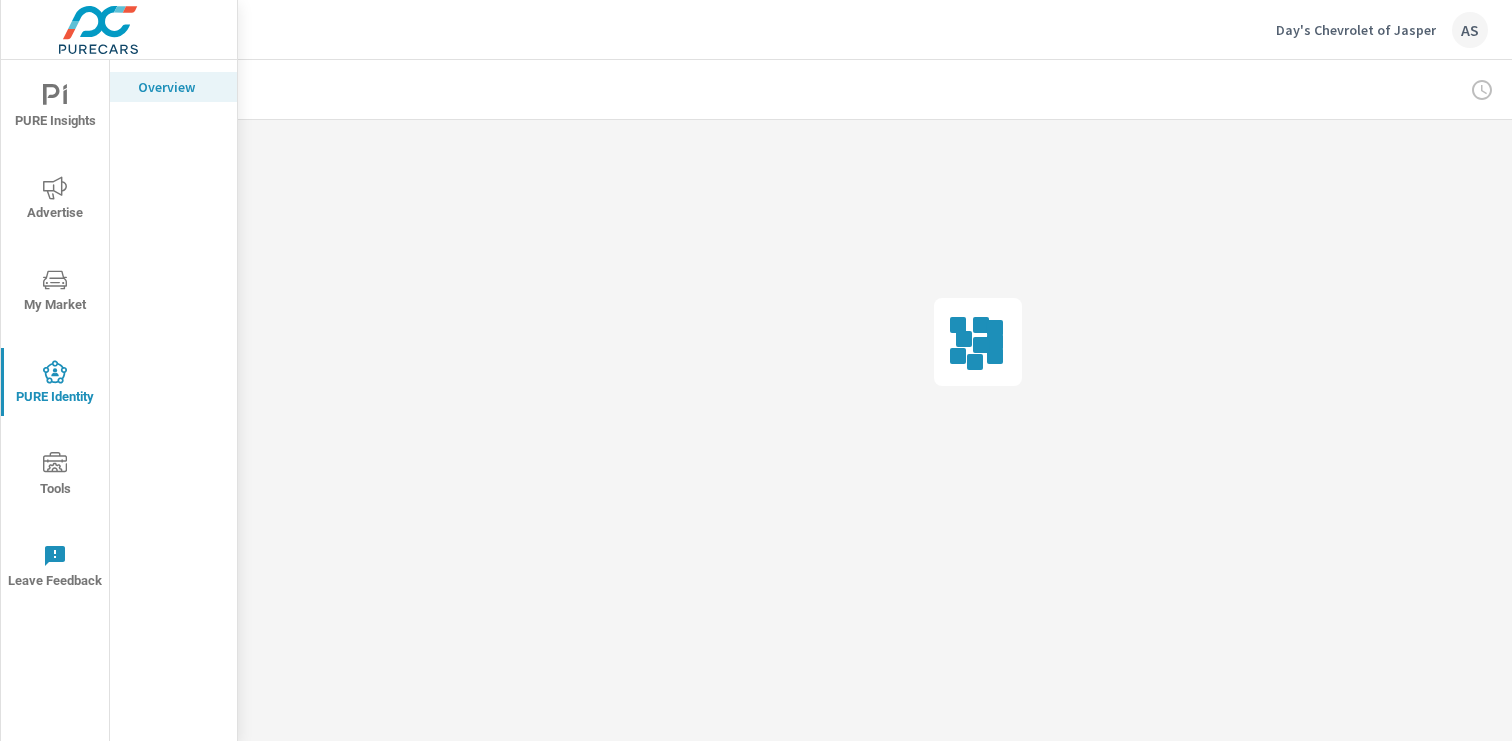 click on "PURE Insights Advertise My Market PURE Identity Tools Leave Feedback" at bounding box center (55, 336) 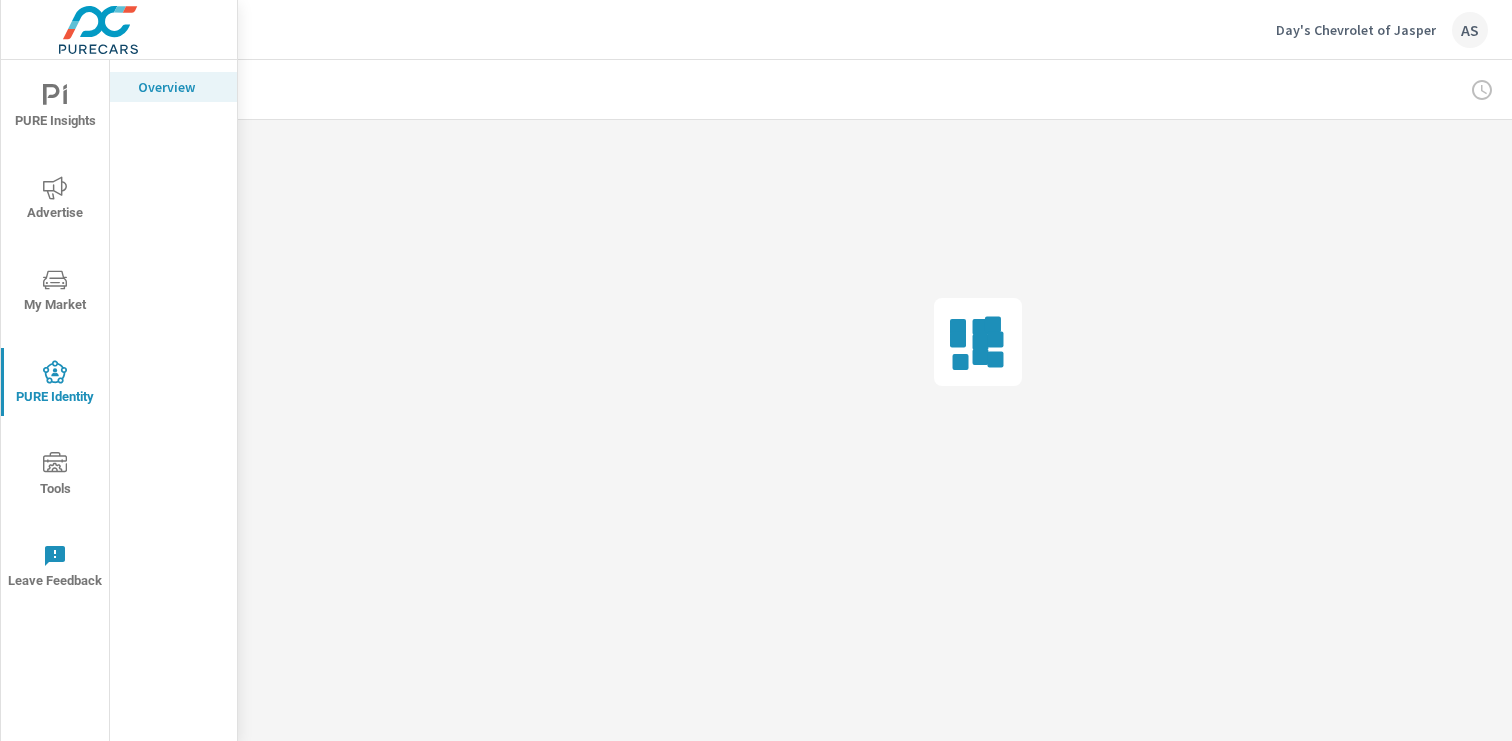 click on "My Market" at bounding box center [55, 292] 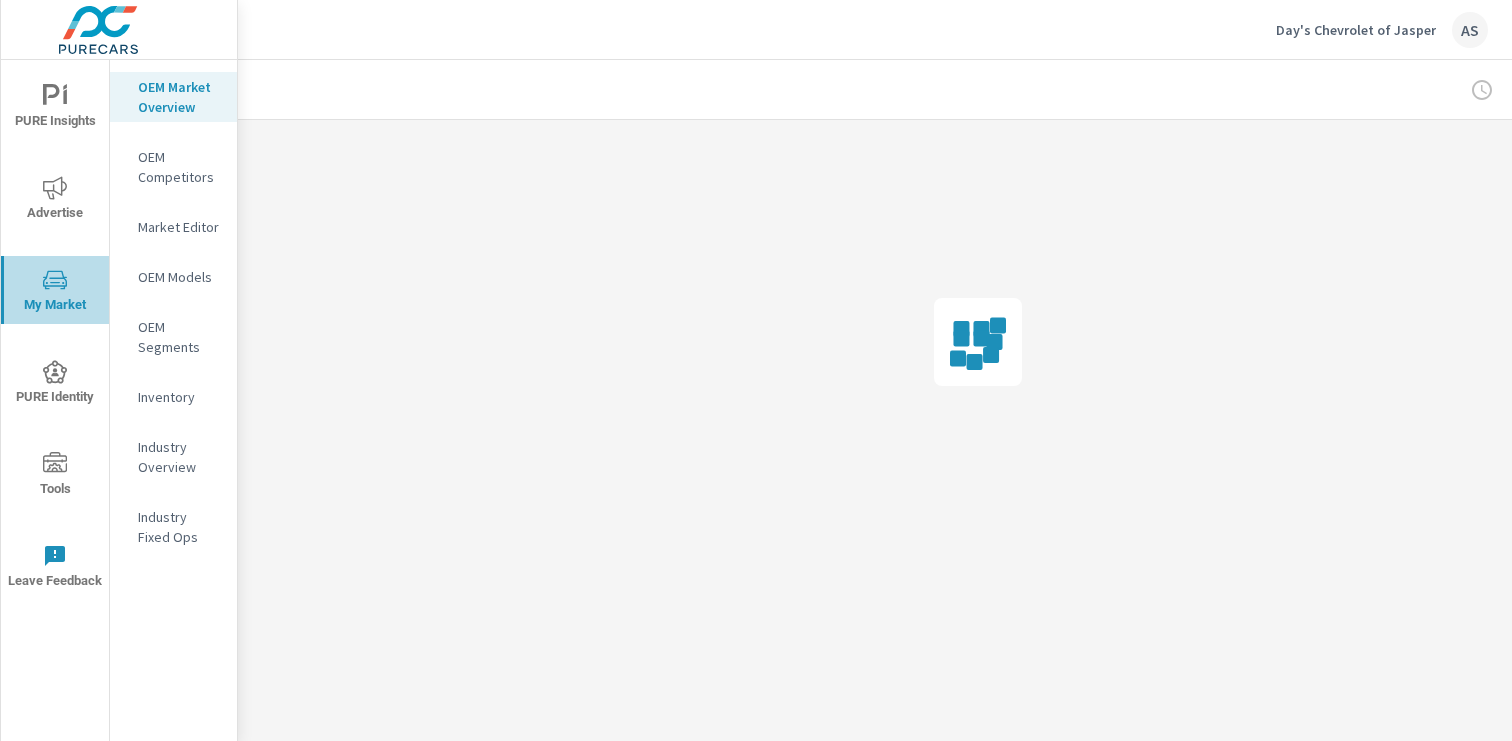 click on "My Market" at bounding box center [55, 292] 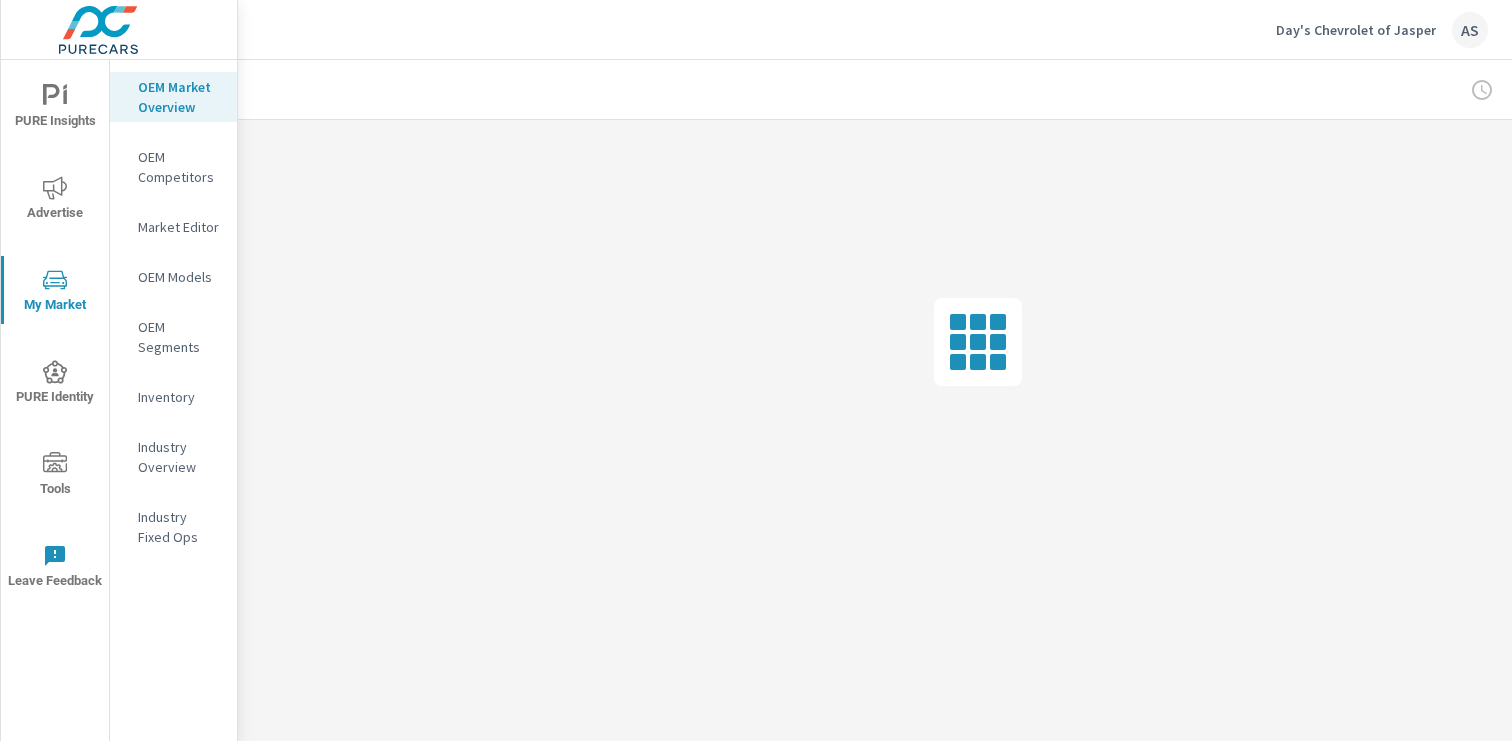 click on "OEM Market Overview" at bounding box center [179, 97] 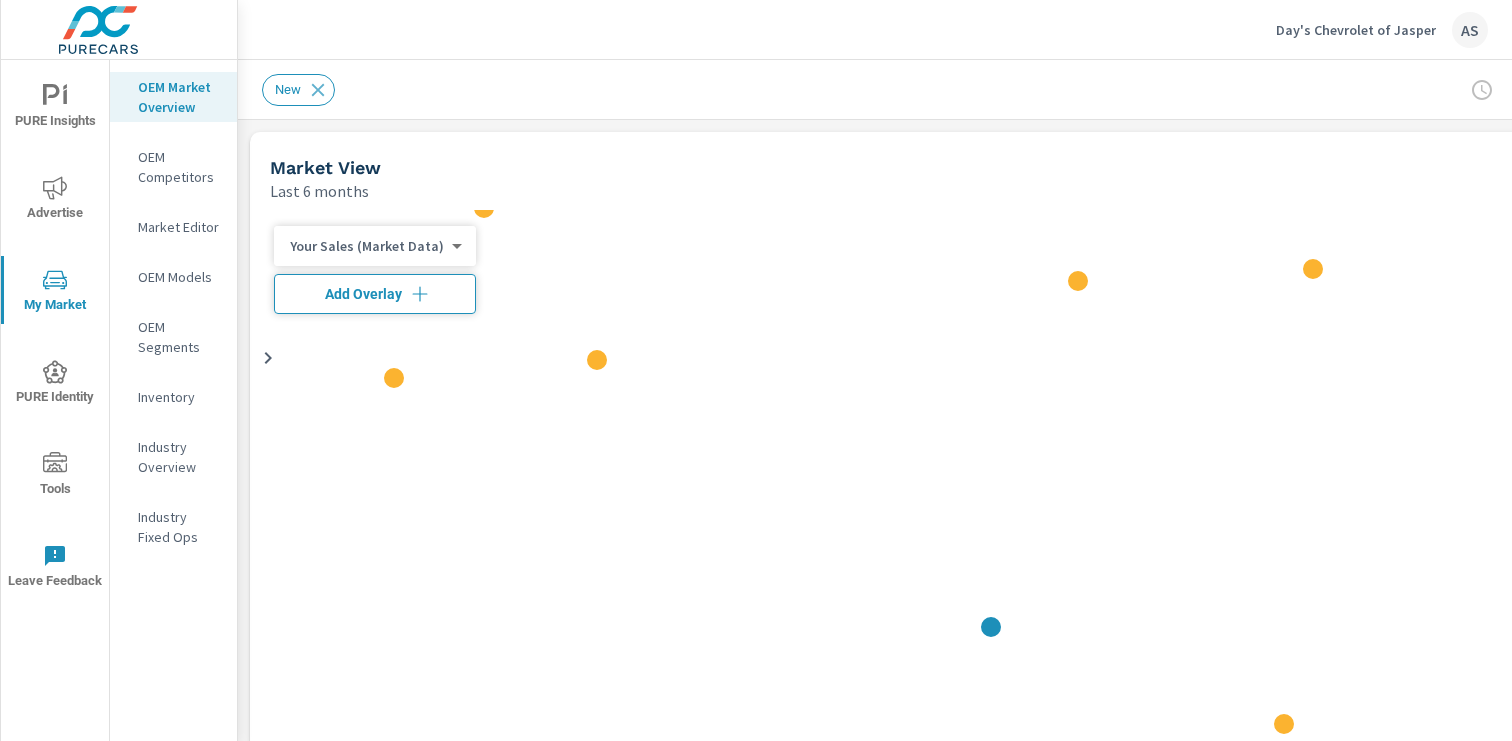 scroll, scrollTop: 1, scrollLeft: 0, axis: vertical 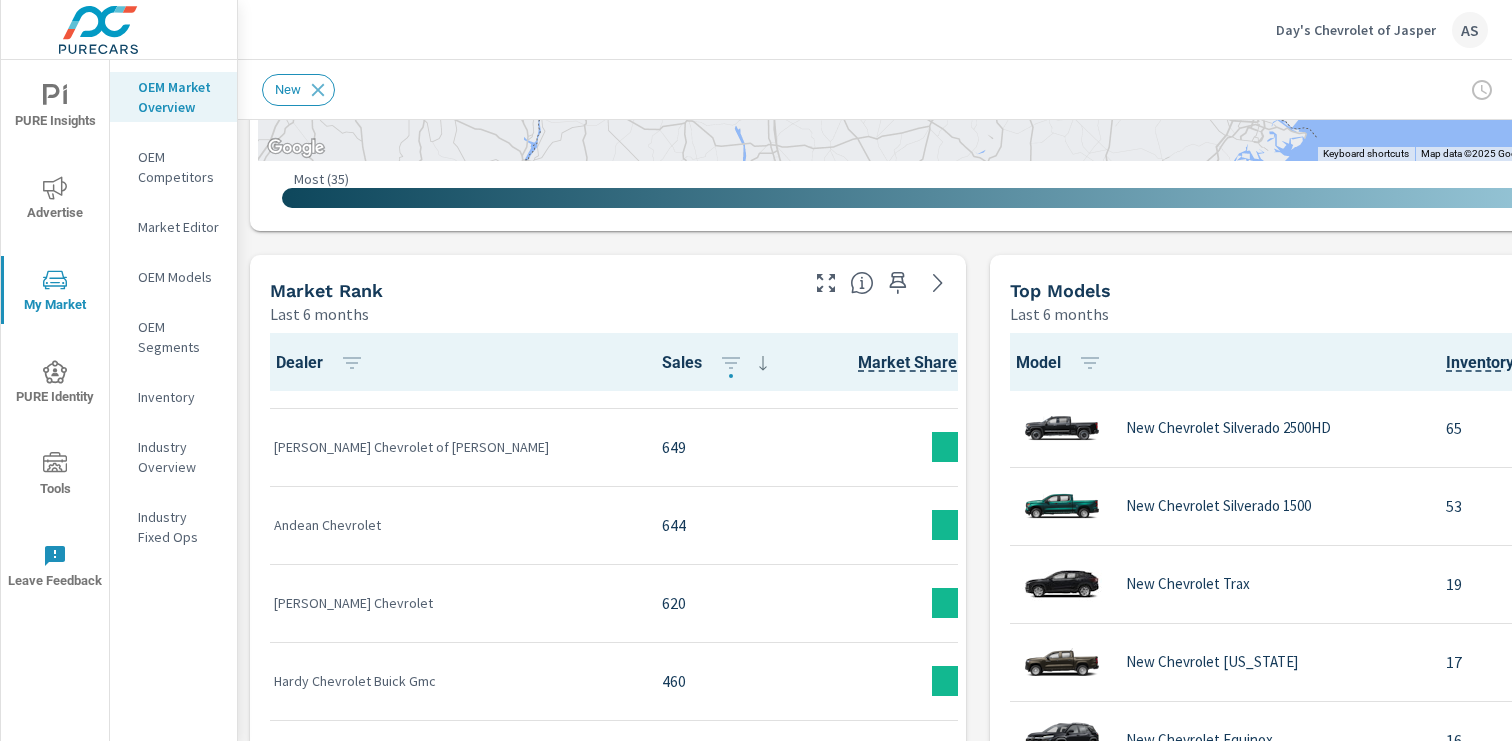 click on "Last 6 months" at bounding box center (532, 314) 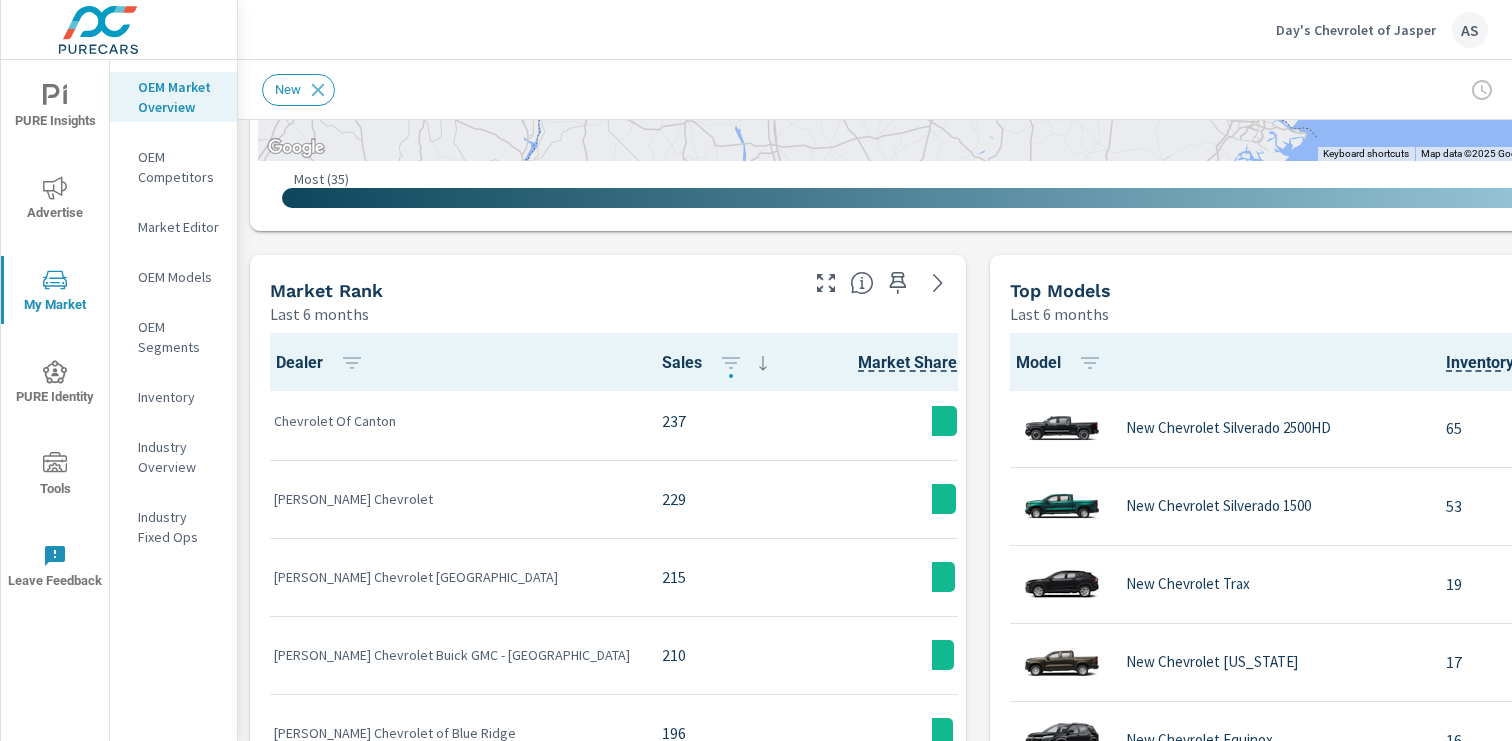 scroll, scrollTop: 1440, scrollLeft: 0, axis: vertical 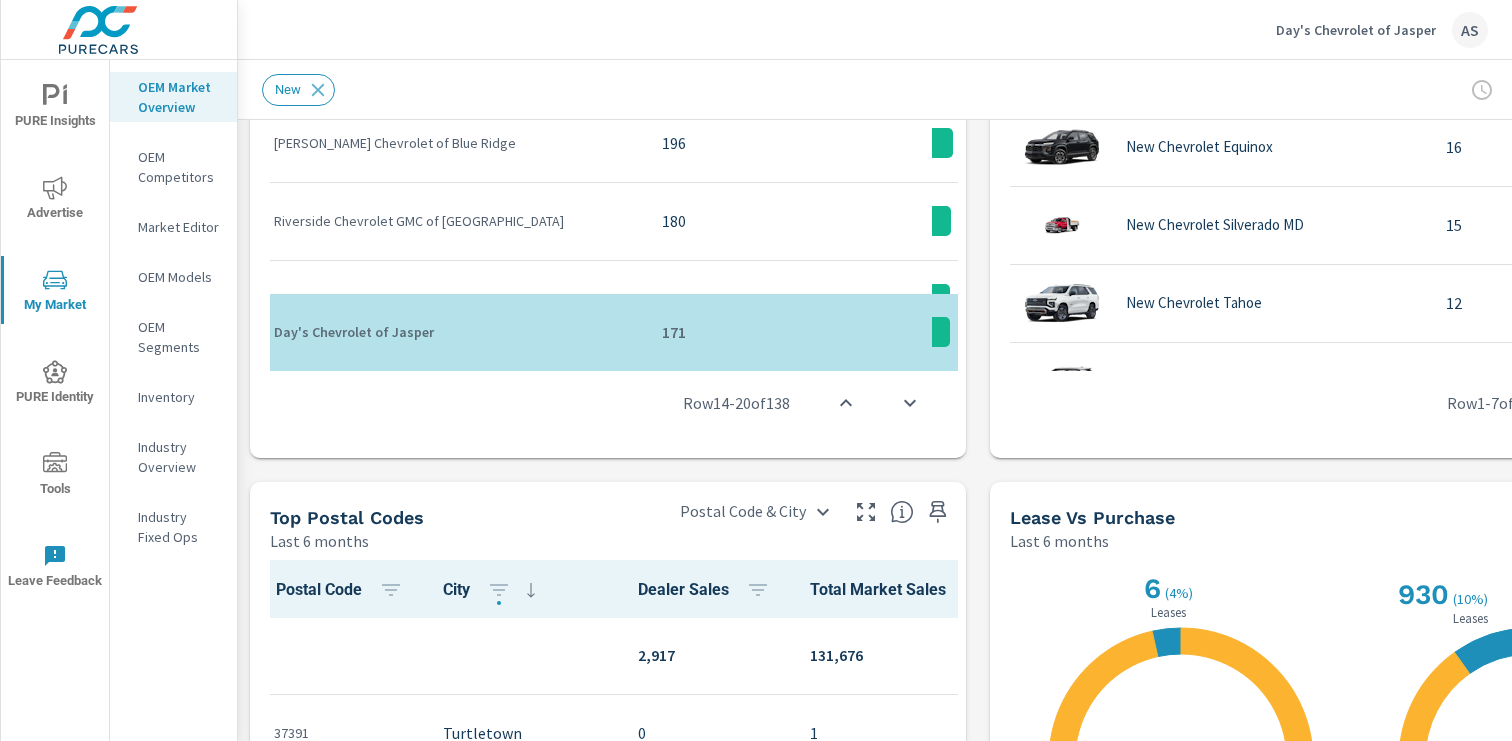 click on "Row  14 - 20  of  138" at bounding box center (608, 402) 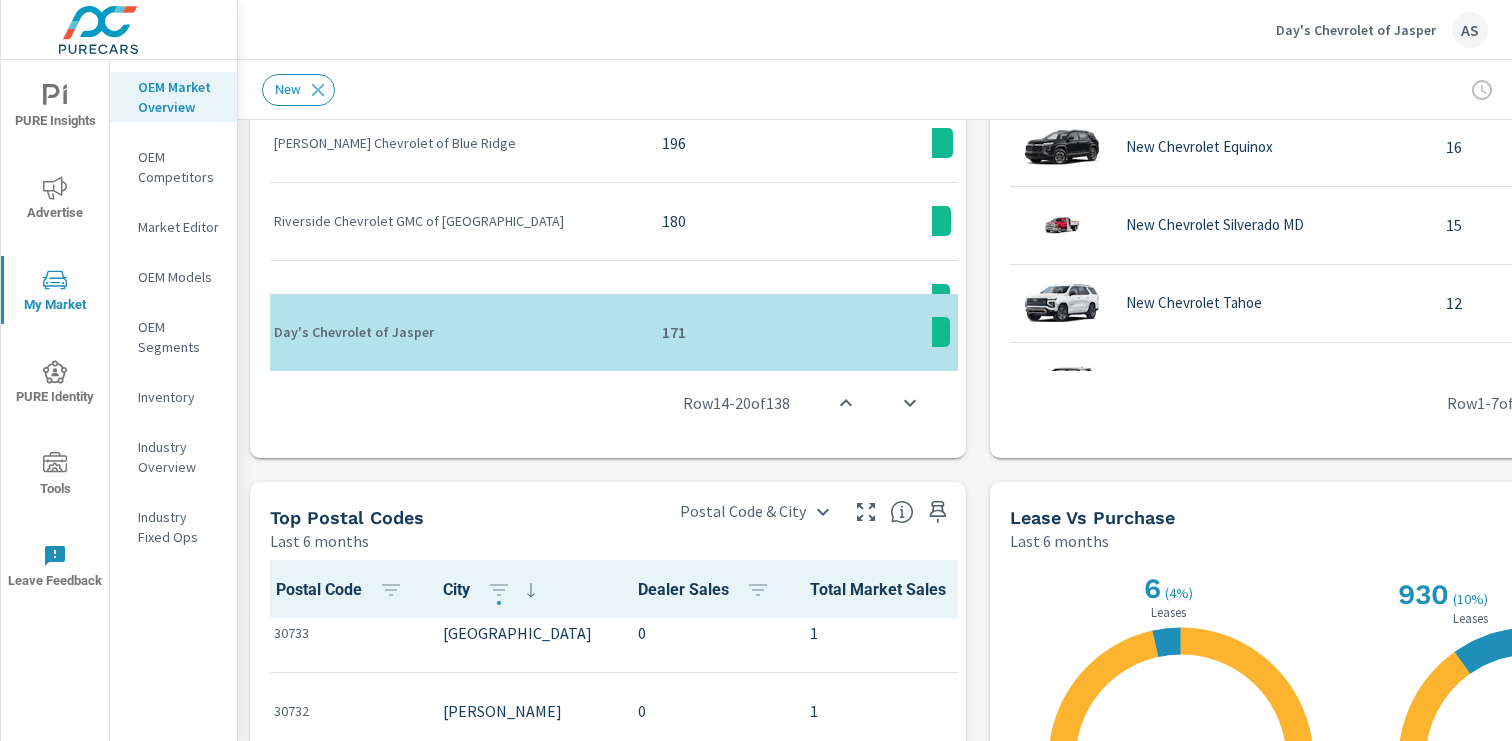 scroll, scrollTop: 555, scrollLeft: 0, axis: vertical 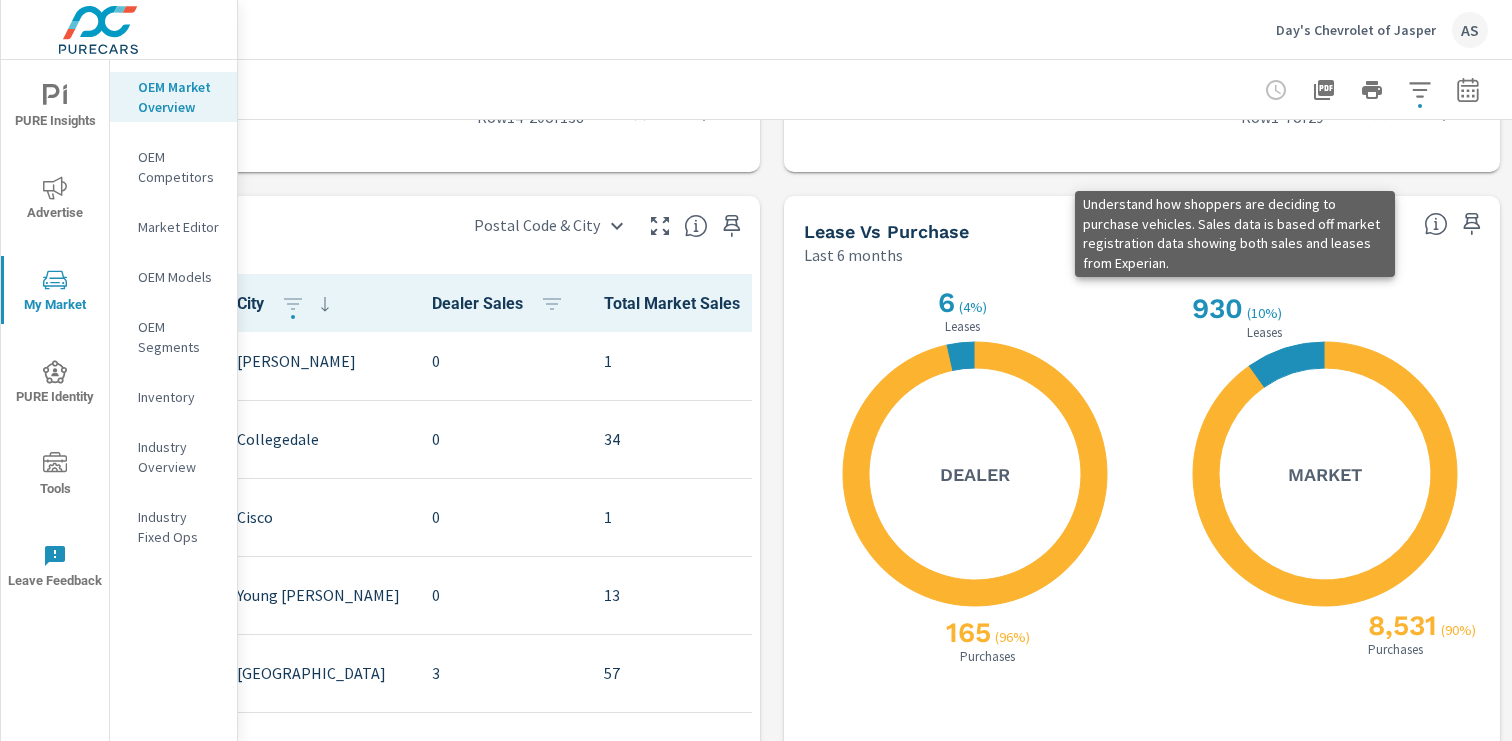 click 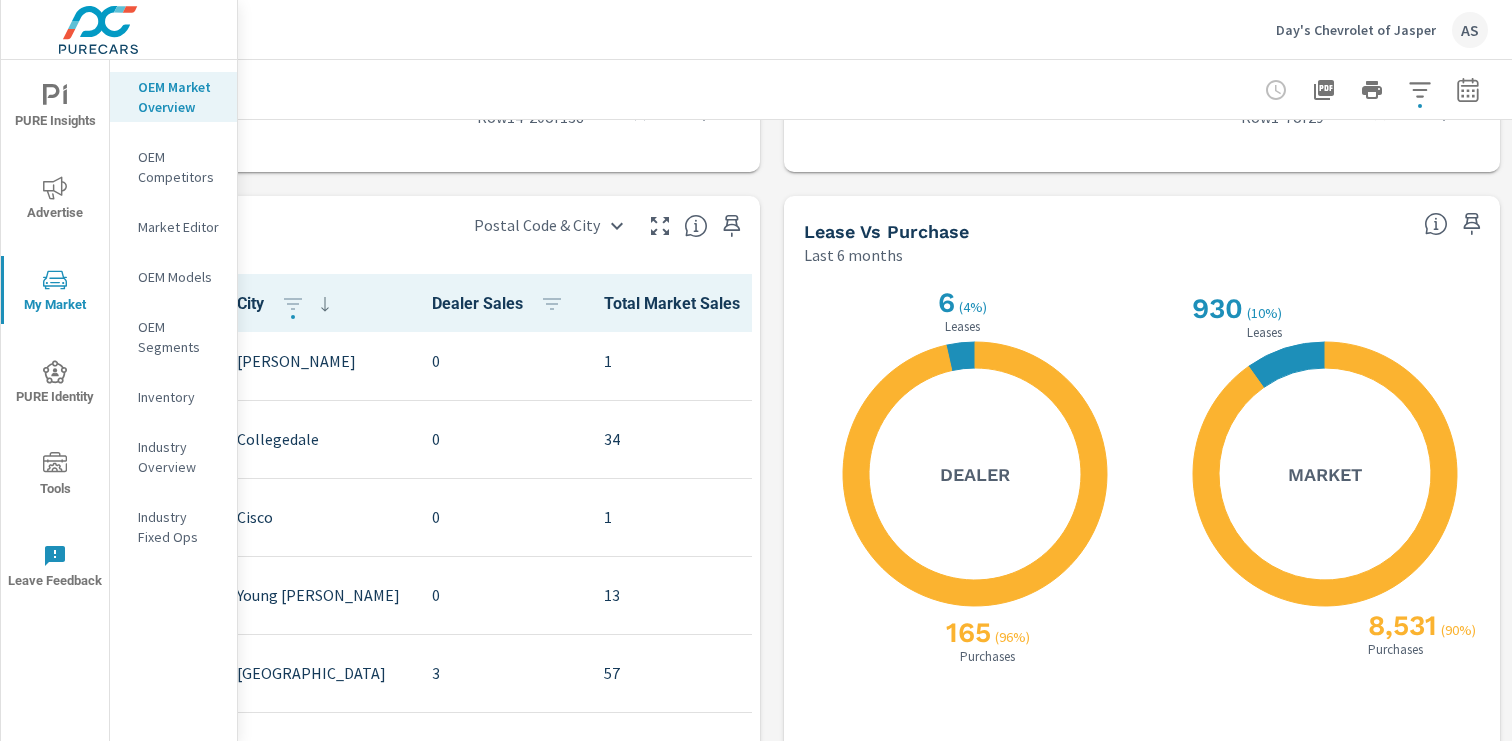 click 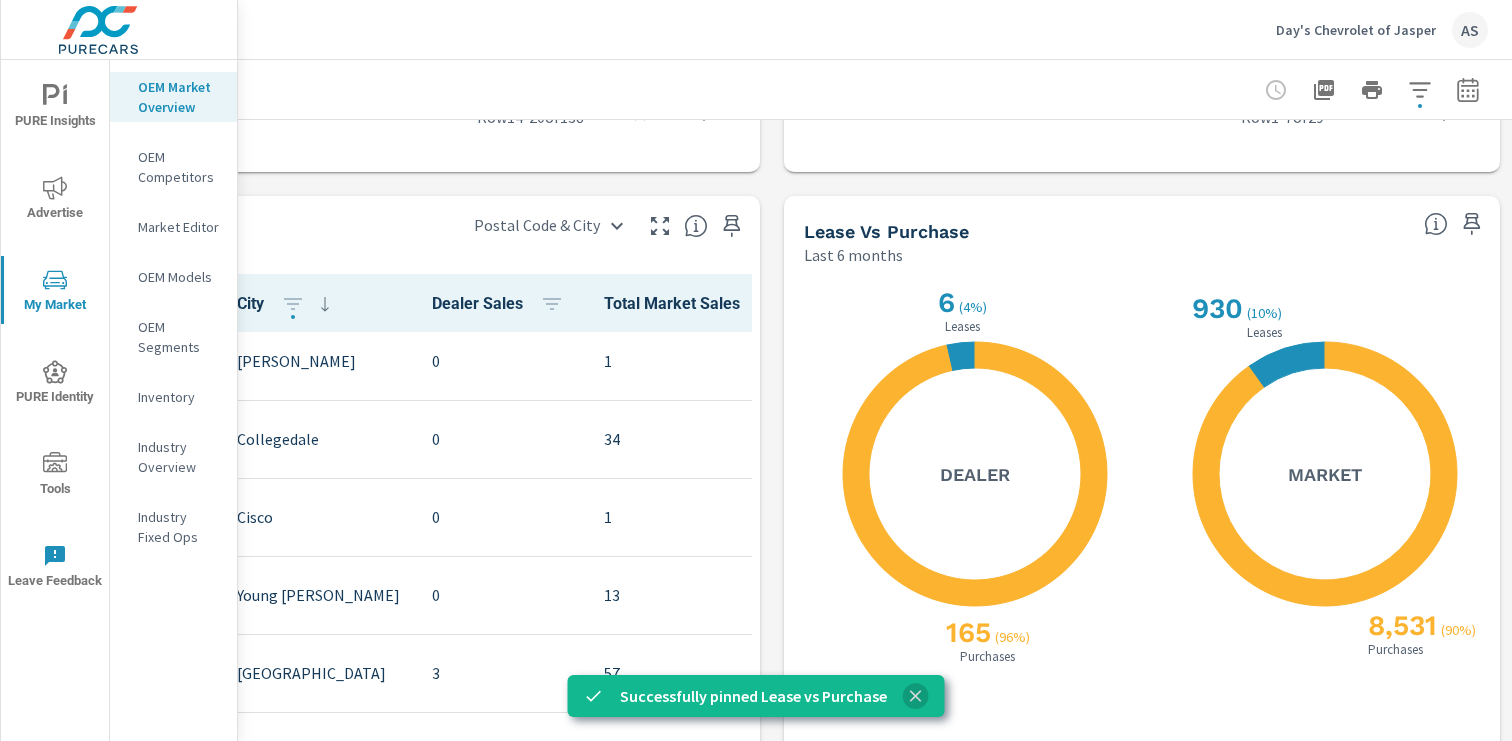 click 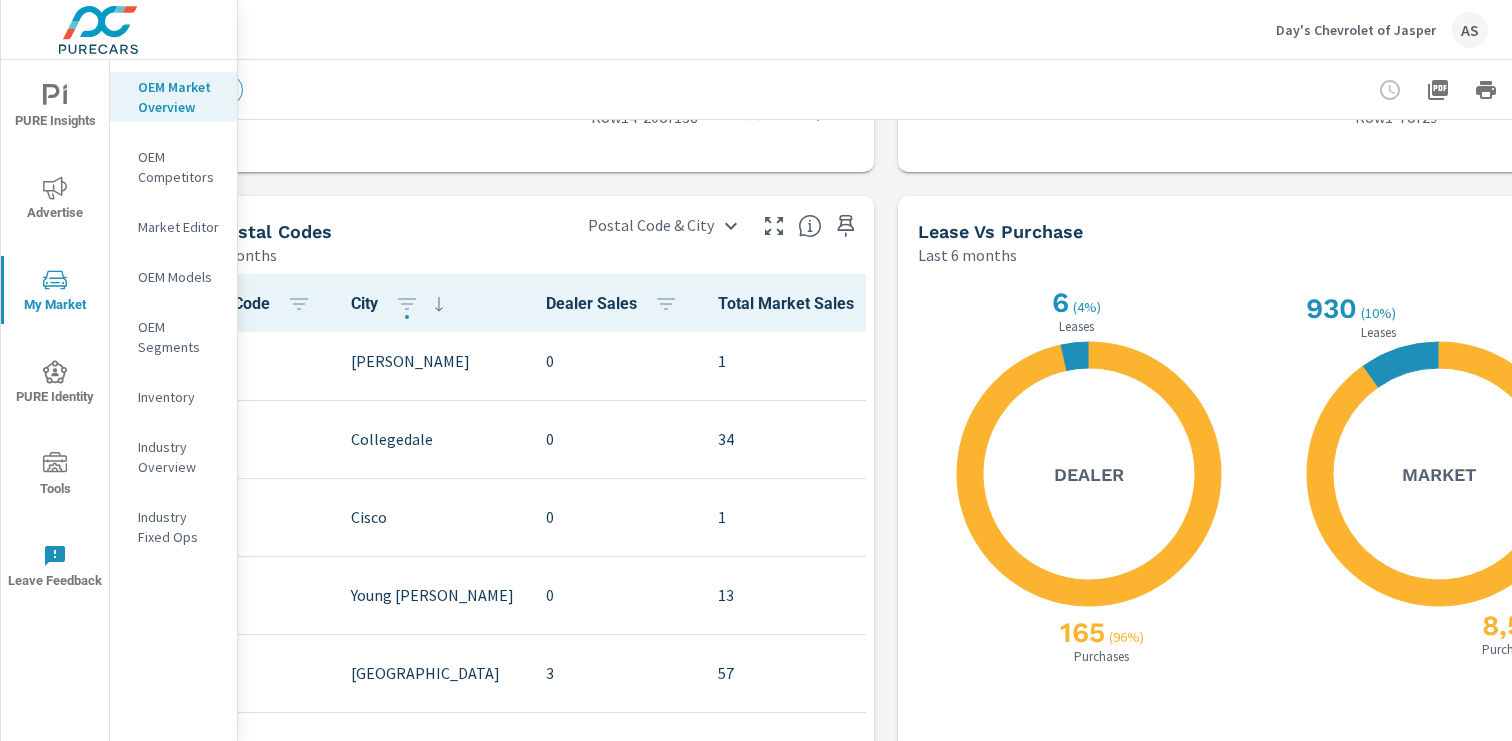 scroll, scrollTop: 1740, scrollLeft: 0, axis: vertical 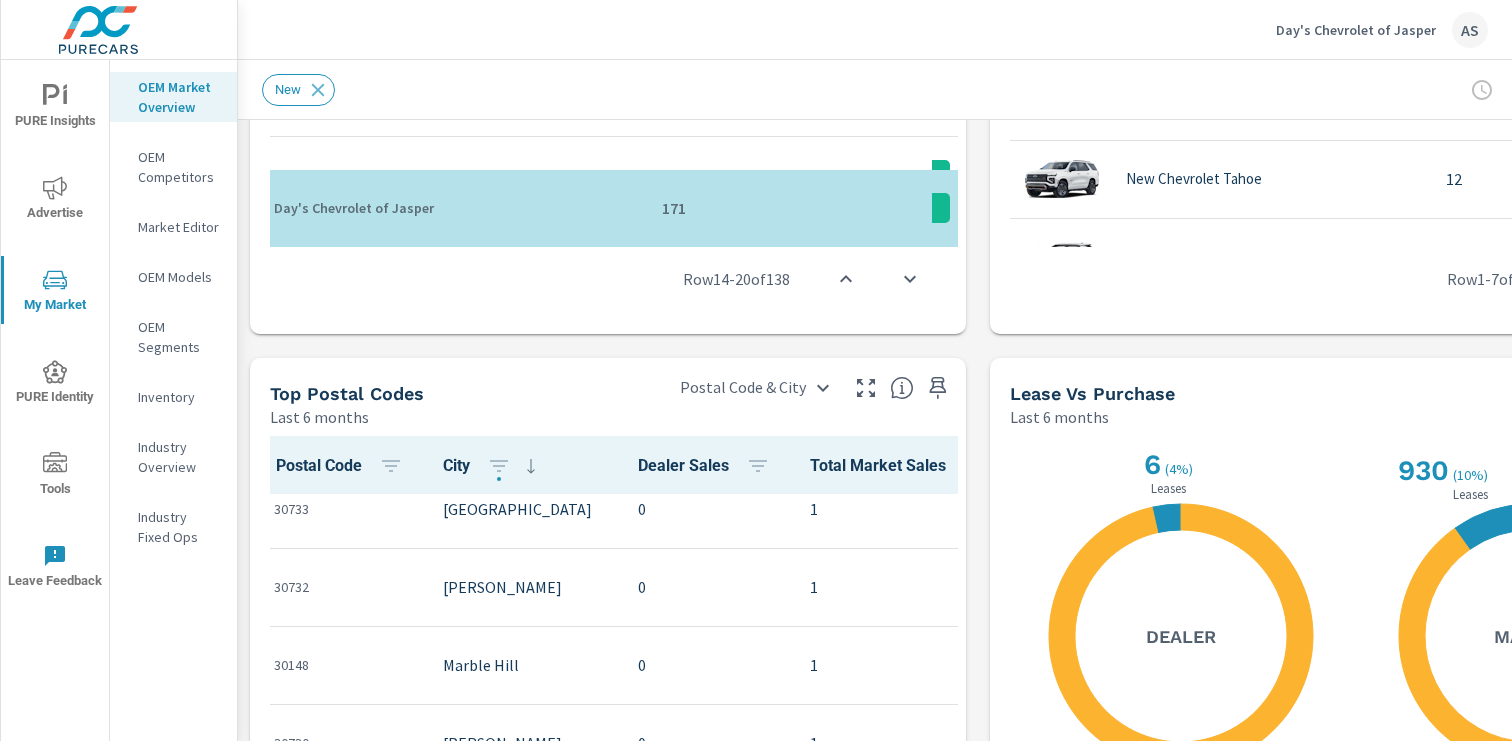 drag, startPoint x: 355, startPoint y: 419, endPoint x: 338, endPoint y: 384, distance: 38.910152 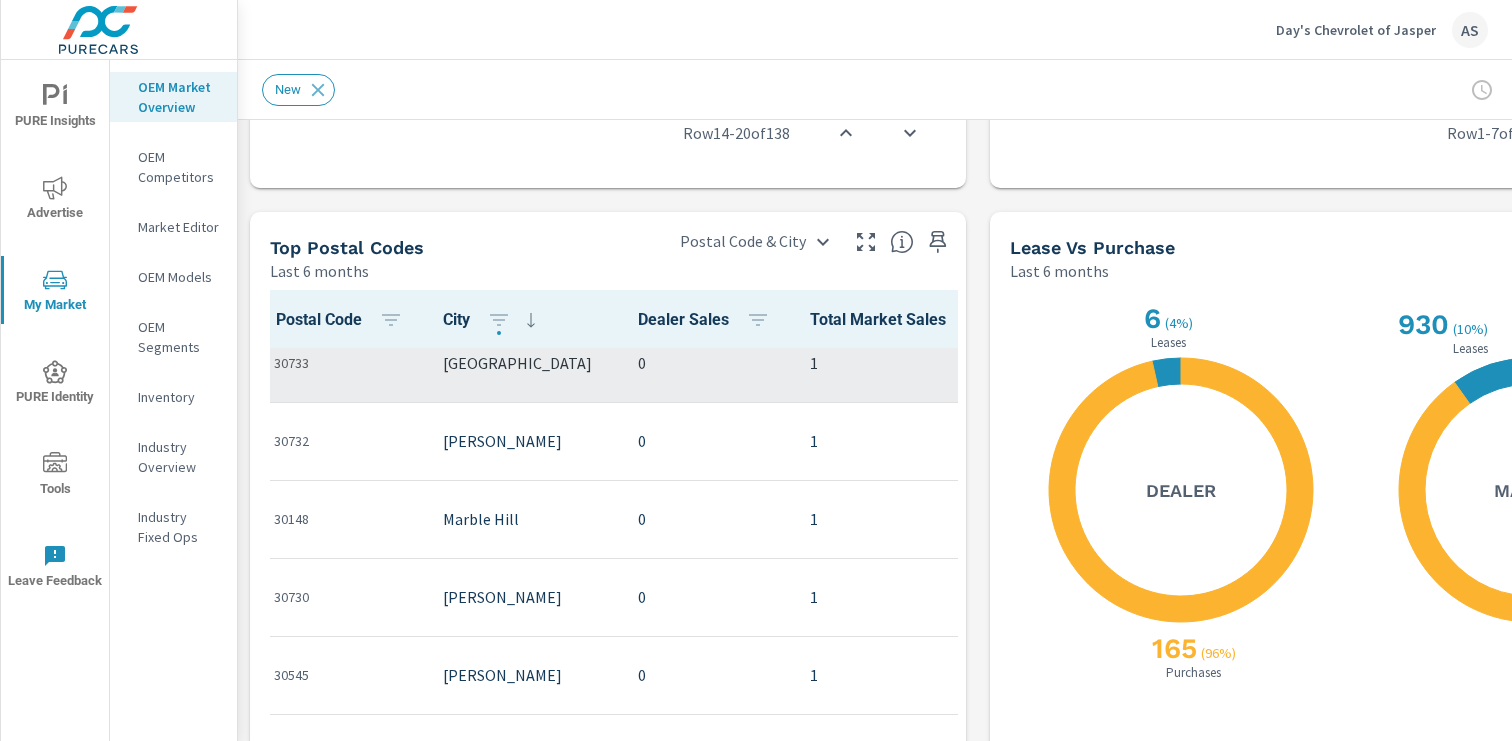 scroll, scrollTop: 1764, scrollLeft: 0, axis: vertical 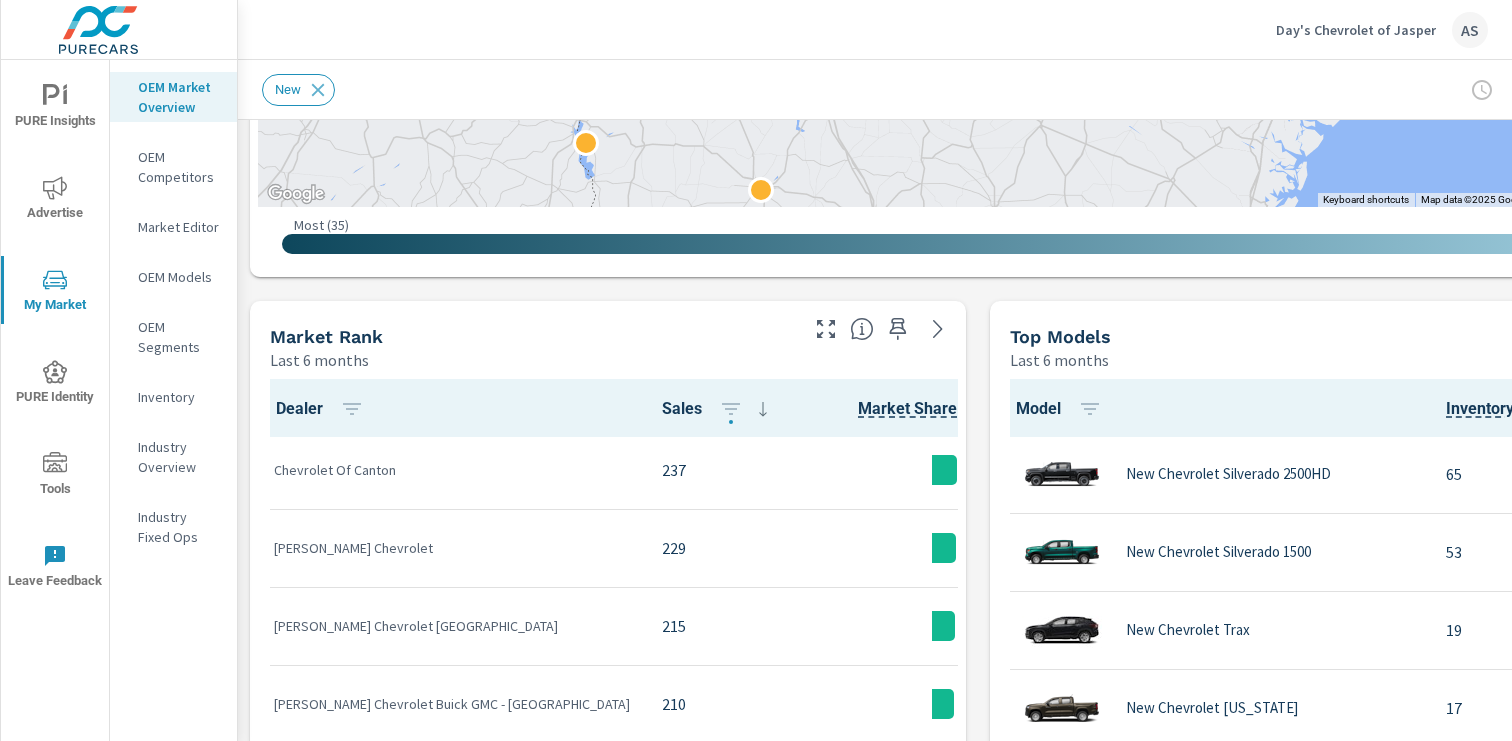 click on "Last 6 months" at bounding box center [532, 360] 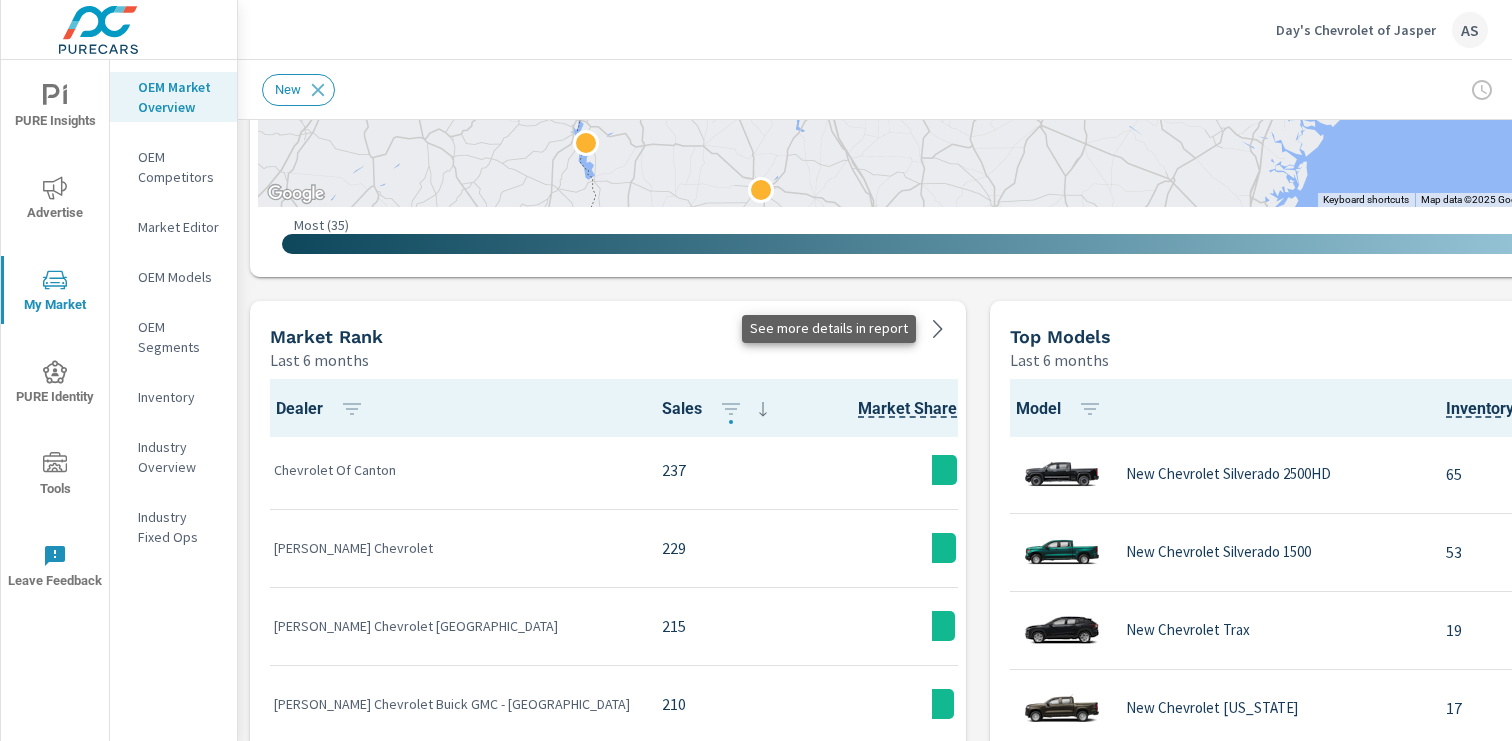 click 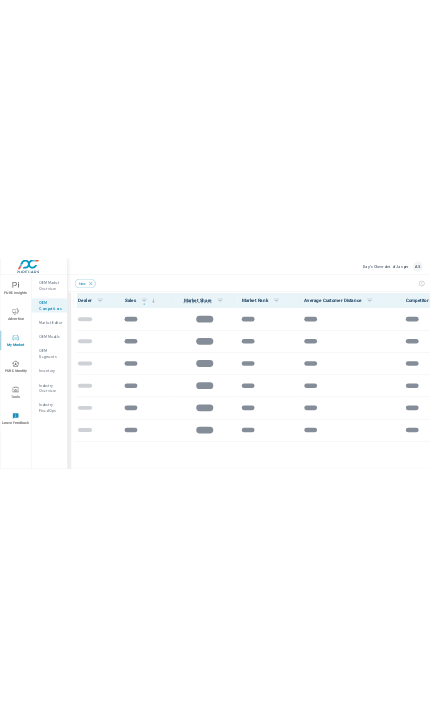 scroll, scrollTop: 1077, scrollLeft: 0, axis: vertical 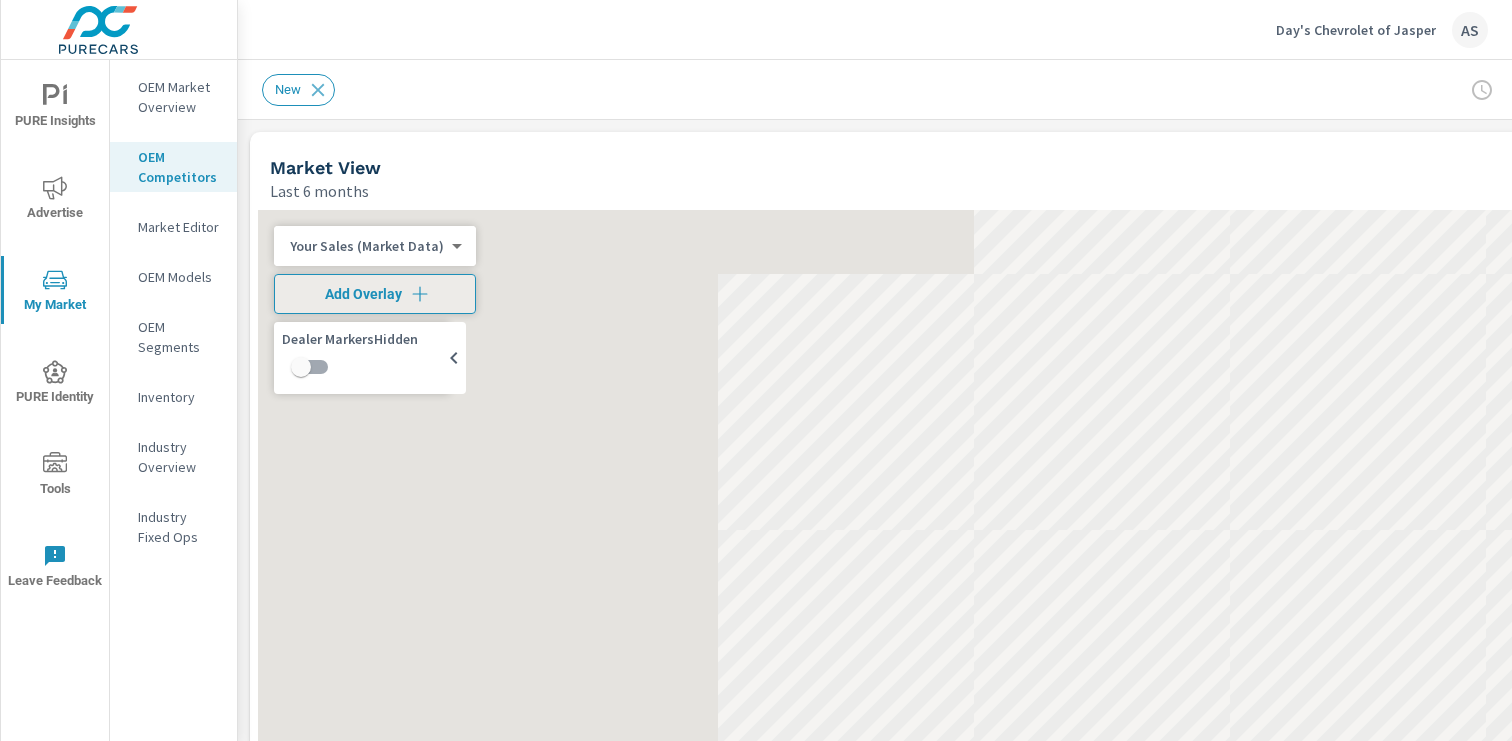 click on "Market View" at bounding box center [902, 167] 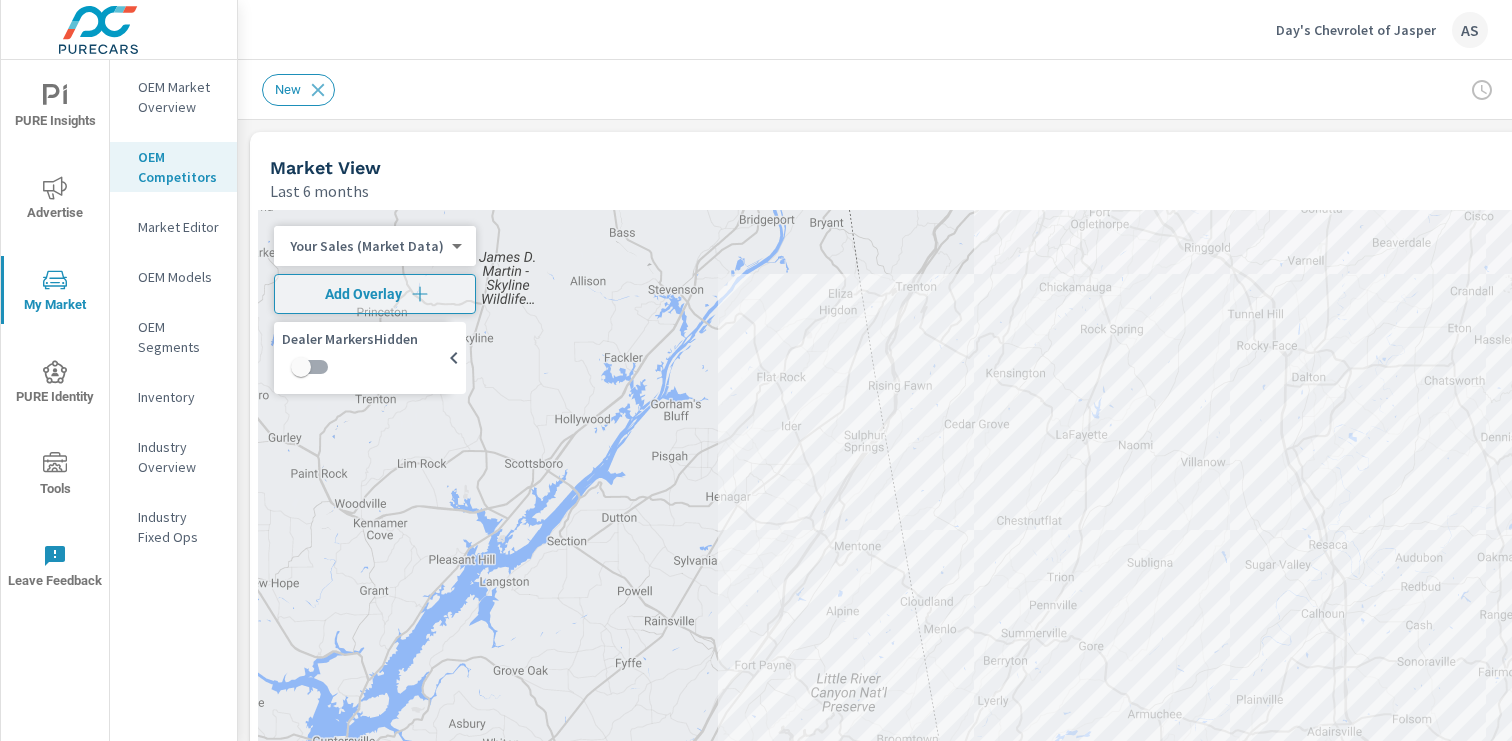 click on "Market View Last 6 months" at bounding box center (896, 167) 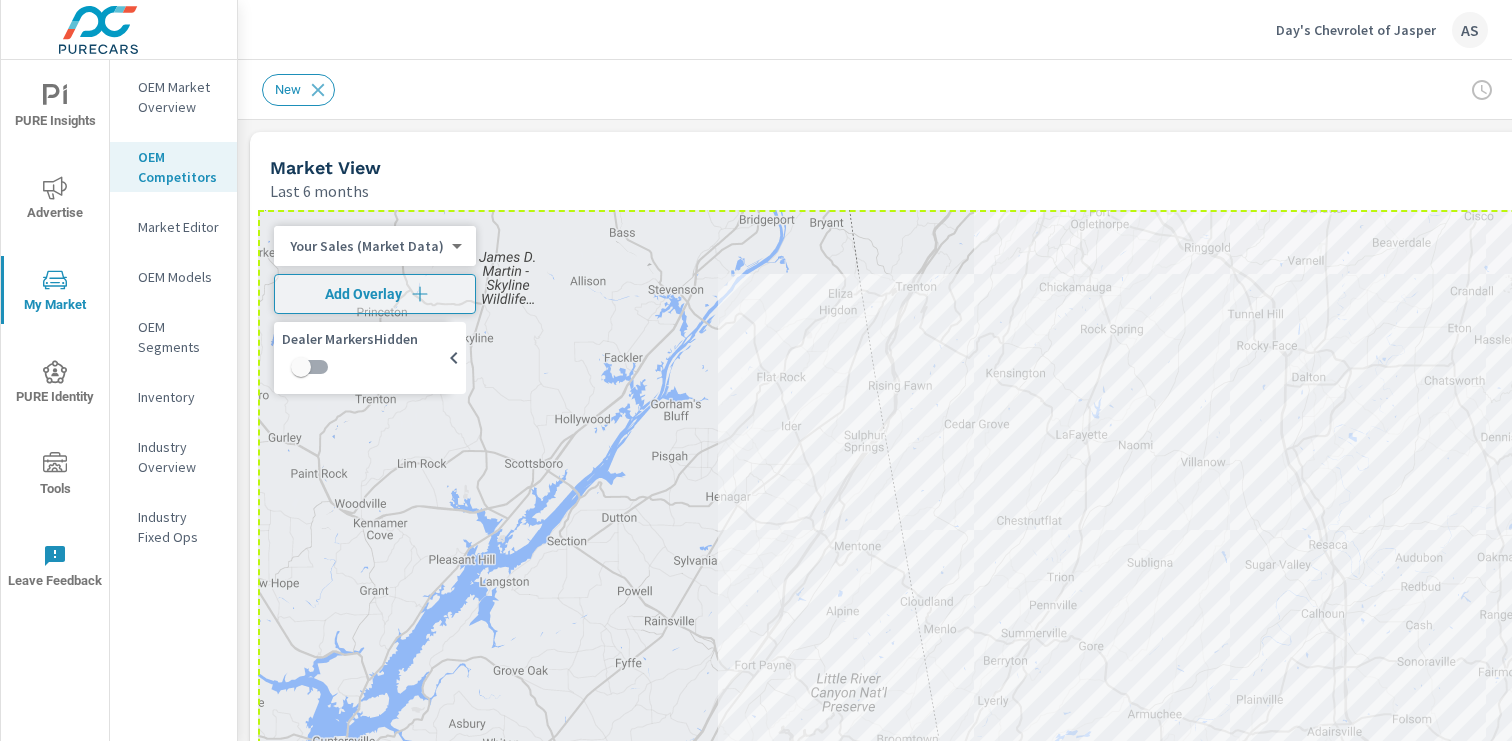 click on "Market View" at bounding box center (902, 167) 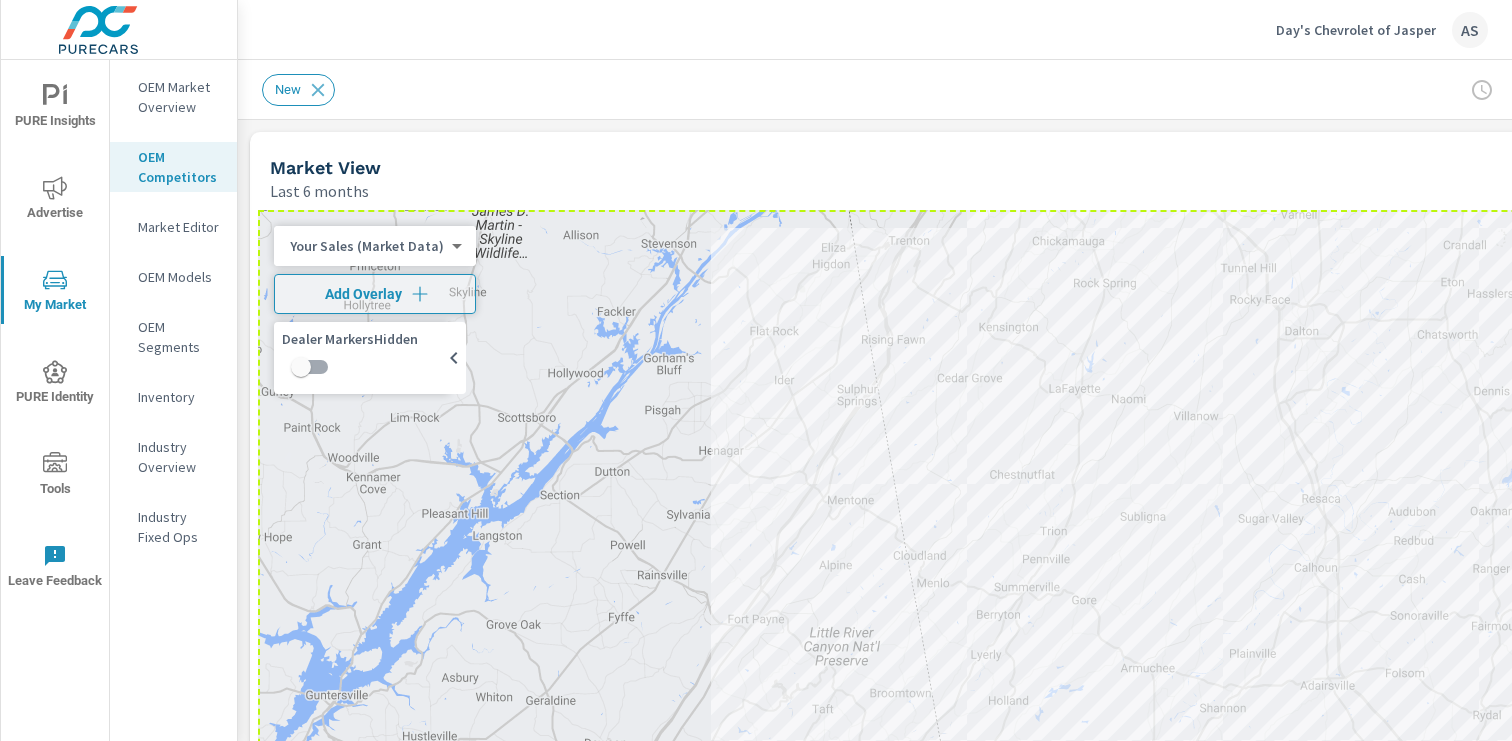drag, startPoint x: 540, startPoint y: 231, endPoint x: 539, endPoint y: 197, distance: 34.0147 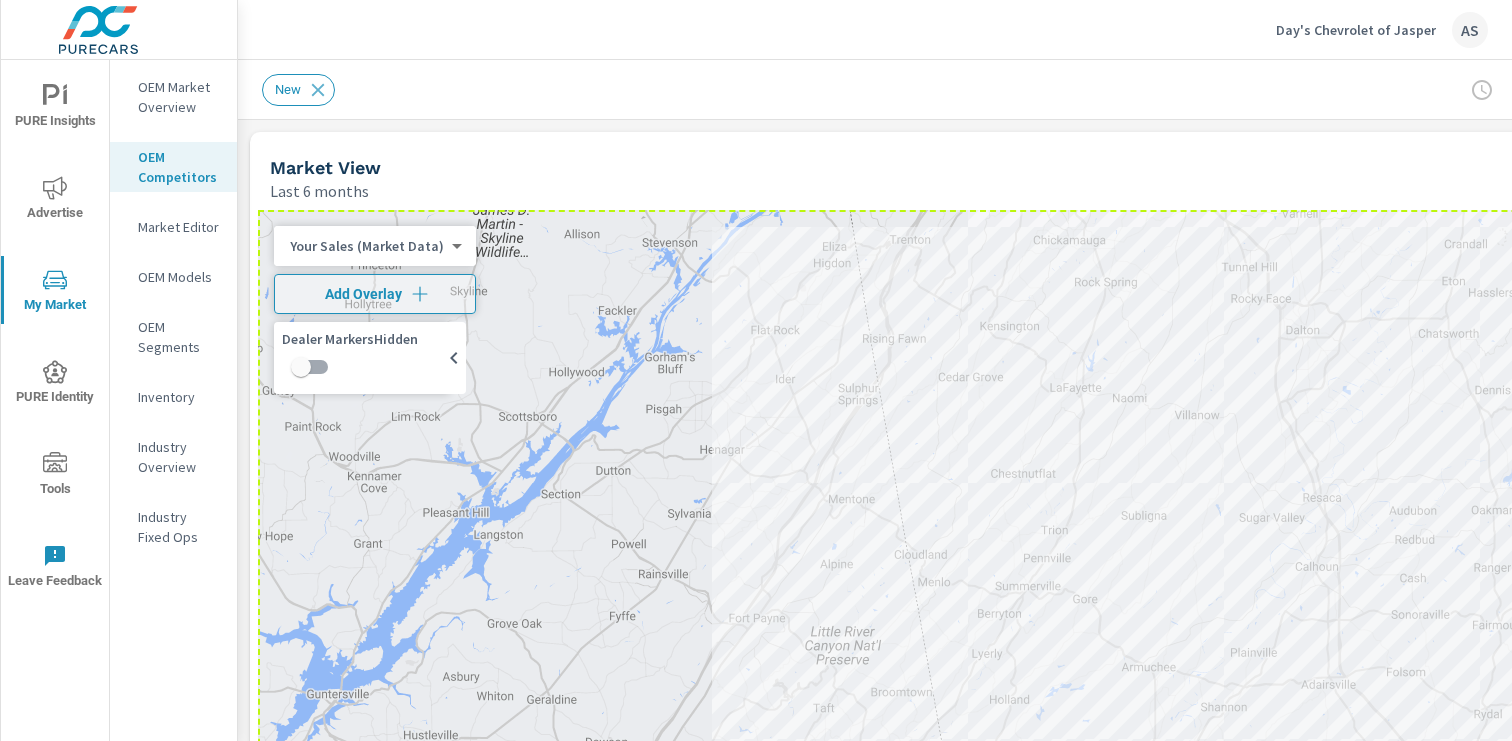 click at bounding box center [978, 616] 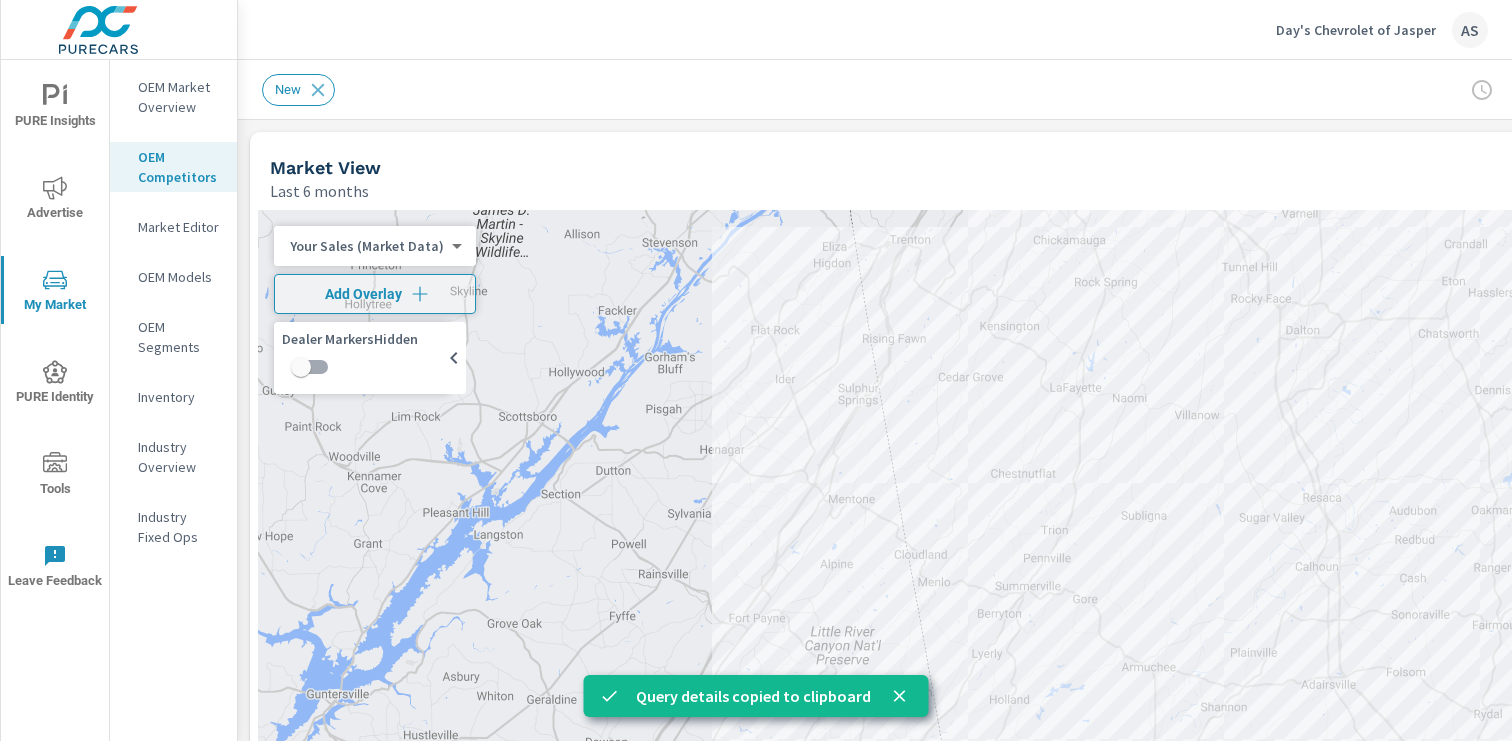 click on "OEM Segments" at bounding box center (179, 337) 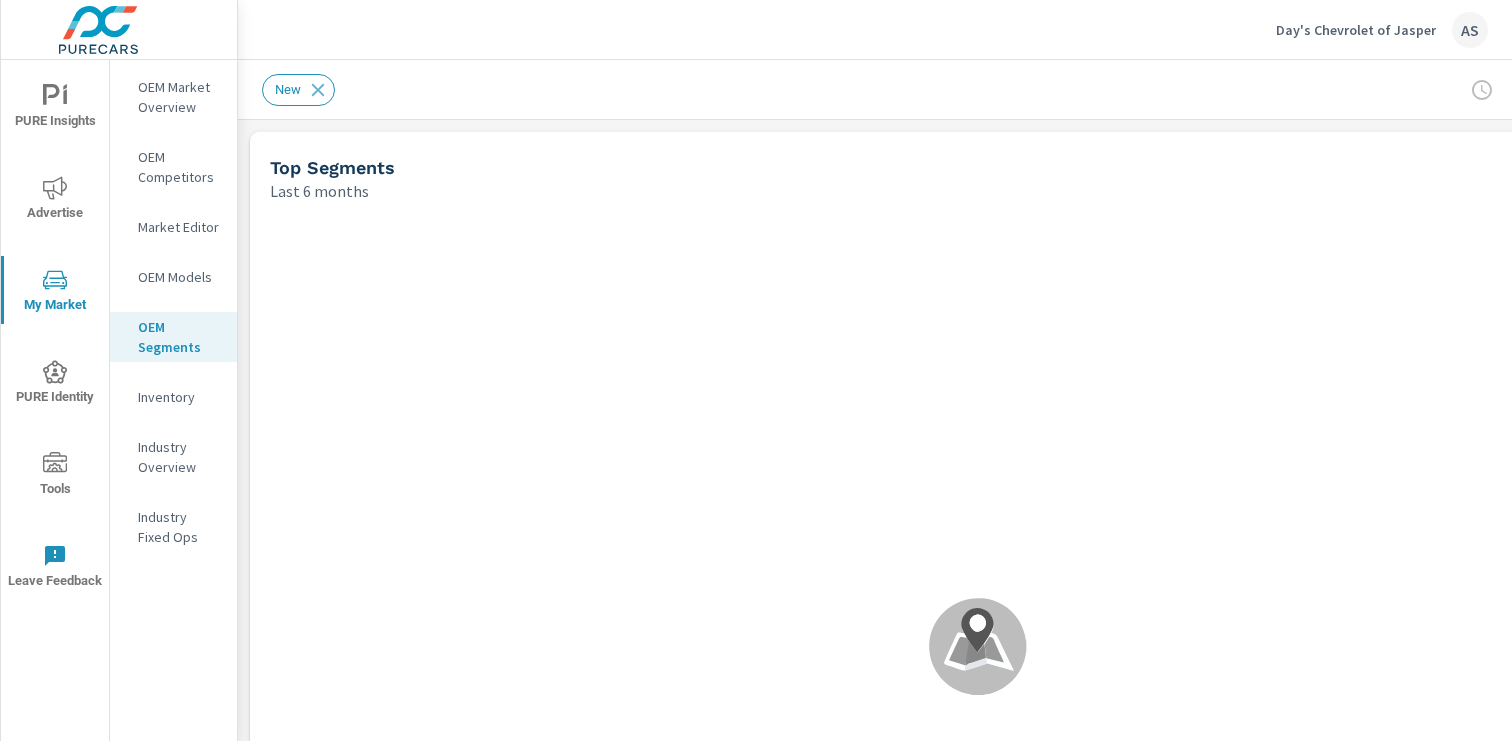 scroll, scrollTop: 1, scrollLeft: 0, axis: vertical 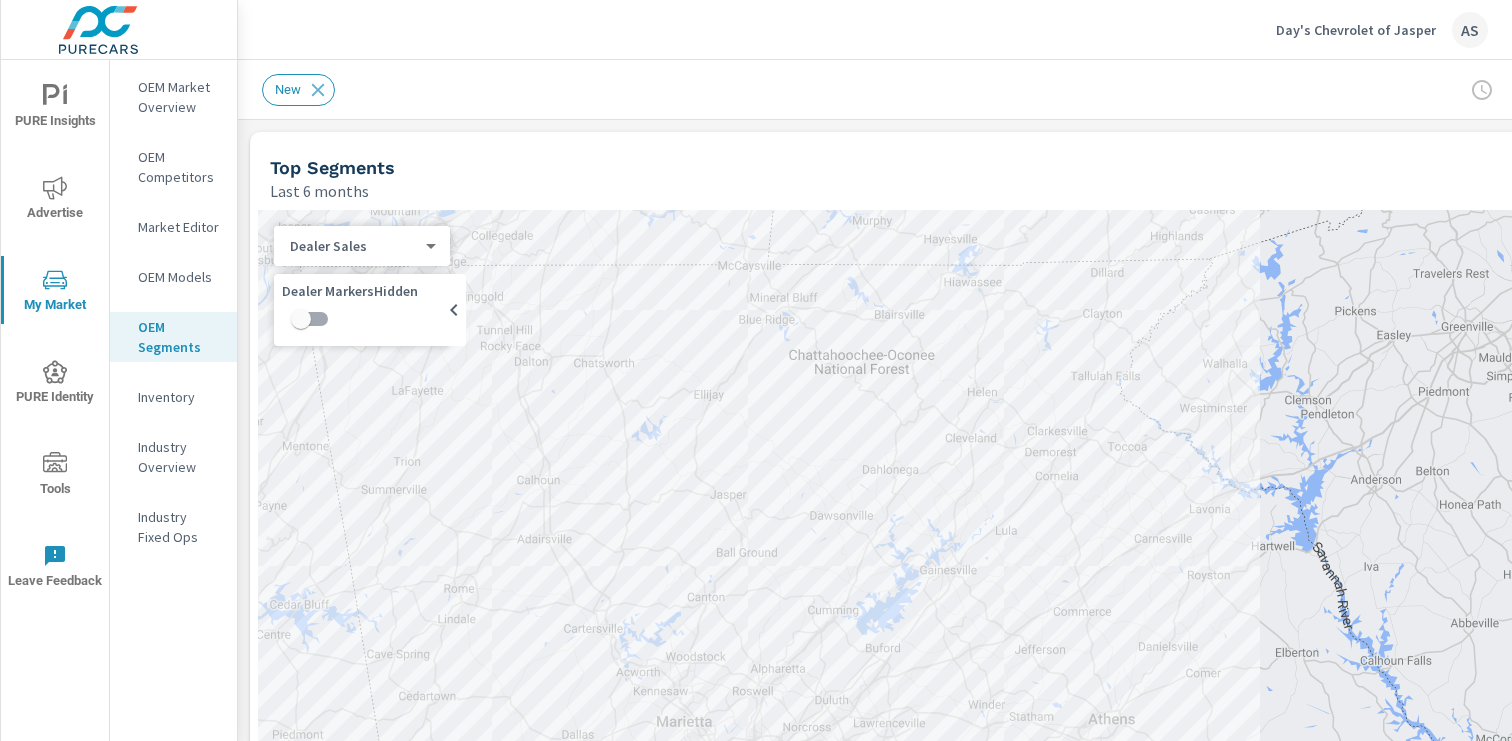 click on "Top Segments" at bounding box center (902, 167) 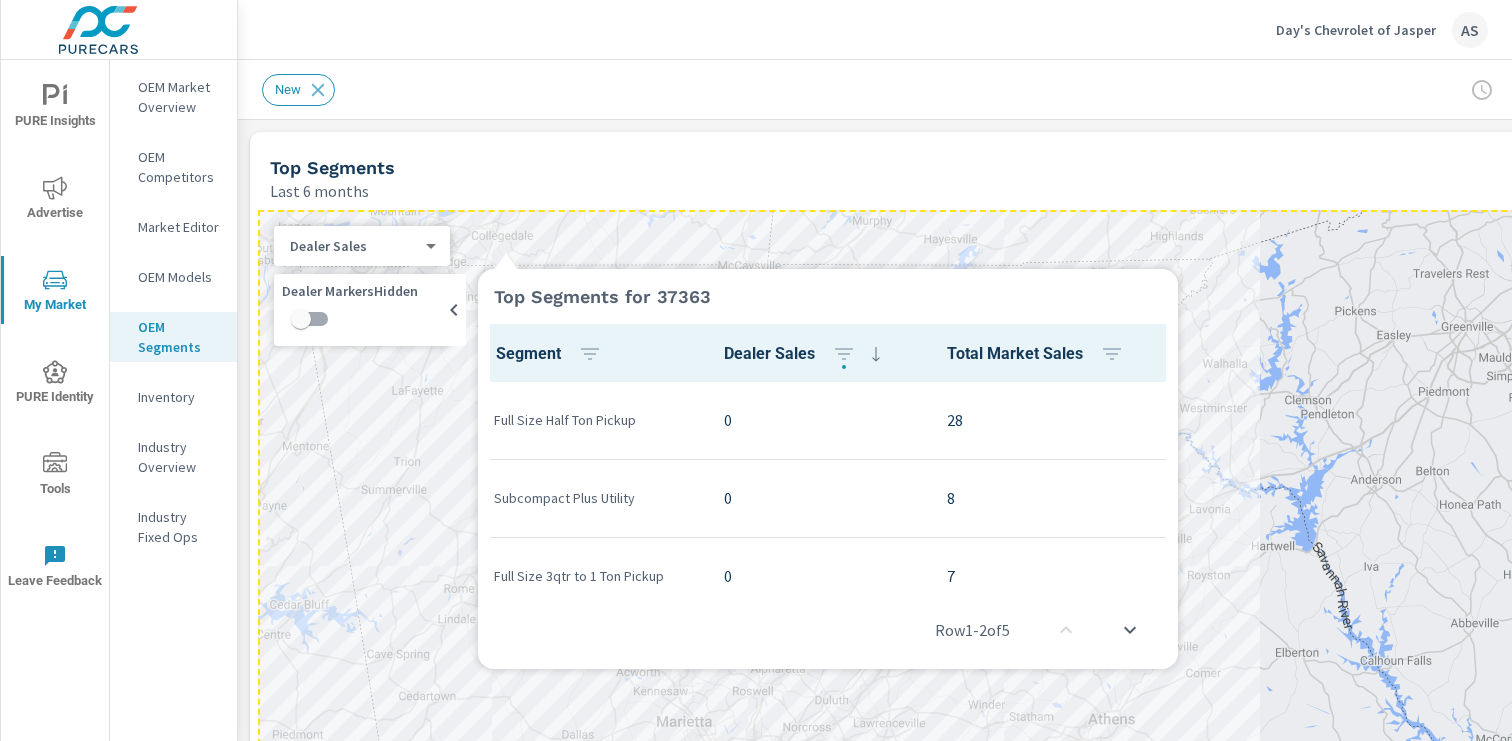 scroll, scrollTop: 0, scrollLeft: 0, axis: both 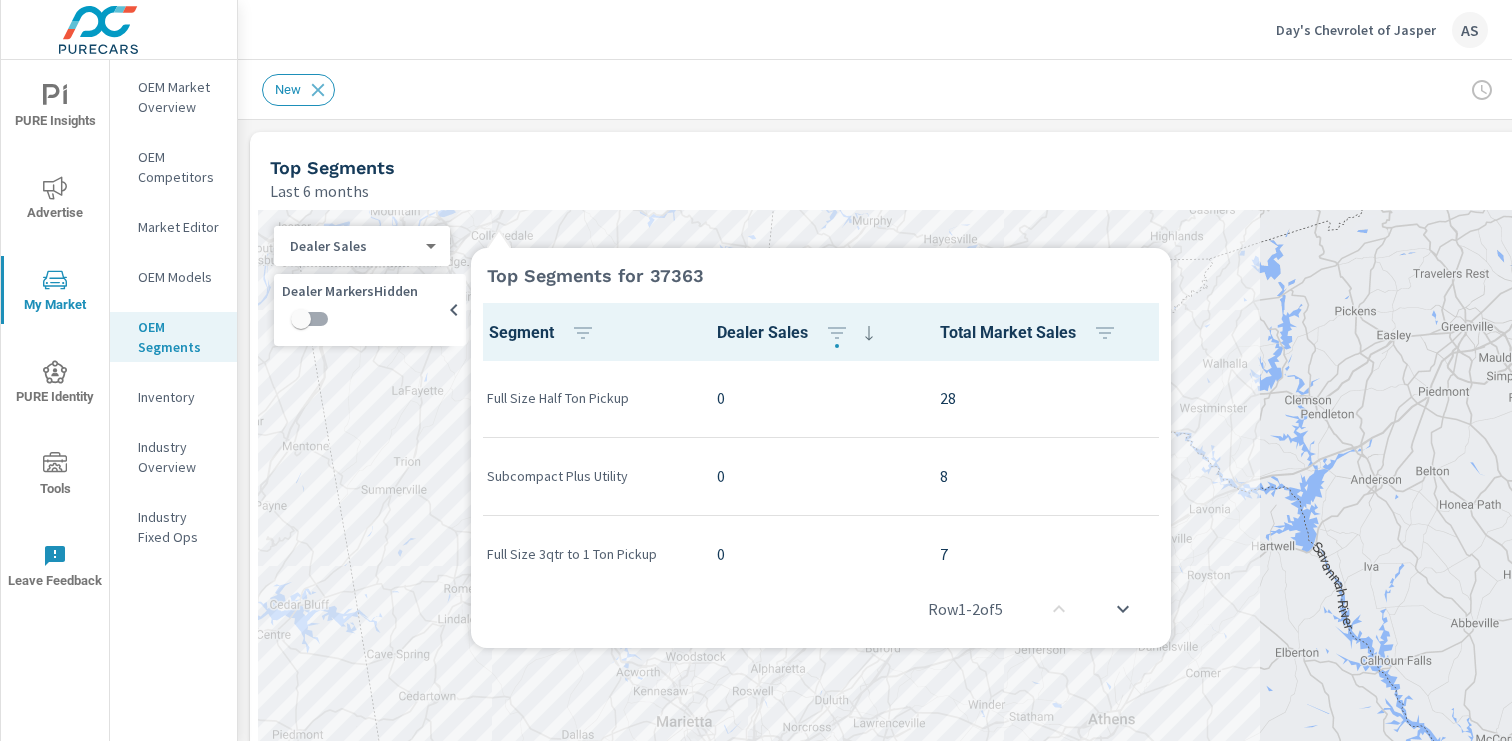 click on "Top Segments Last 6 months" at bounding box center (896, 167) 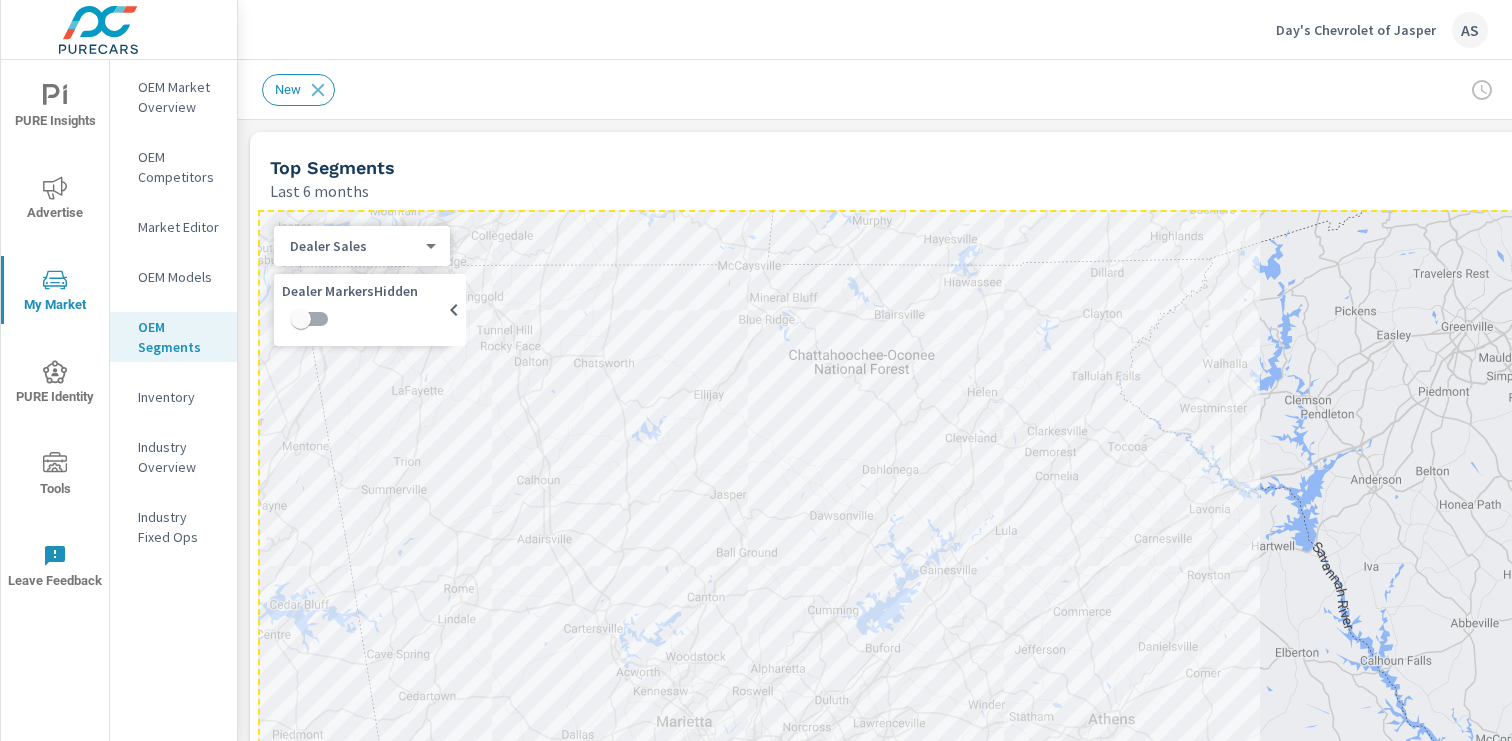 click on "← Move left → Move right ↑ Move up ↓ Move down + Zoom in - Zoom out Home Jump left by 75% End Jump right by 75% Page Up Jump up by 75% Page Down Jump down by 75% Keyboard shortcuts Map Data Map data ©2025 Google Map data ©2025 Google 20 km  Click to toggle between metric and imperial units Terms Report a map error Most ( 35 ) Least ( 1 ) Recenter Map Dealer Sales 0 ​ Dealer Markers  Hidden" at bounding box center (978, 647) 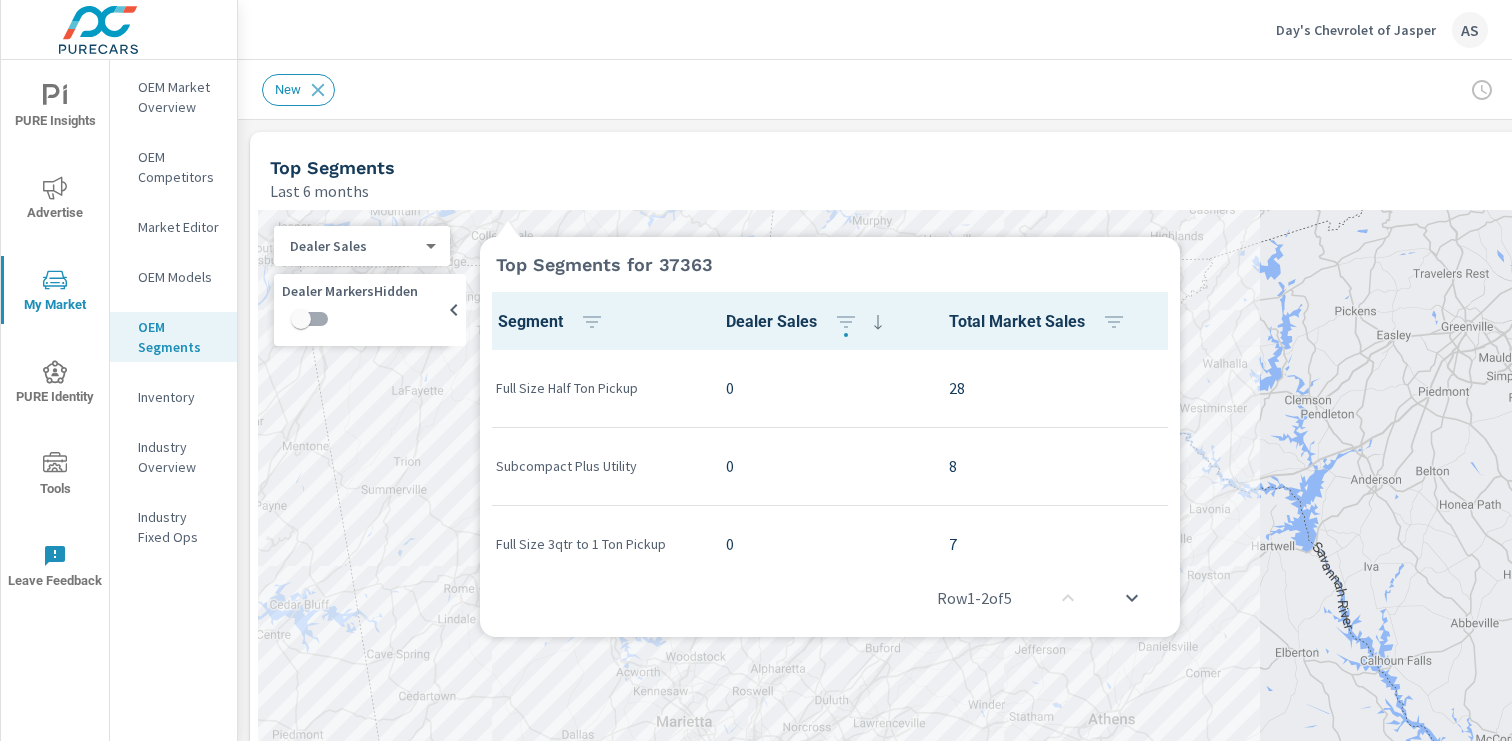 scroll, scrollTop: 1, scrollLeft: 0, axis: vertical 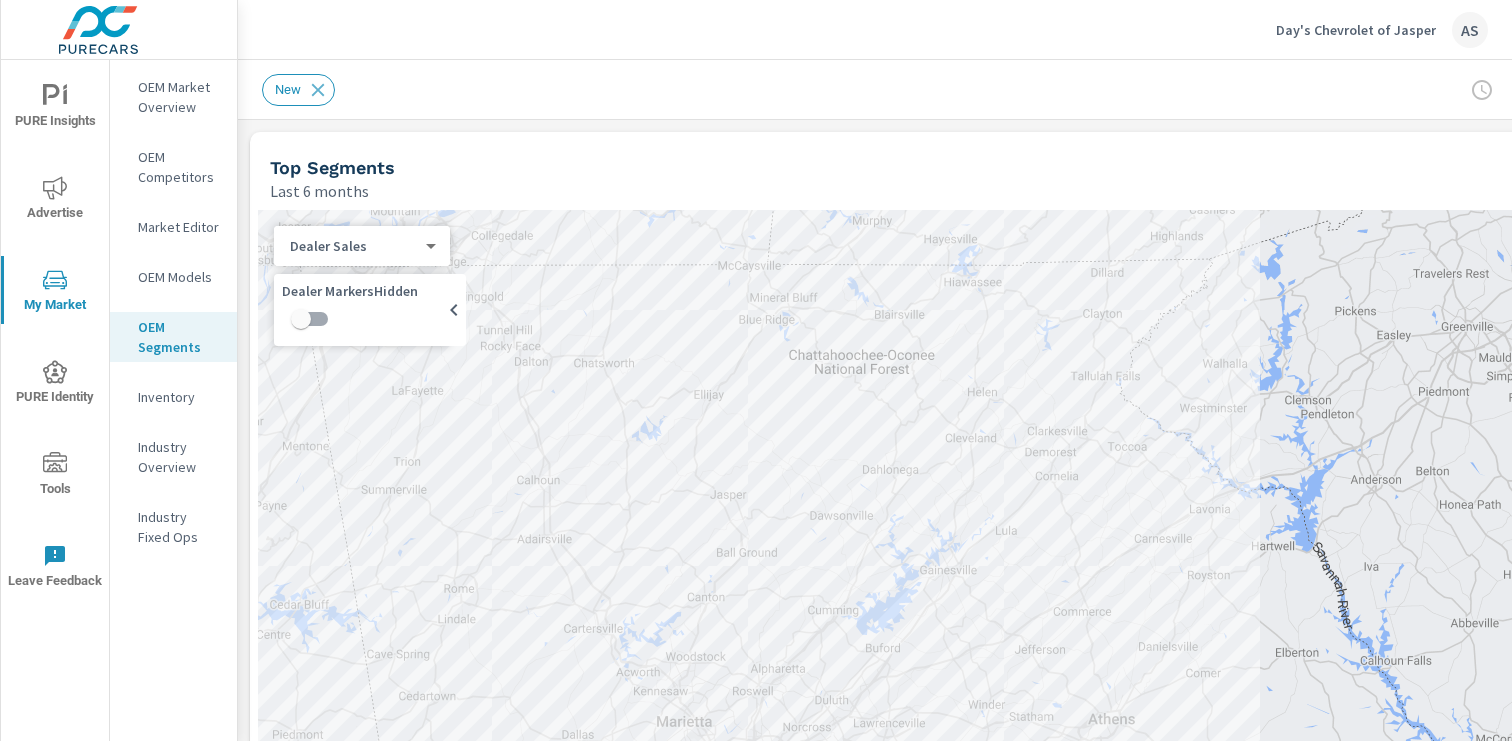 click on "Top Segments Last 6 months" at bounding box center (896, 167) 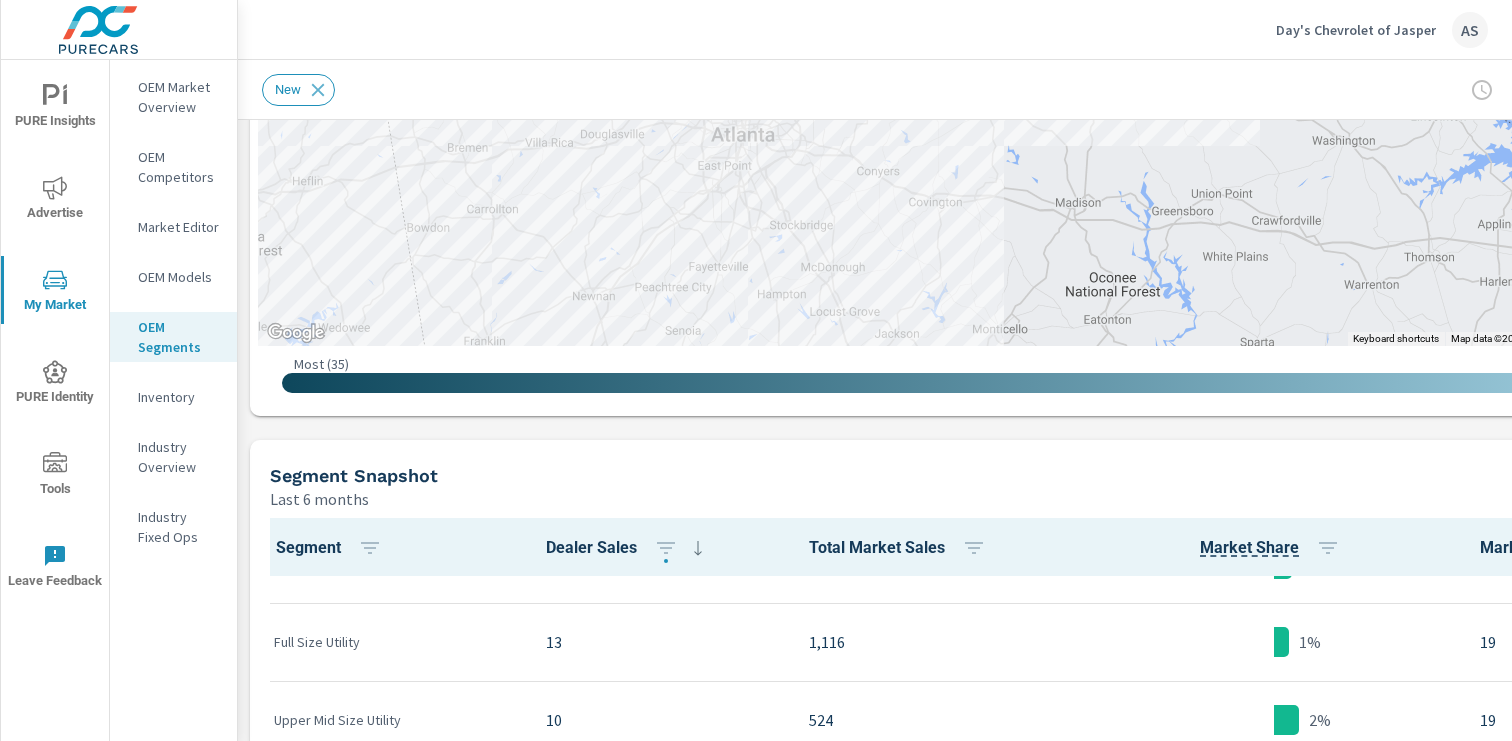 scroll, scrollTop: 677, scrollLeft: 0, axis: vertical 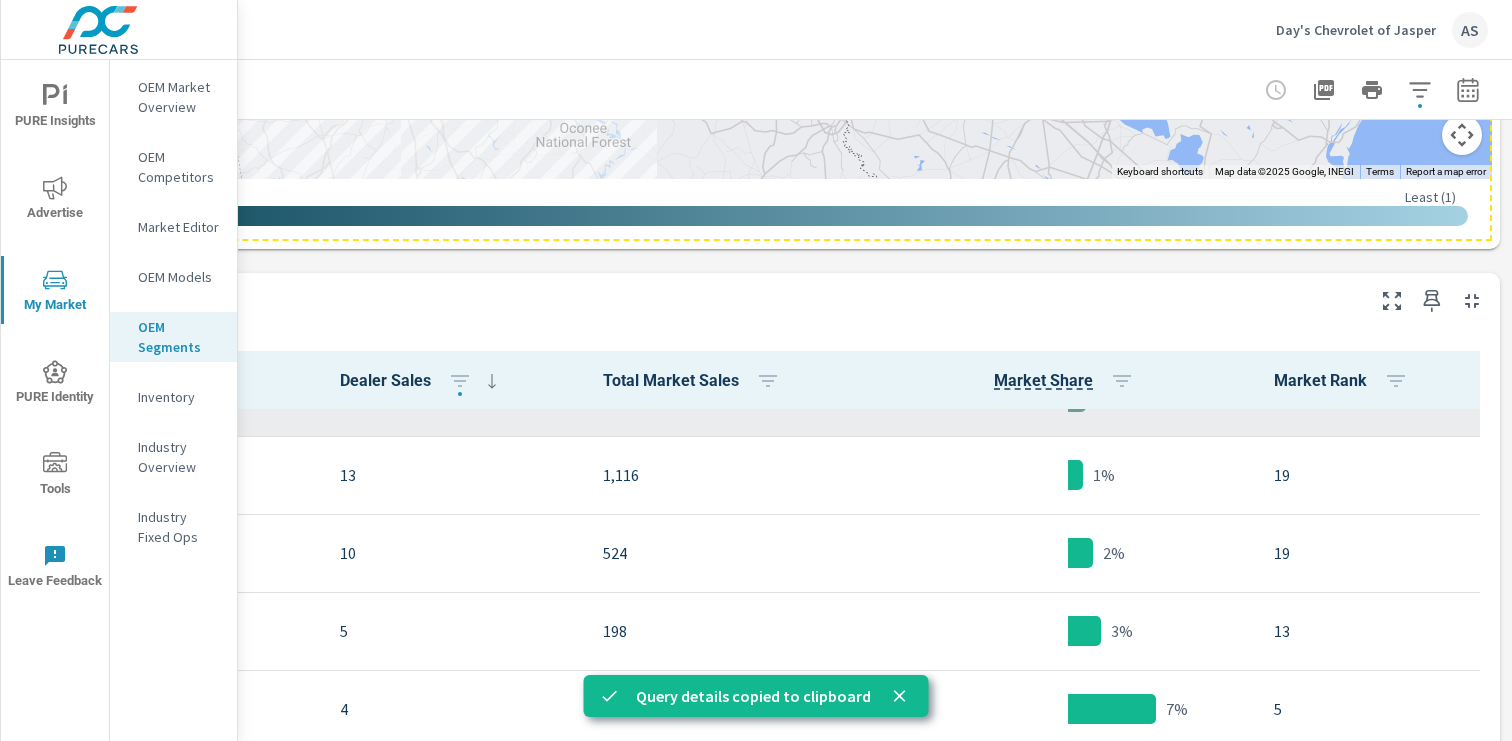 click on "1,397" at bounding box center [733, 397] 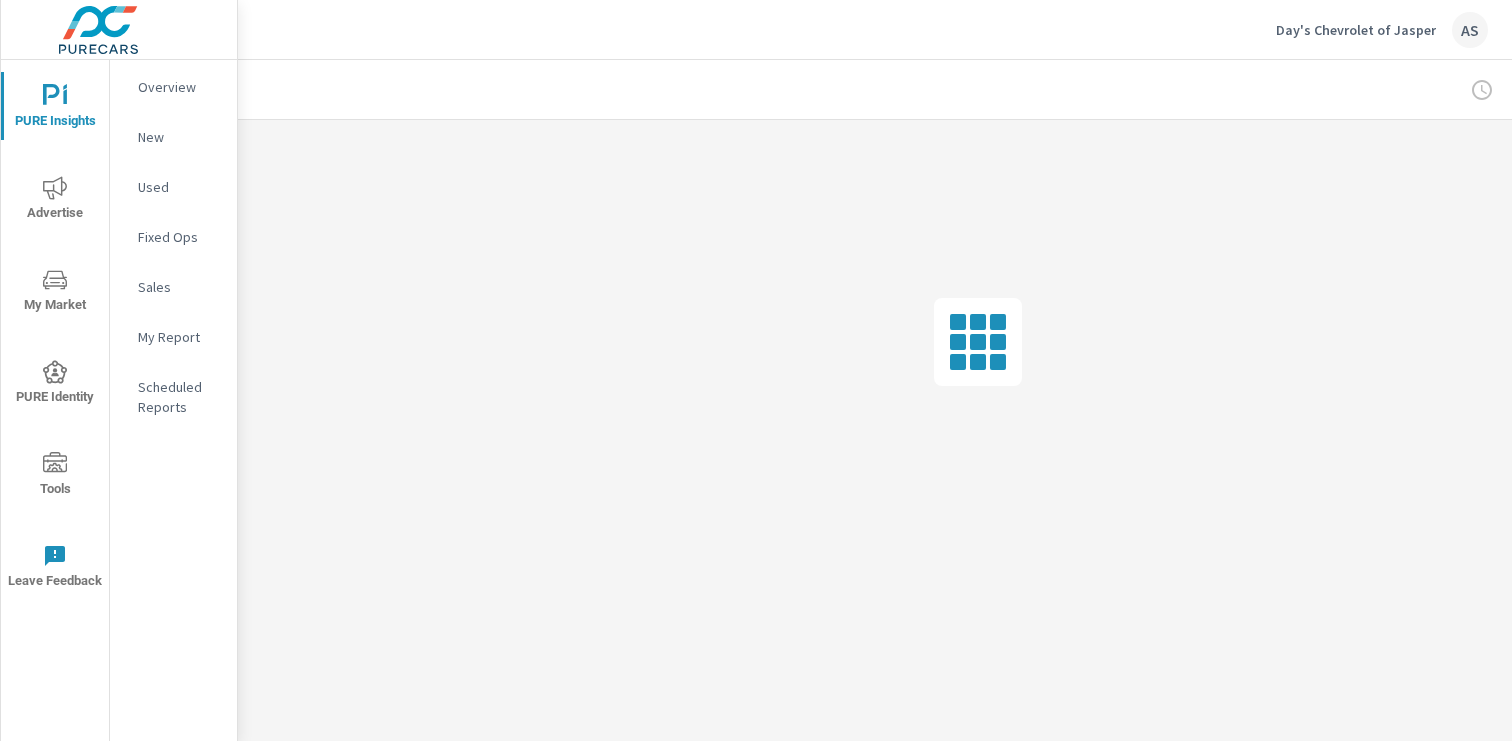 click on "This is a Pro feature To access AI Inline Translate, please sign in to your Pro account.   Sign in     Disable AI Translate Don't have an account? Sign up You can turn on/ off AI Inline Translate at  Settings" at bounding box center [756, 1214] 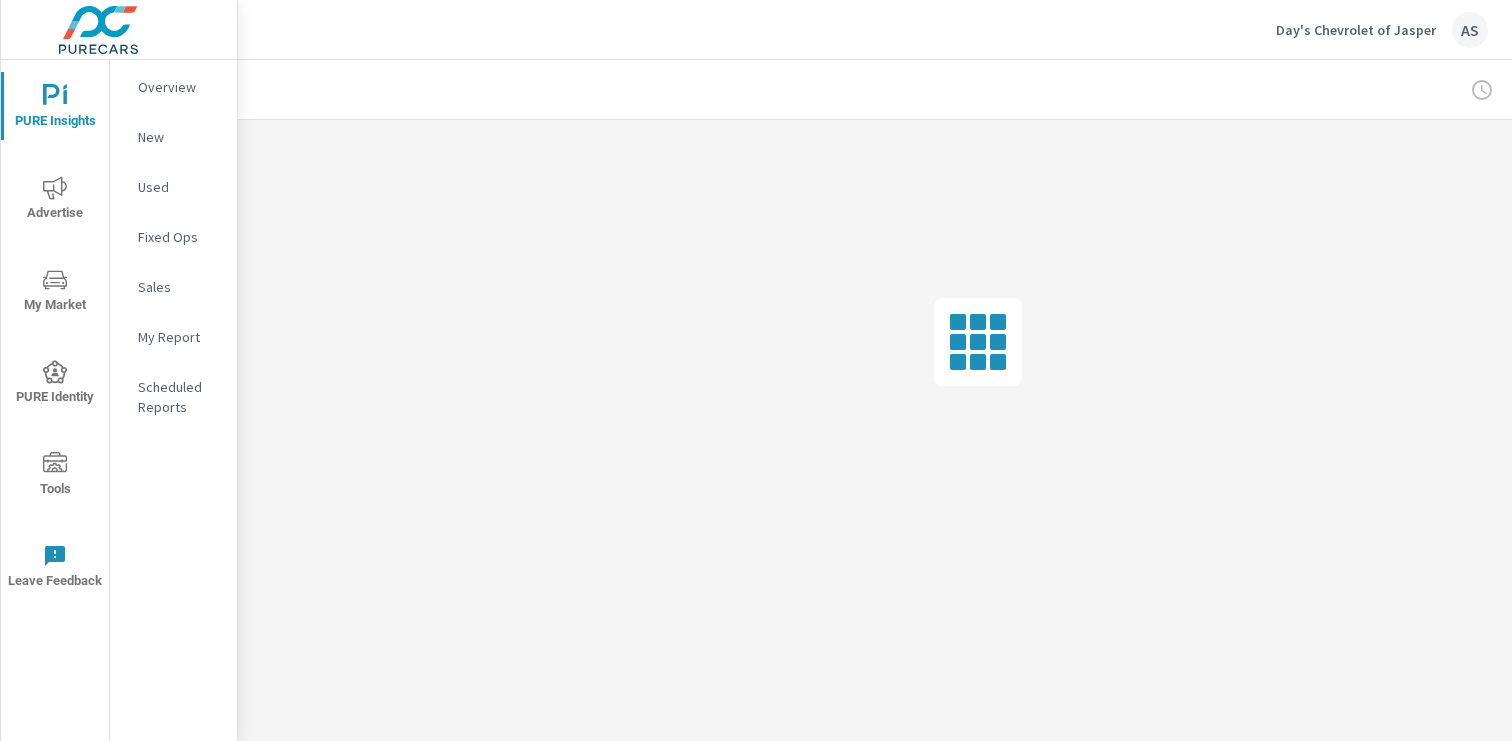 click at bounding box center [937, 1098] 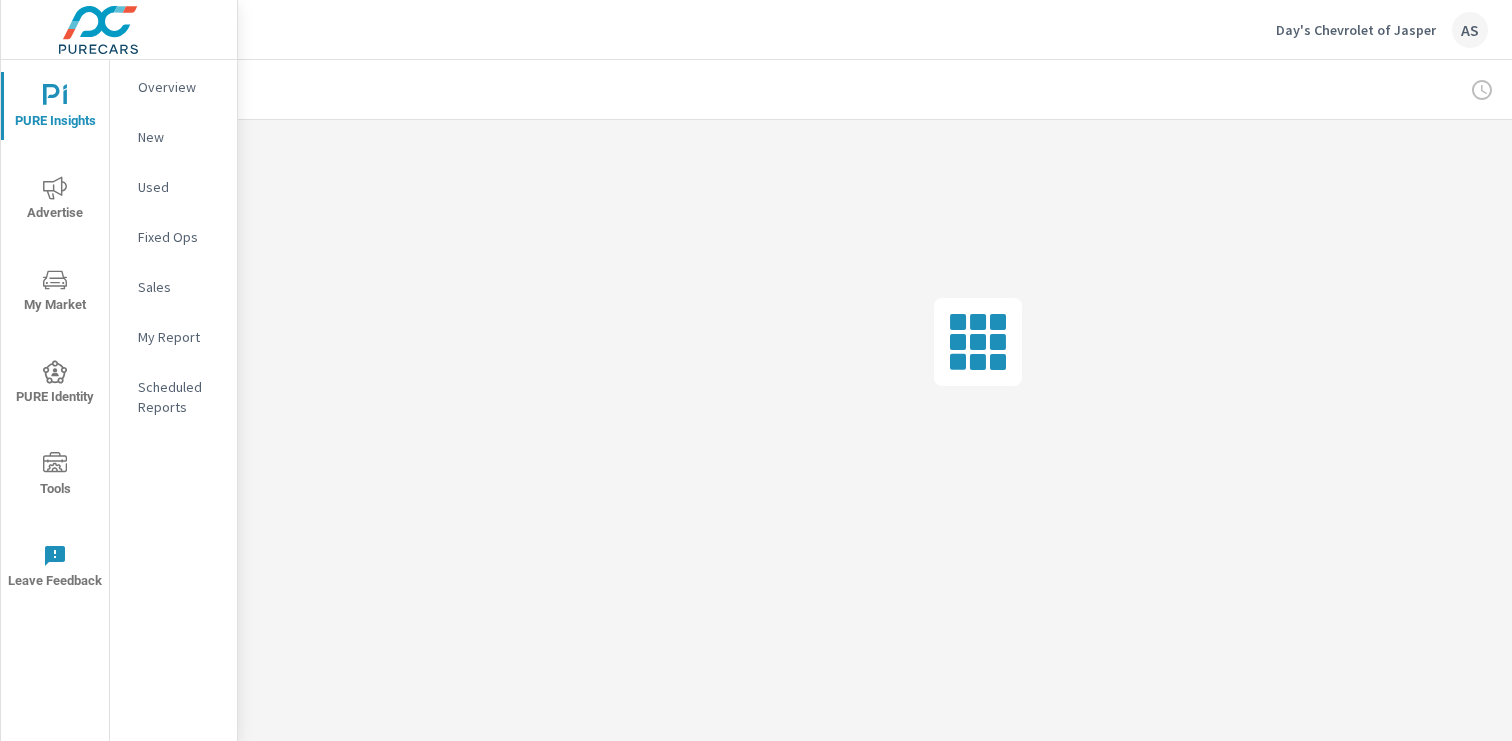 click on "Overview New Used Fixed Ops Sales My Report Scheduled Reports" at bounding box center (173, 255) 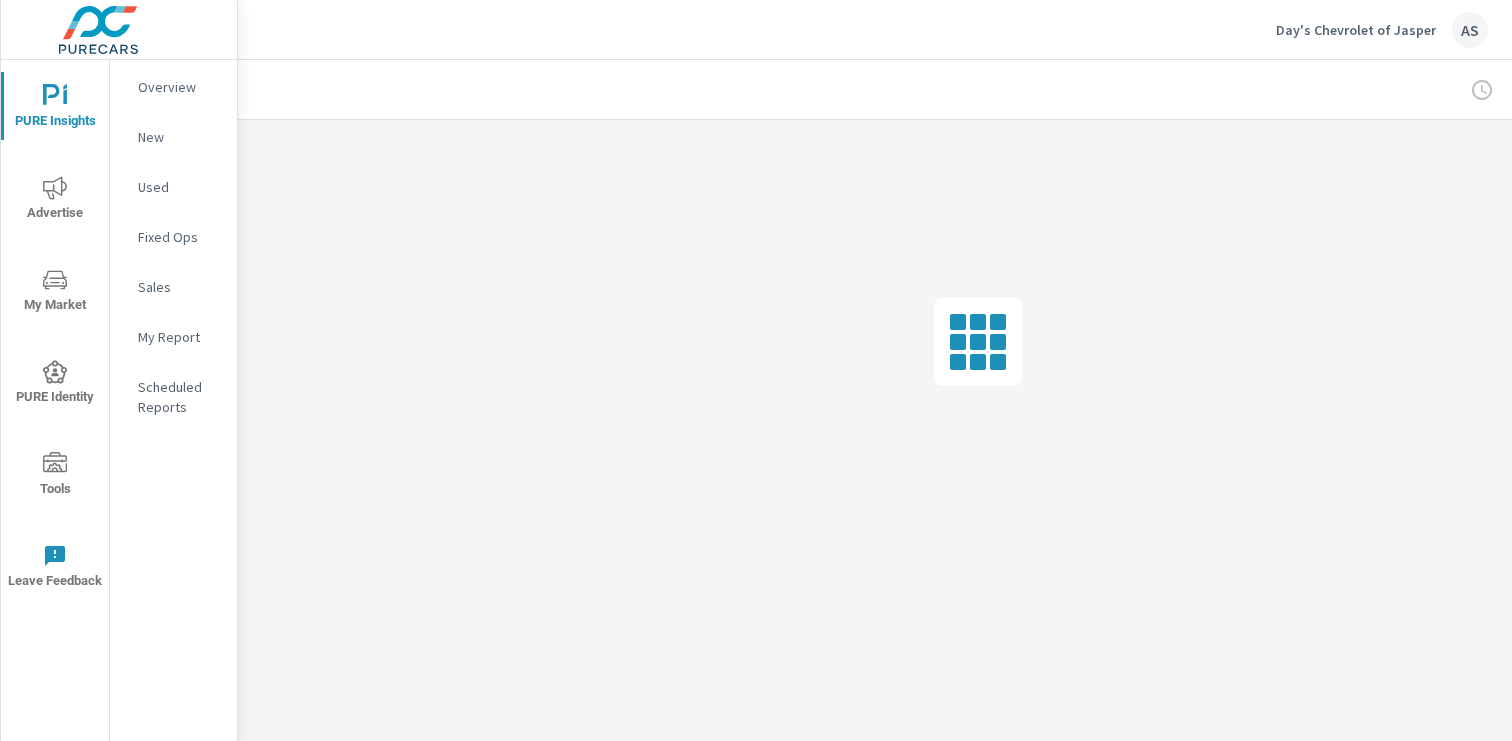 click on "Fixed Ops" at bounding box center [173, 237] 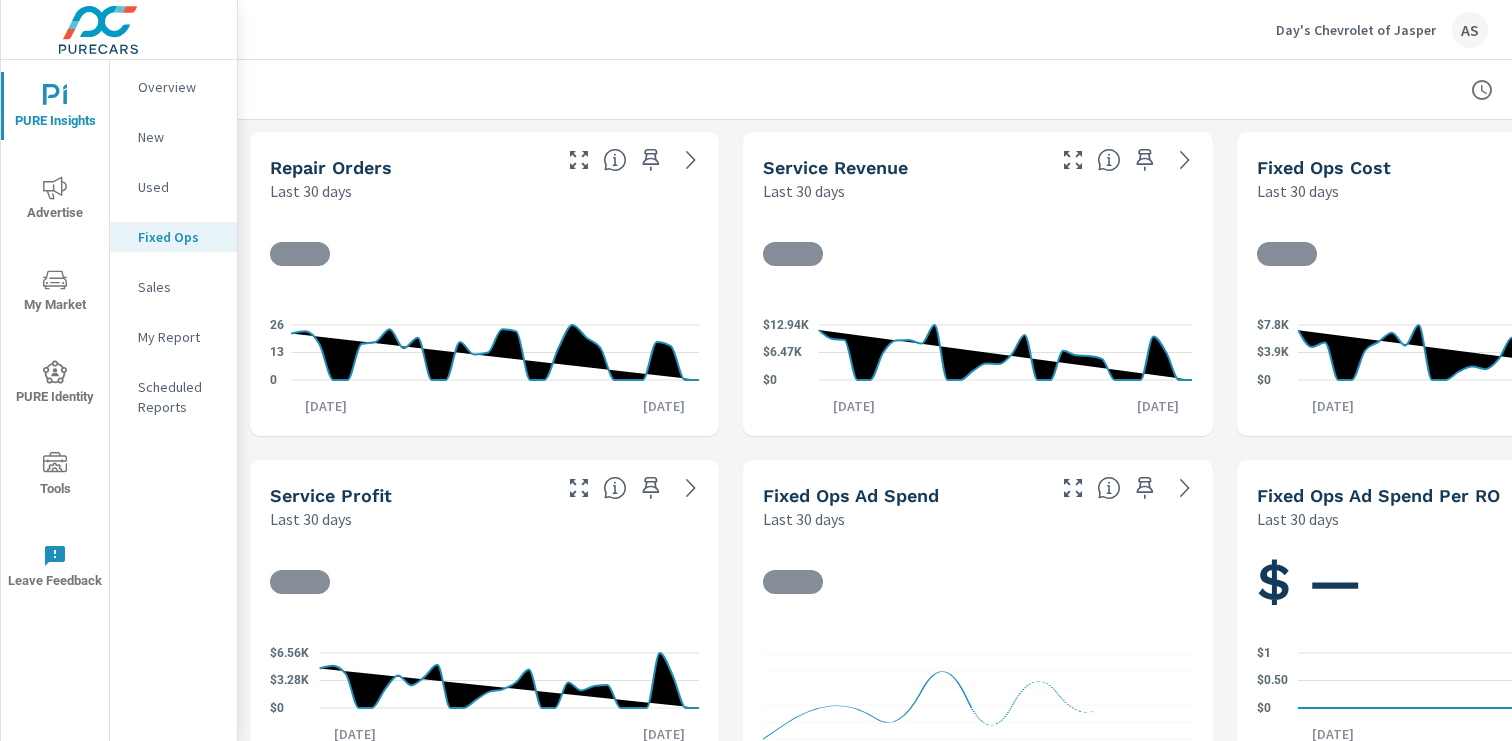 click on "Sales" at bounding box center (173, 287) 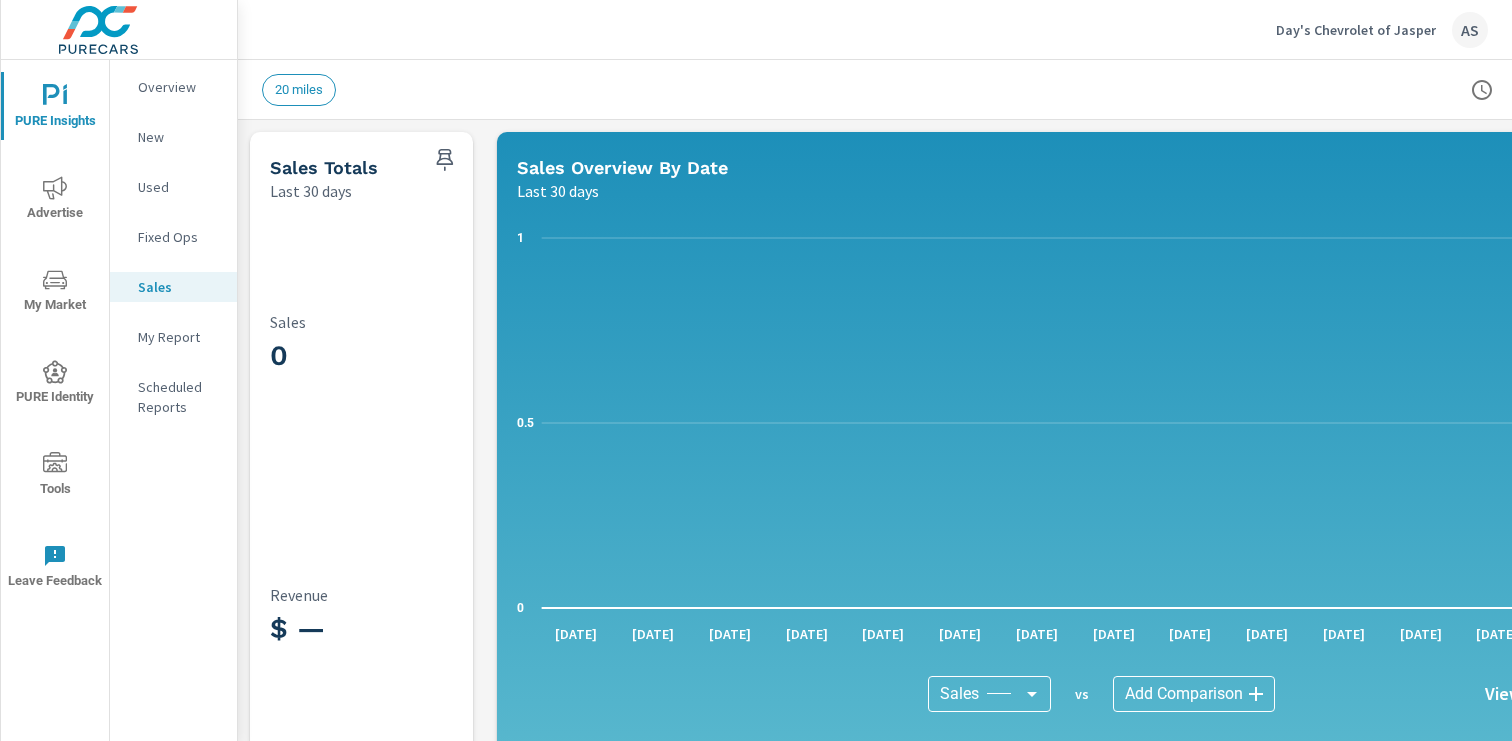 scroll, scrollTop: 1, scrollLeft: 0, axis: vertical 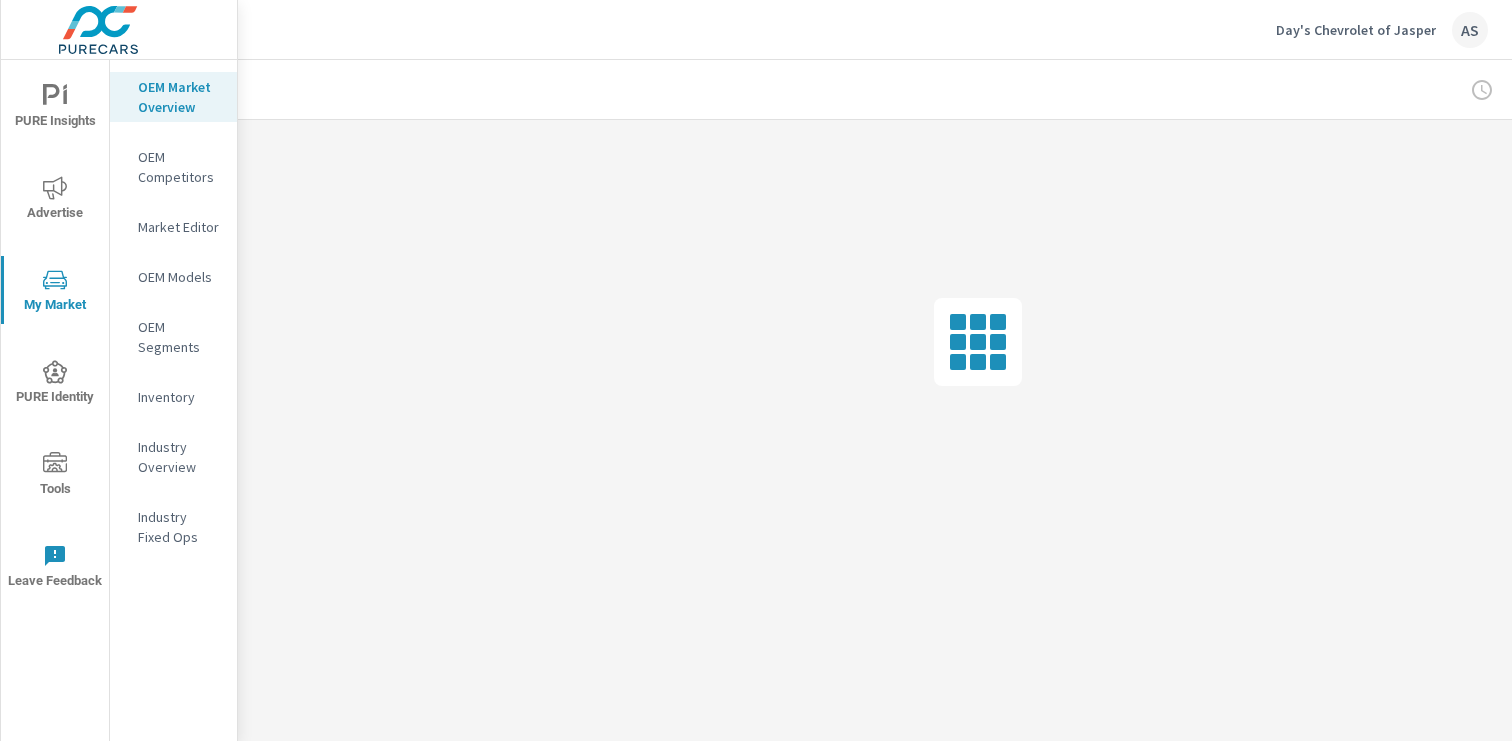 click on "OEM Models" at bounding box center [173, 277] 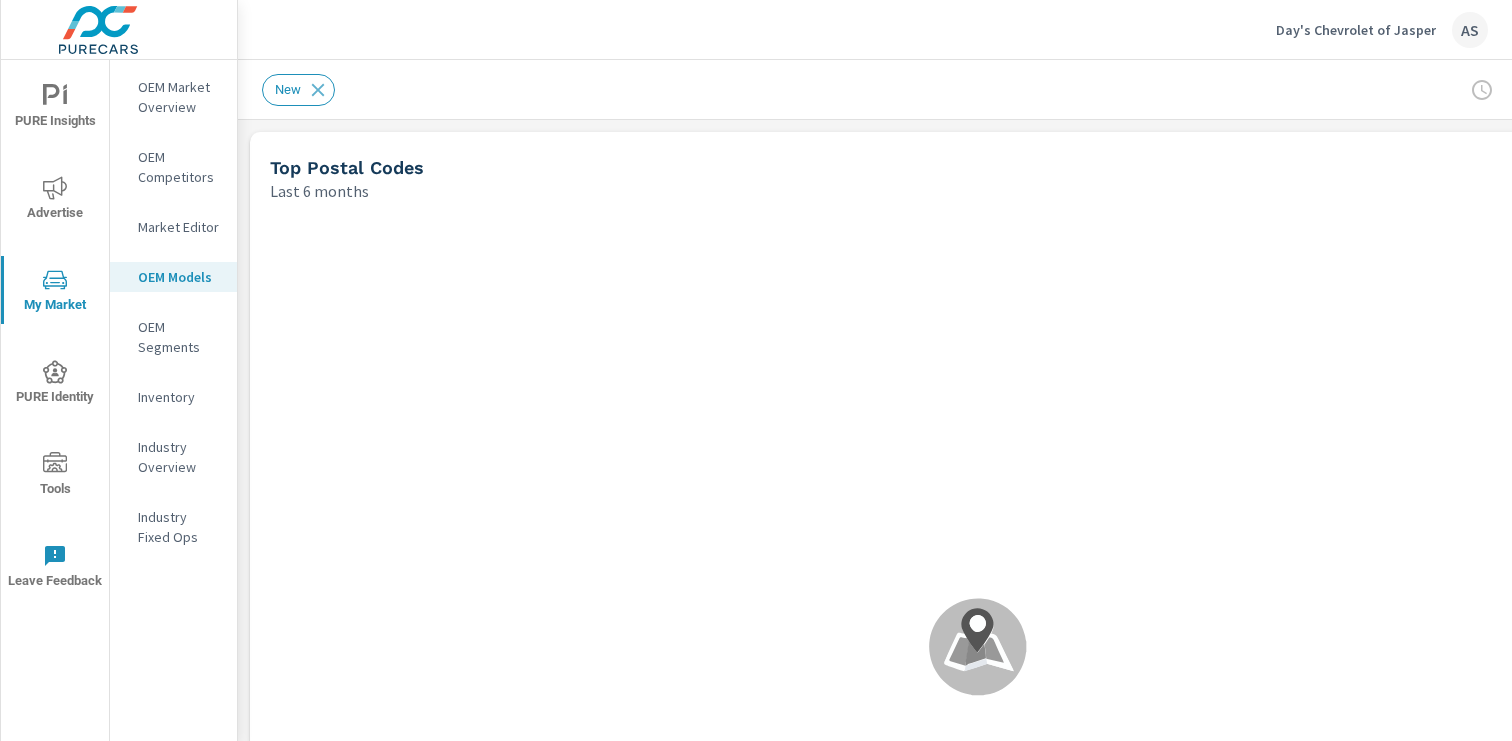 scroll, scrollTop: 313, scrollLeft: 0, axis: vertical 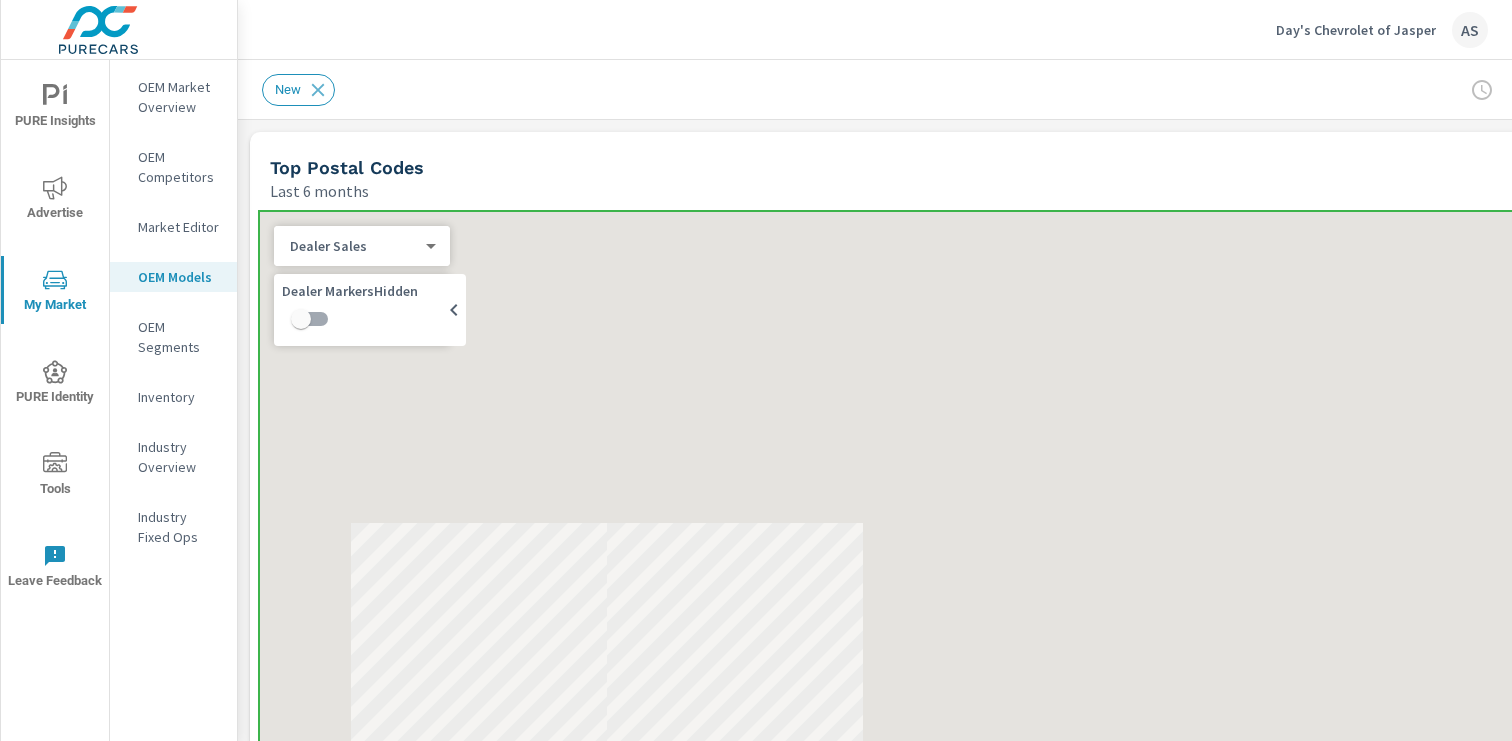 click at bounding box center [978, 616] 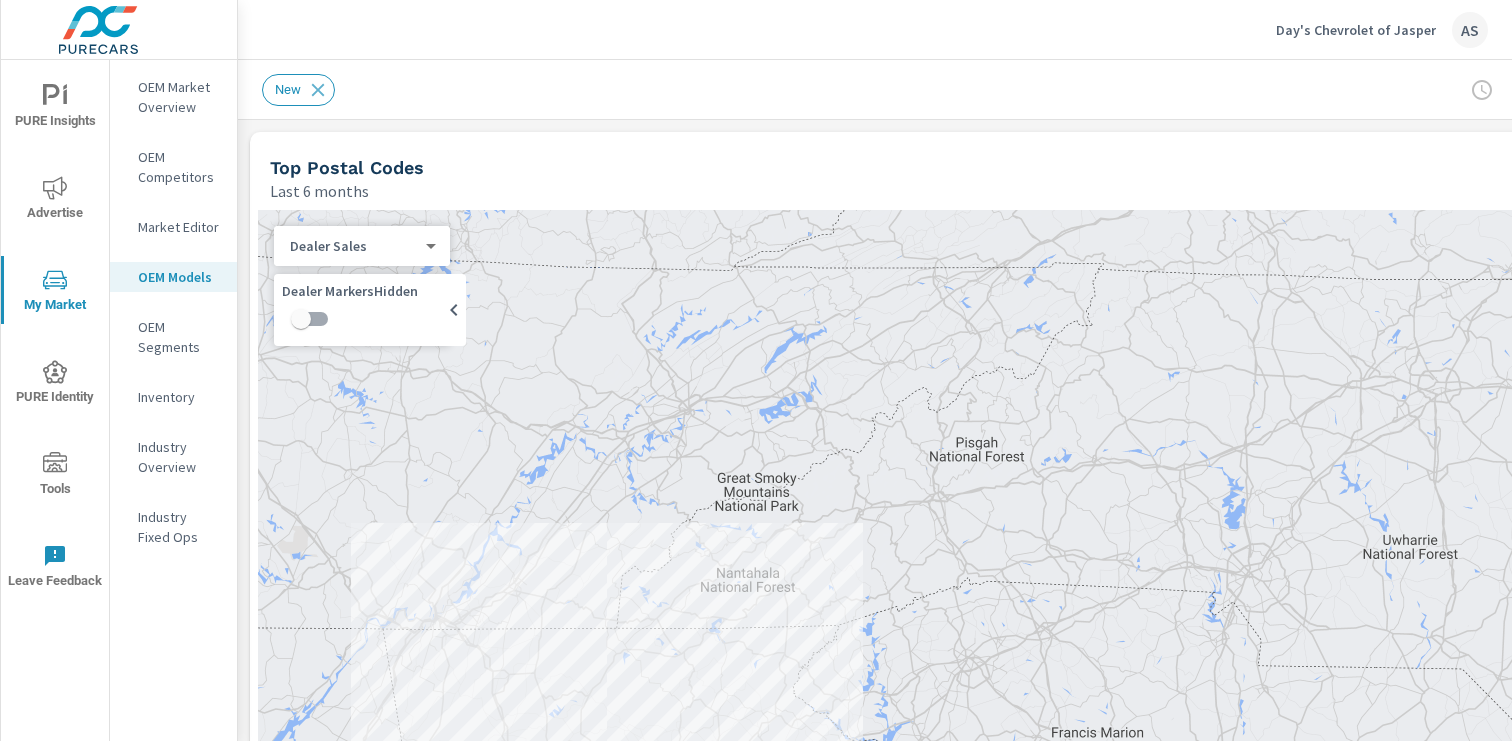scroll, scrollTop: 314, scrollLeft: 0, axis: vertical 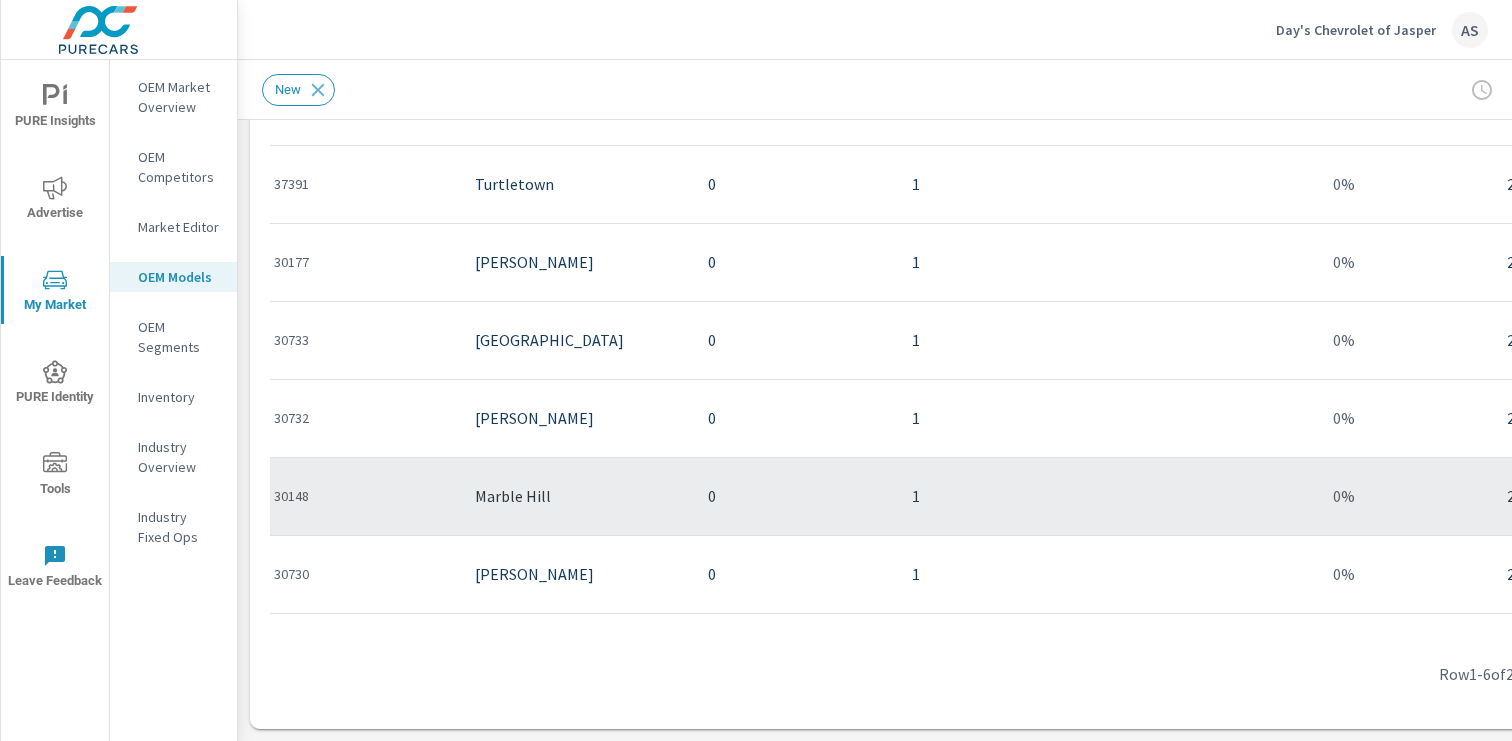 click on "Marble Hill" at bounding box center (575, 496) 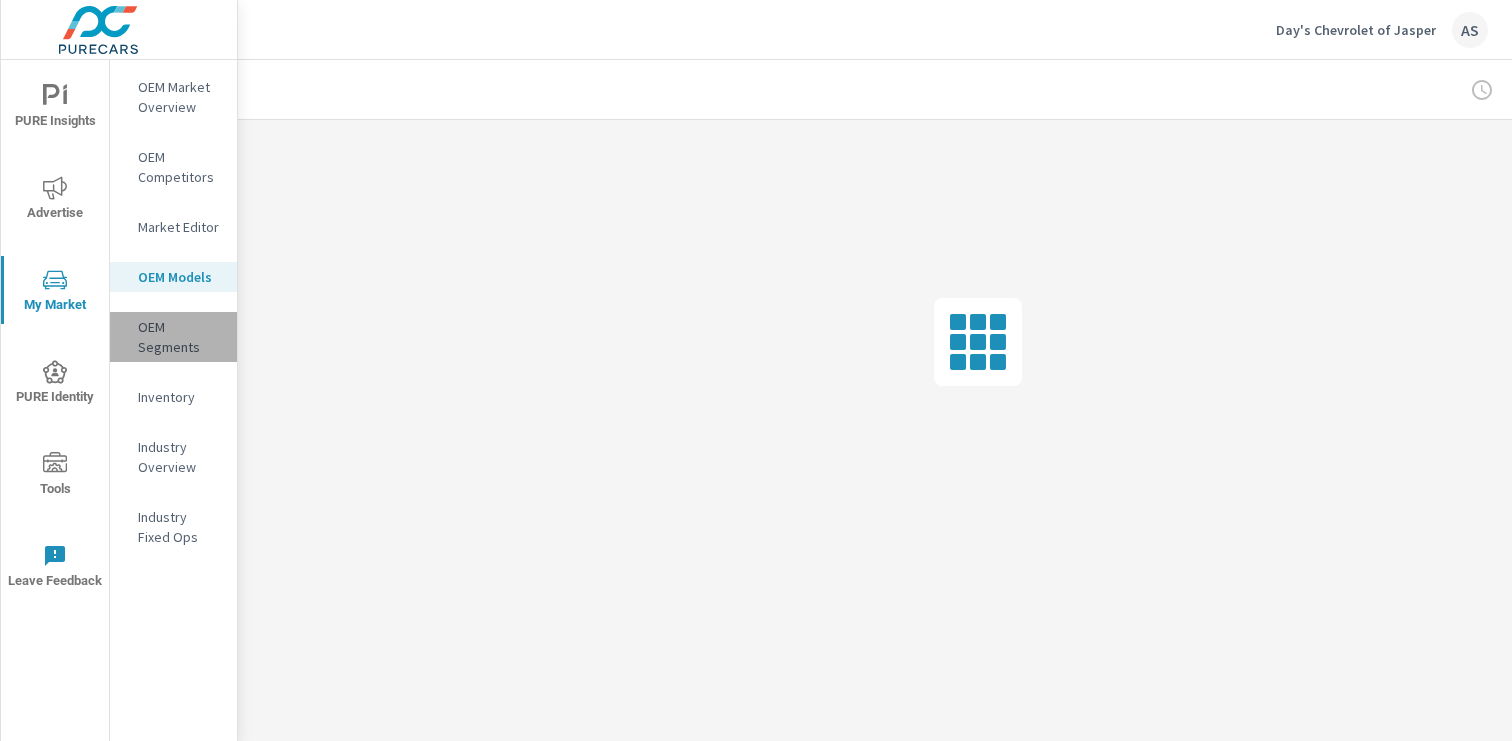 click on "OEM Segments" at bounding box center (179, 337) 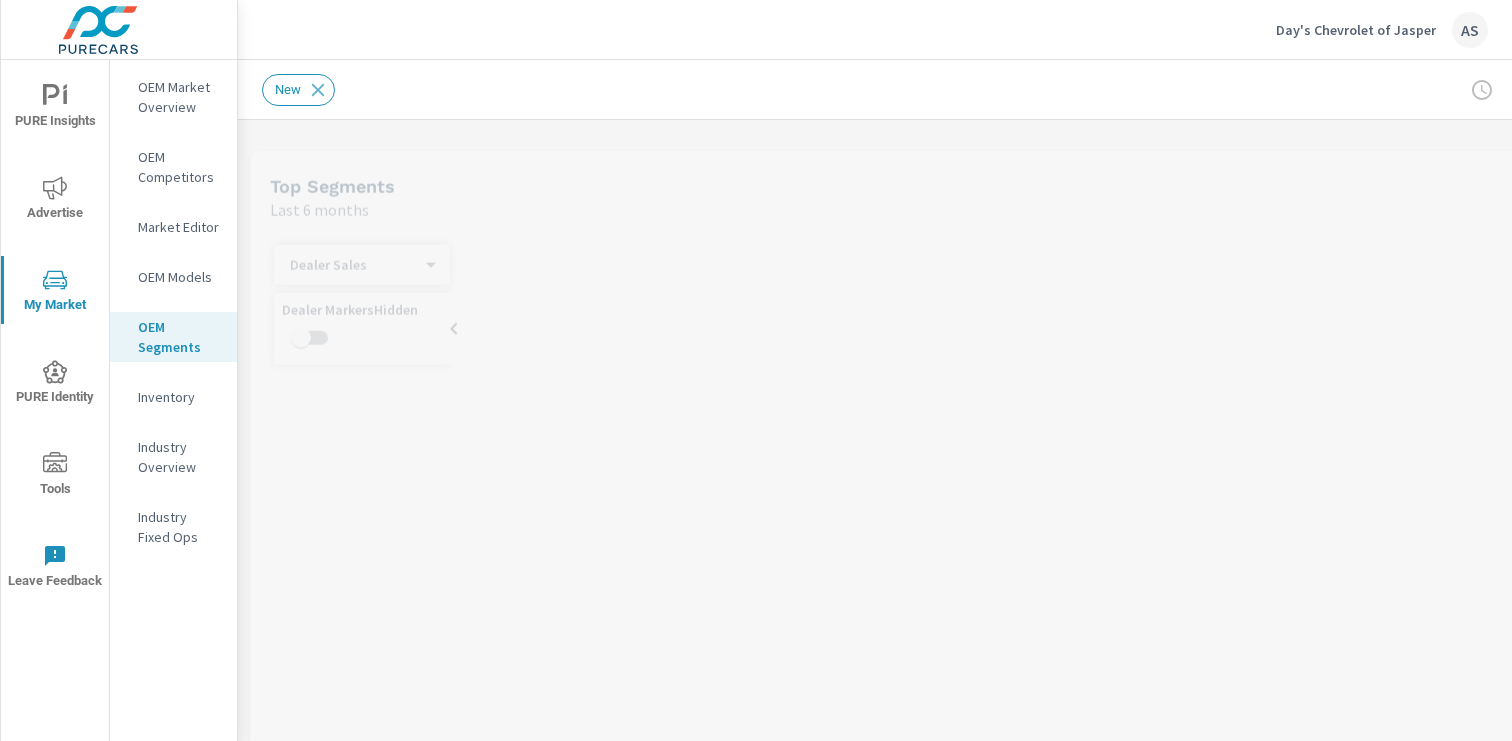 scroll, scrollTop: 1, scrollLeft: 0, axis: vertical 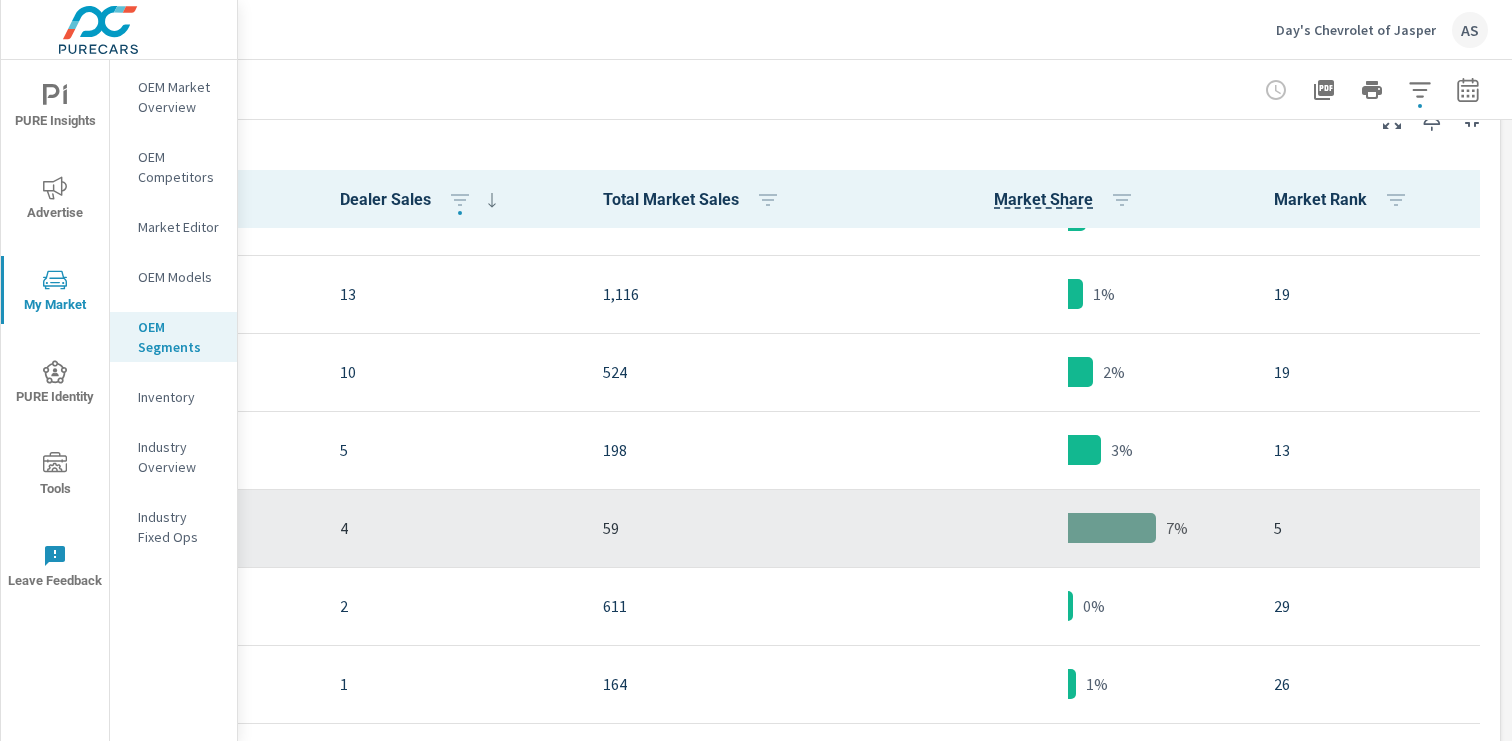 click on "5" at bounding box center (1375, 528) 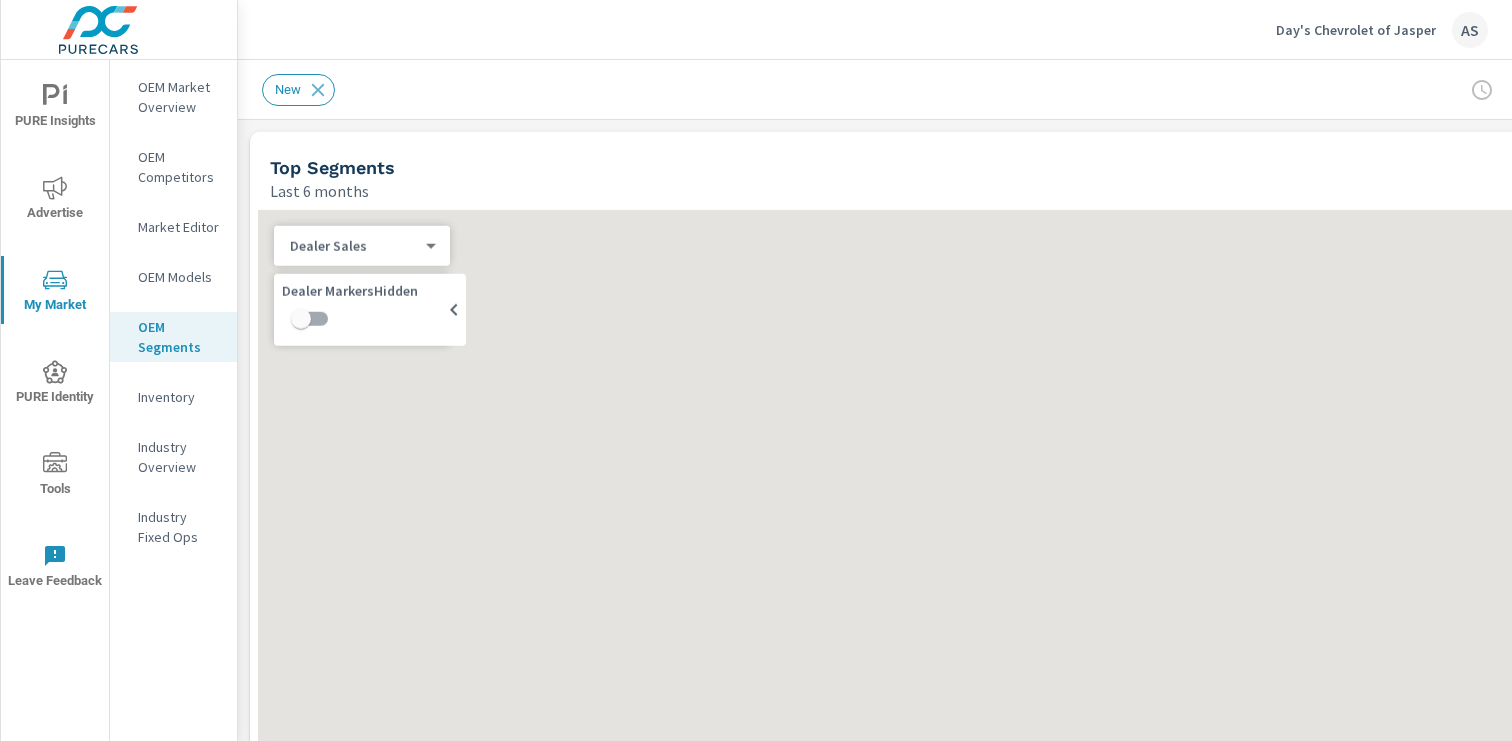 scroll, scrollTop: 1, scrollLeft: 0, axis: vertical 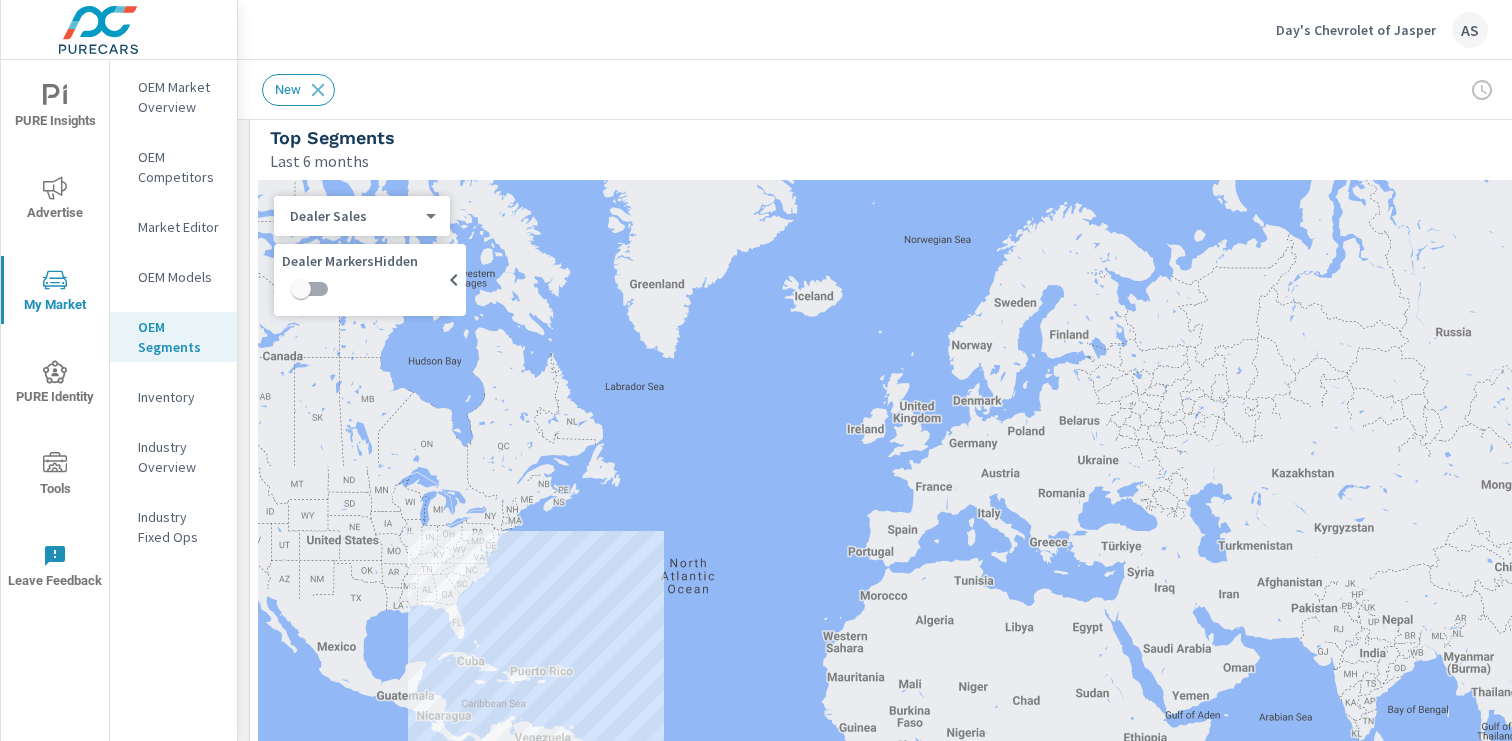 drag, startPoint x: 497, startPoint y: 449, endPoint x: 840, endPoint y: 426, distance: 343.77026 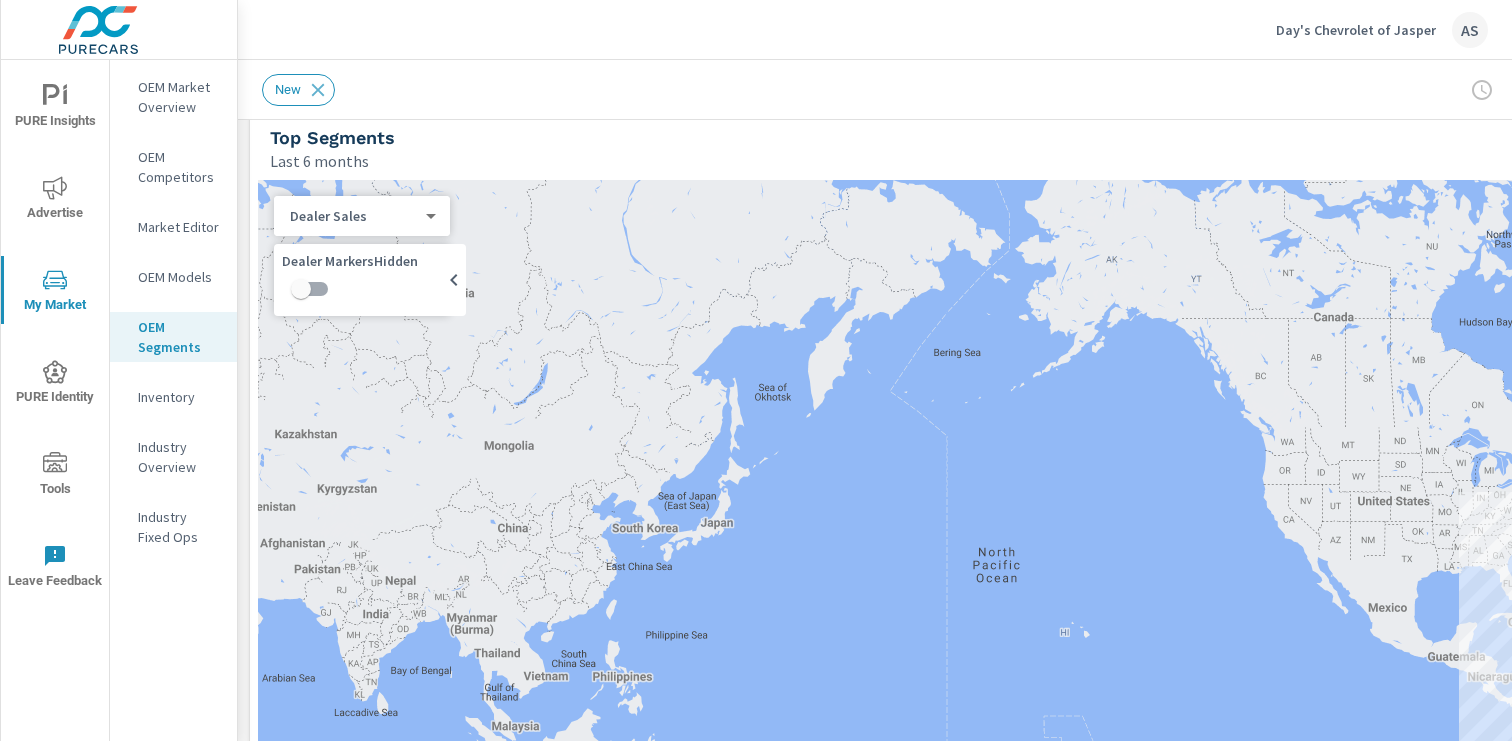 click on "OEM Segments" at bounding box center (179, 337) 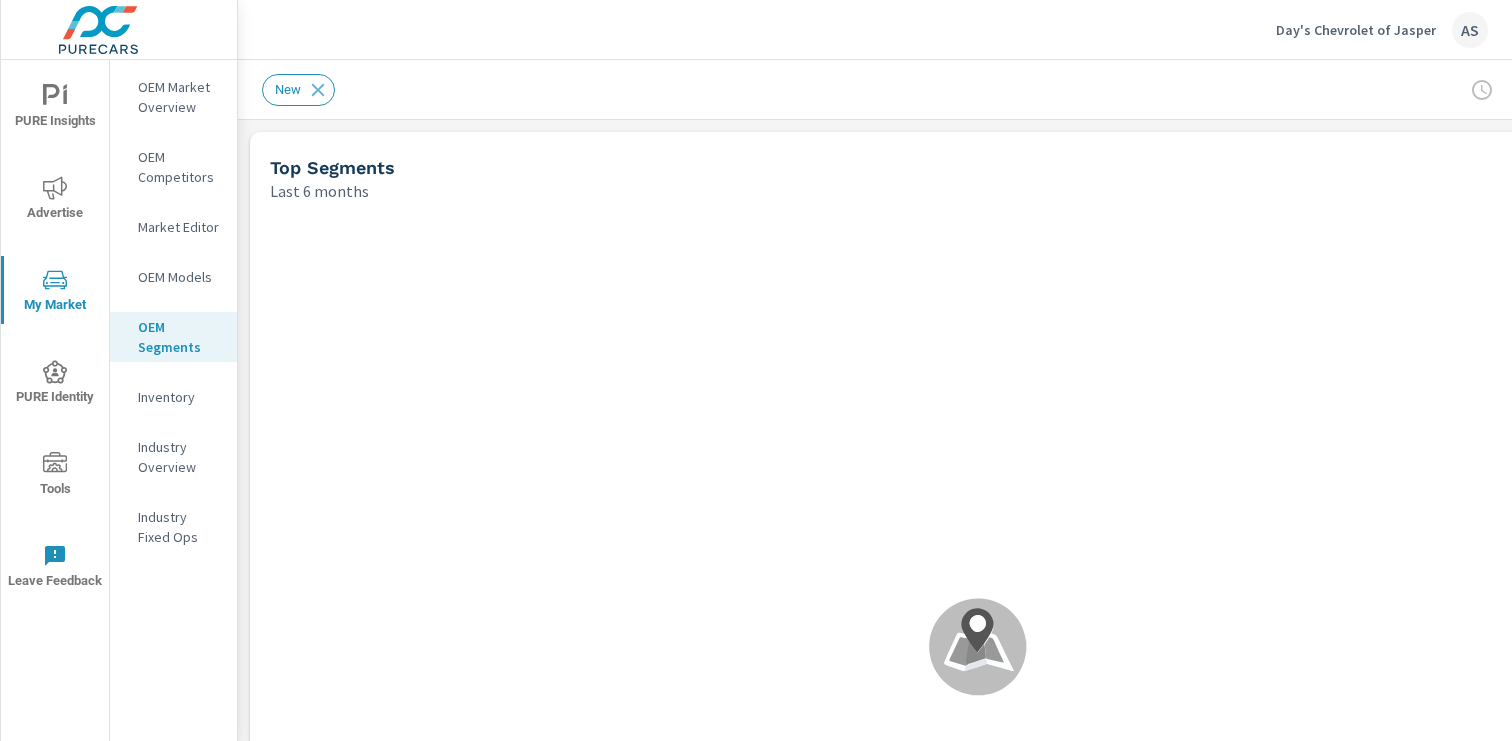 scroll, scrollTop: 1, scrollLeft: 0, axis: vertical 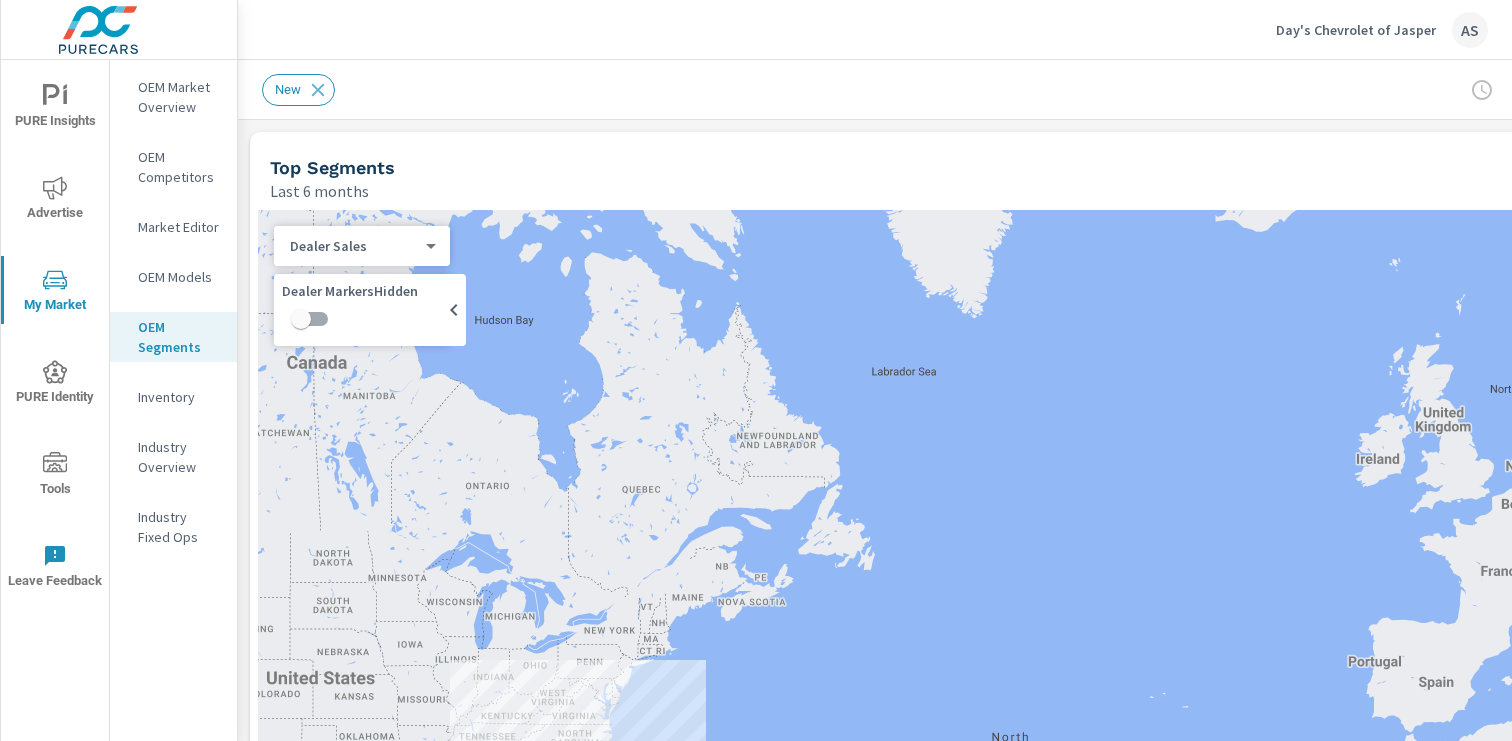 drag, startPoint x: 355, startPoint y: 461, endPoint x: 721, endPoint y: 477, distance: 366.34955 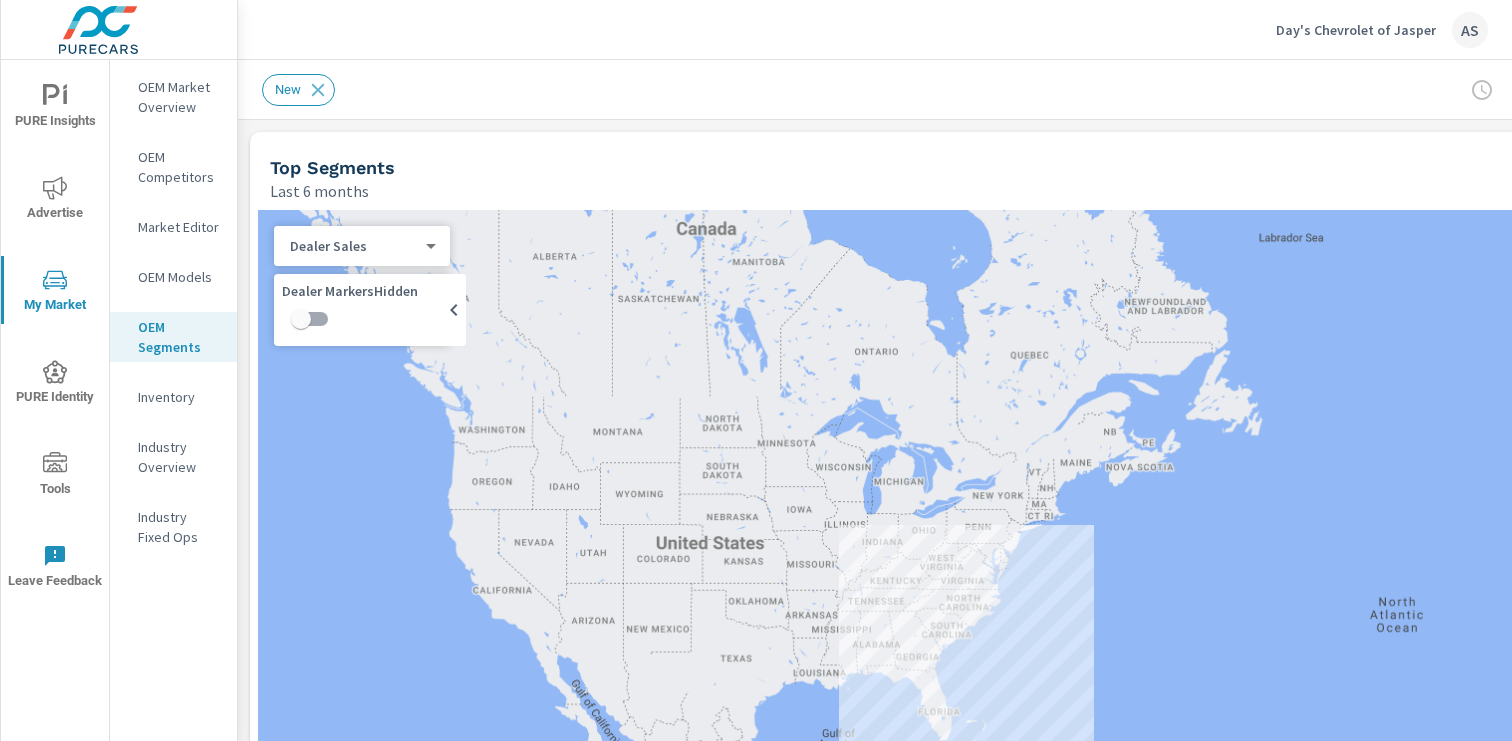 drag, startPoint x: 578, startPoint y: 585, endPoint x: 655, endPoint y: 422, distance: 180.27202 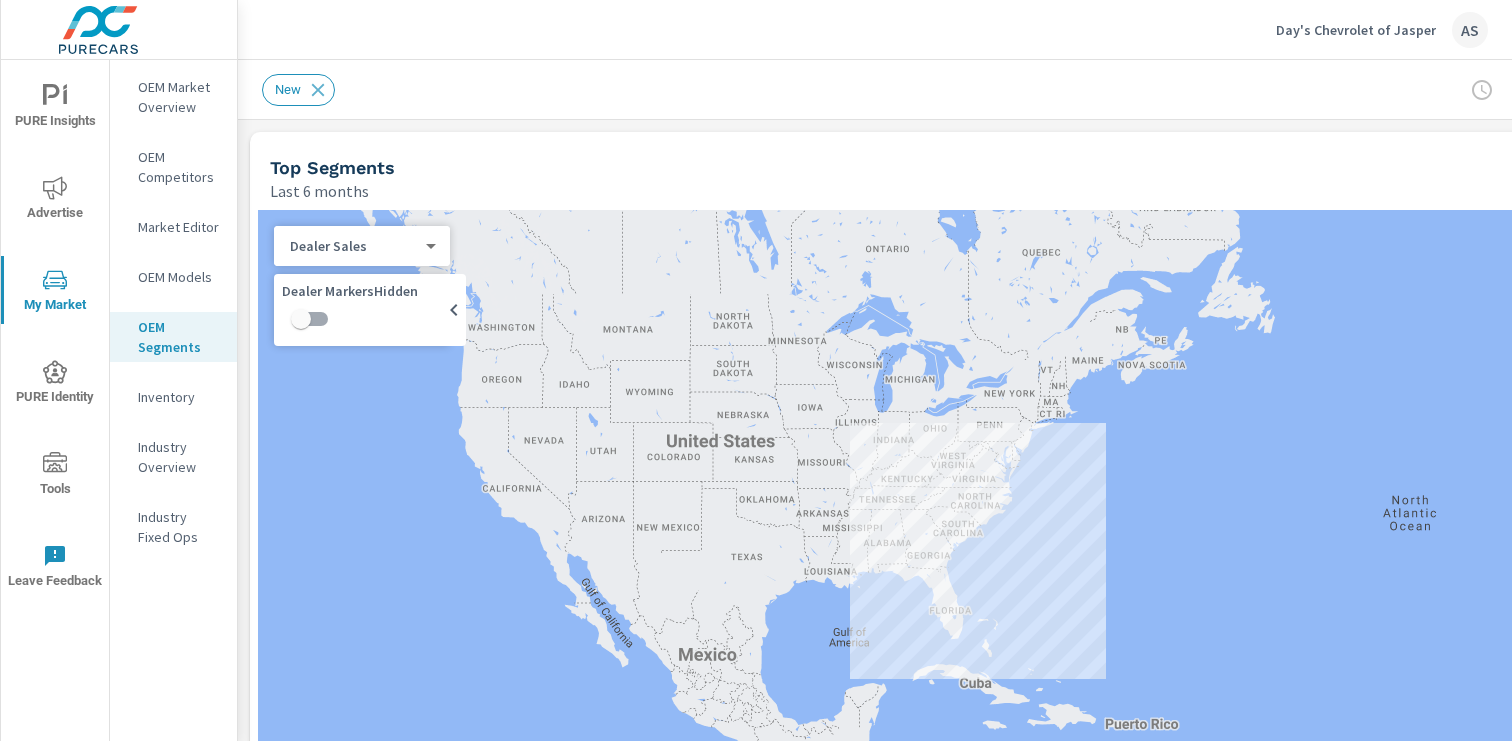 click on "OEM Market Overview OEM Competitors Market Editor OEM Models OEM Segments Inventory Industry Overview Industry Fixed Ops" at bounding box center (173, 320) 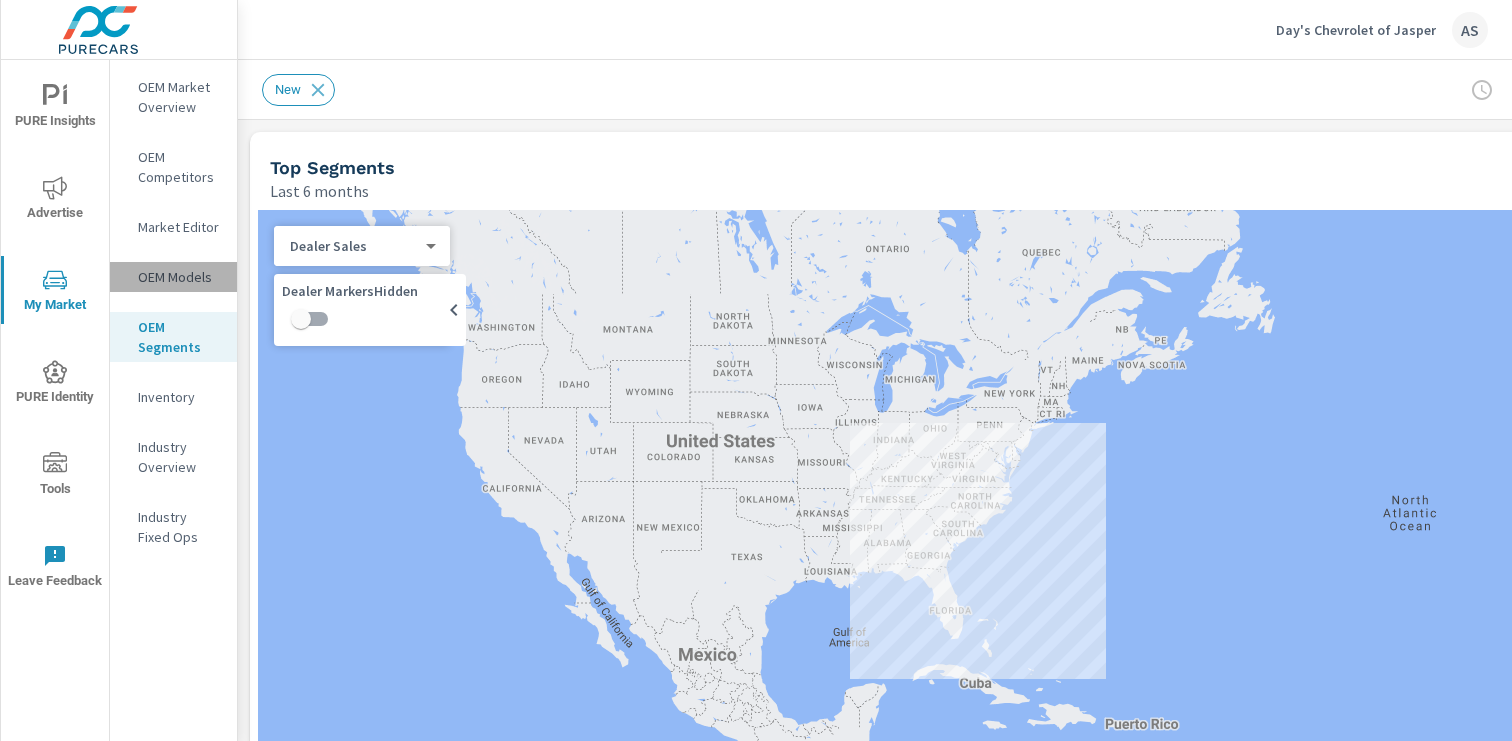 click on "OEM Models" at bounding box center (179, 277) 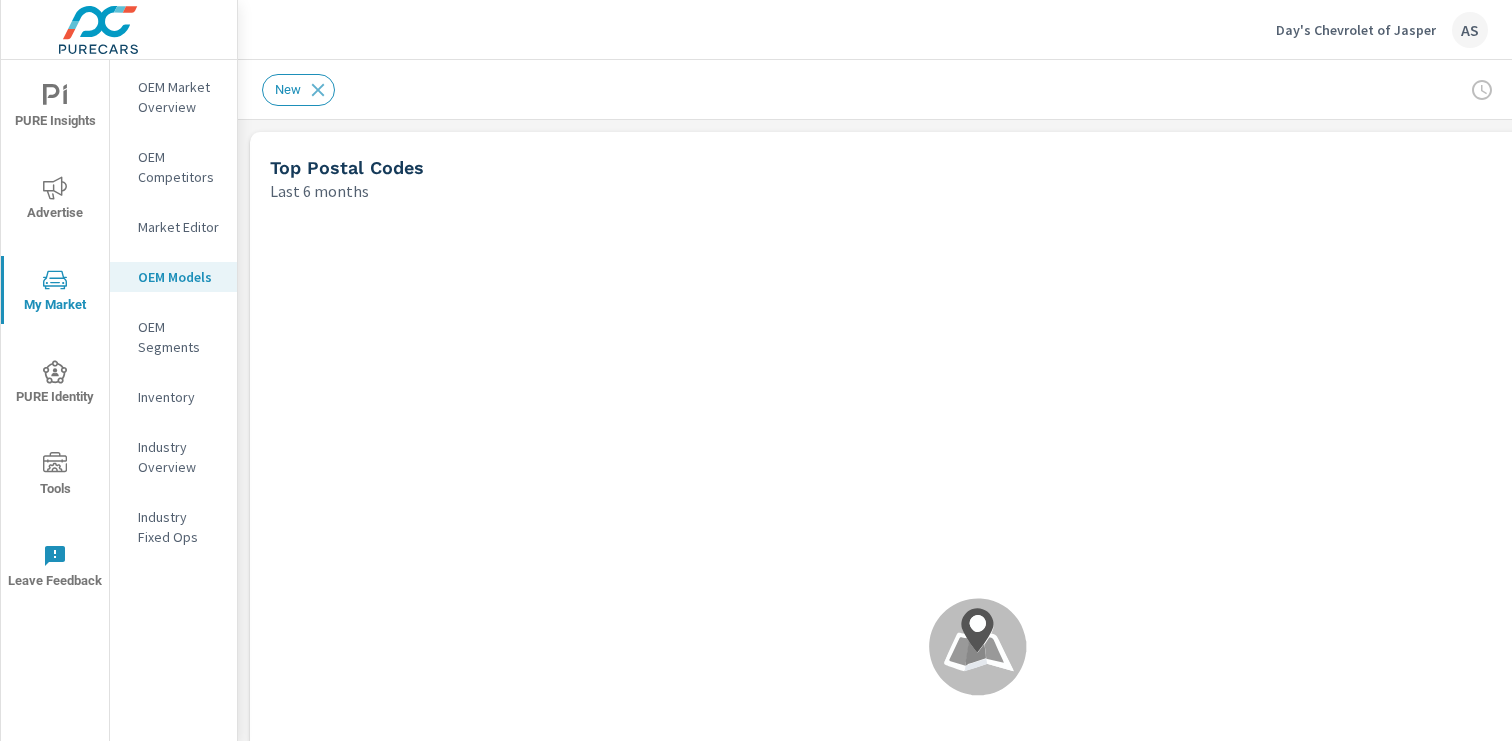 scroll, scrollTop: 313, scrollLeft: 0, axis: vertical 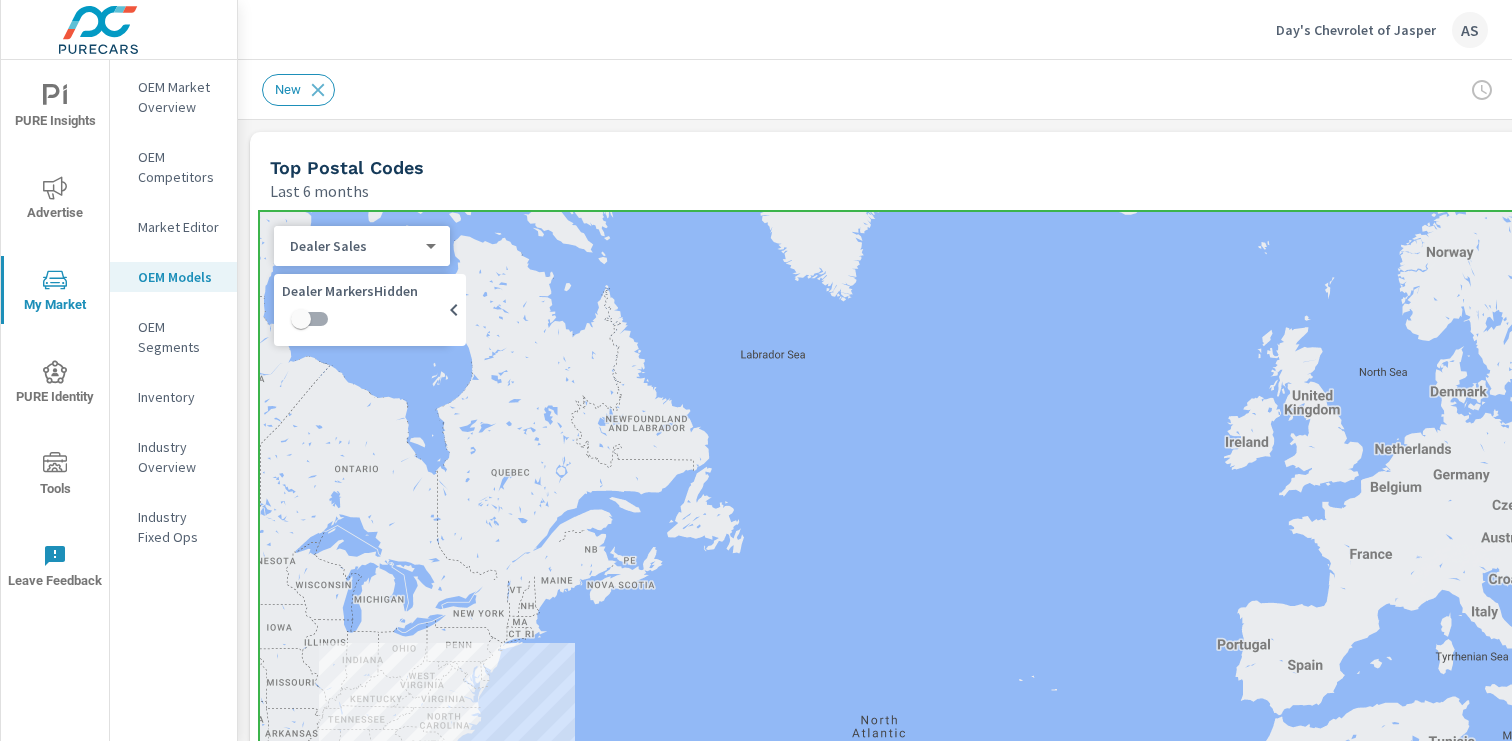 click at bounding box center [978, 616] 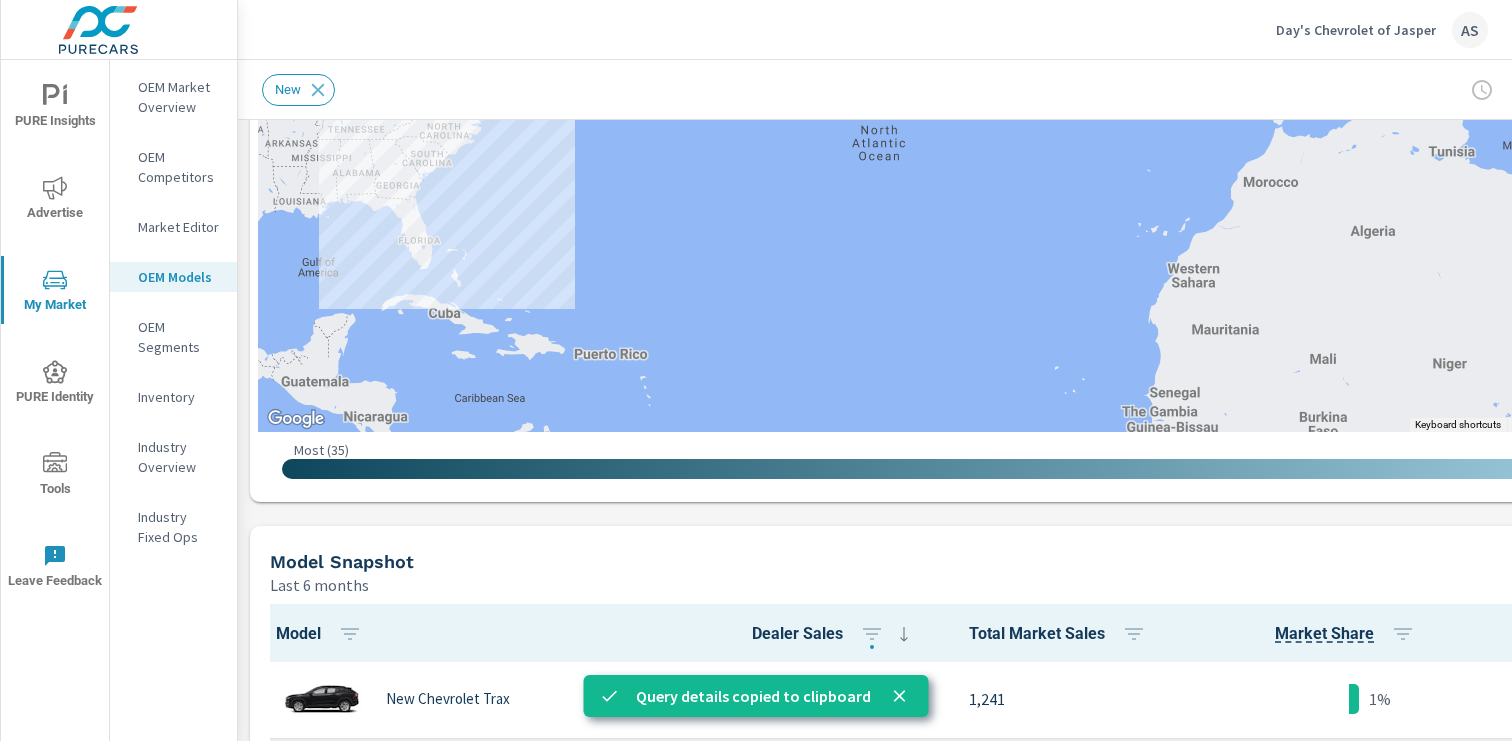 scroll, scrollTop: 806, scrollLeft: 0, axis: vertical 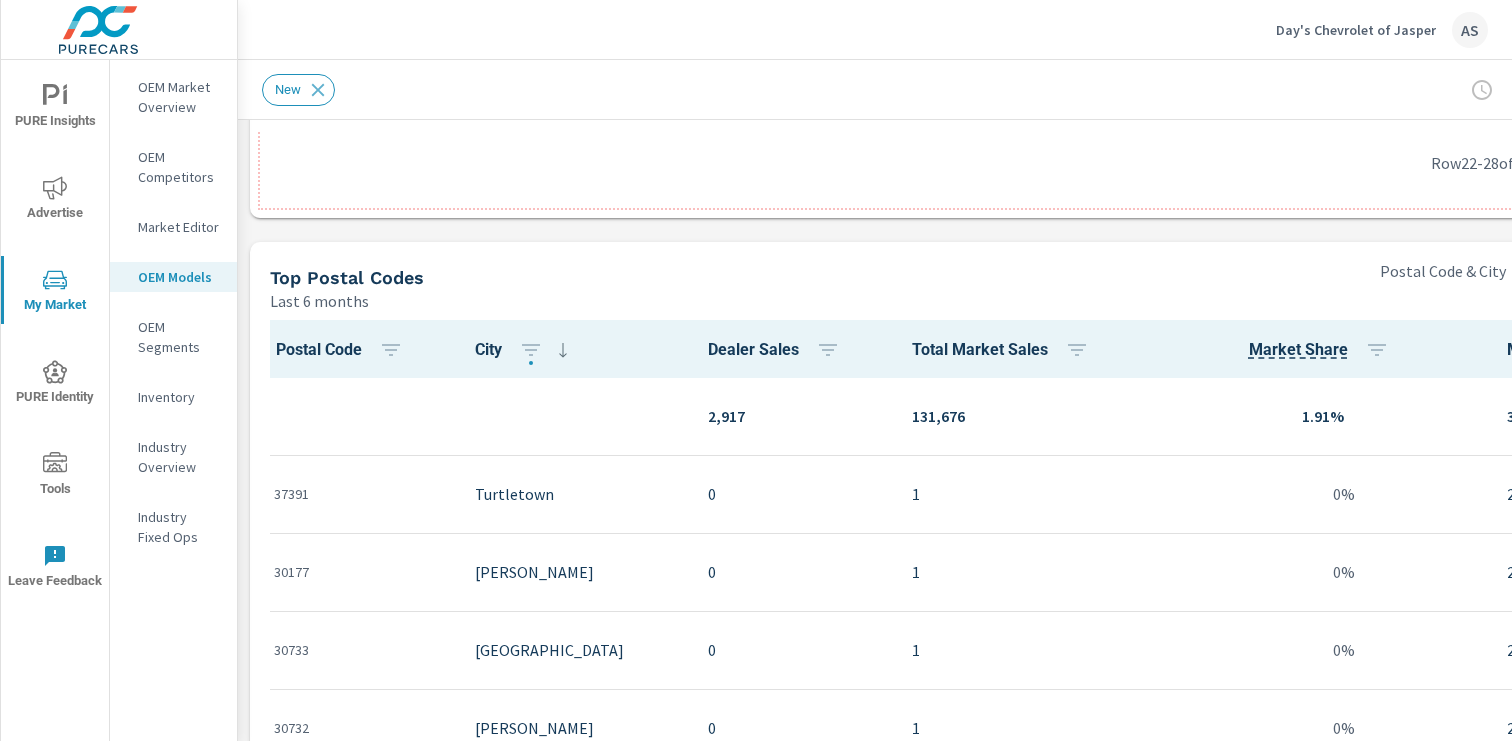 click on "Top Postal Codes" at bounding box center [347, 277] 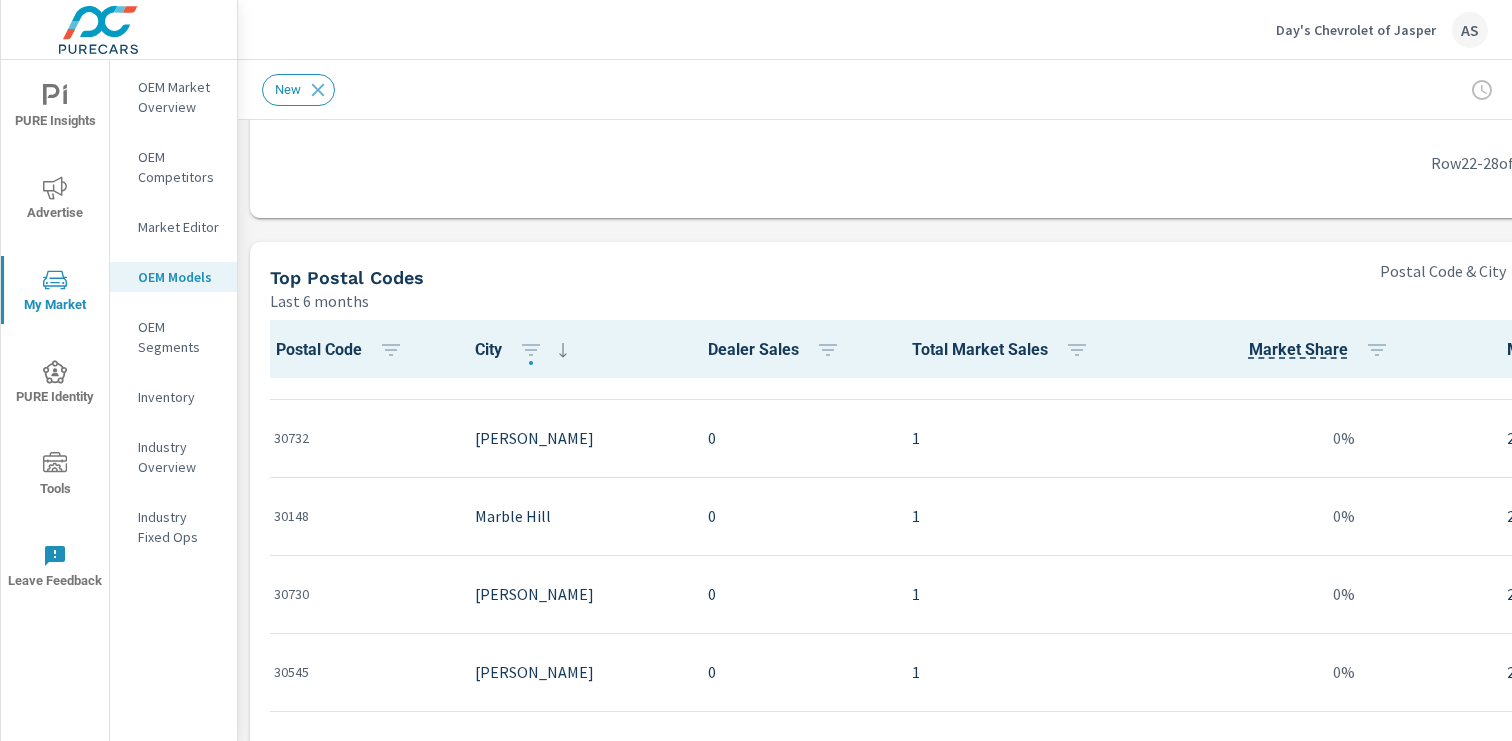 scroll, scrollTop: 428, scrollLeft: 0, axis: vertical 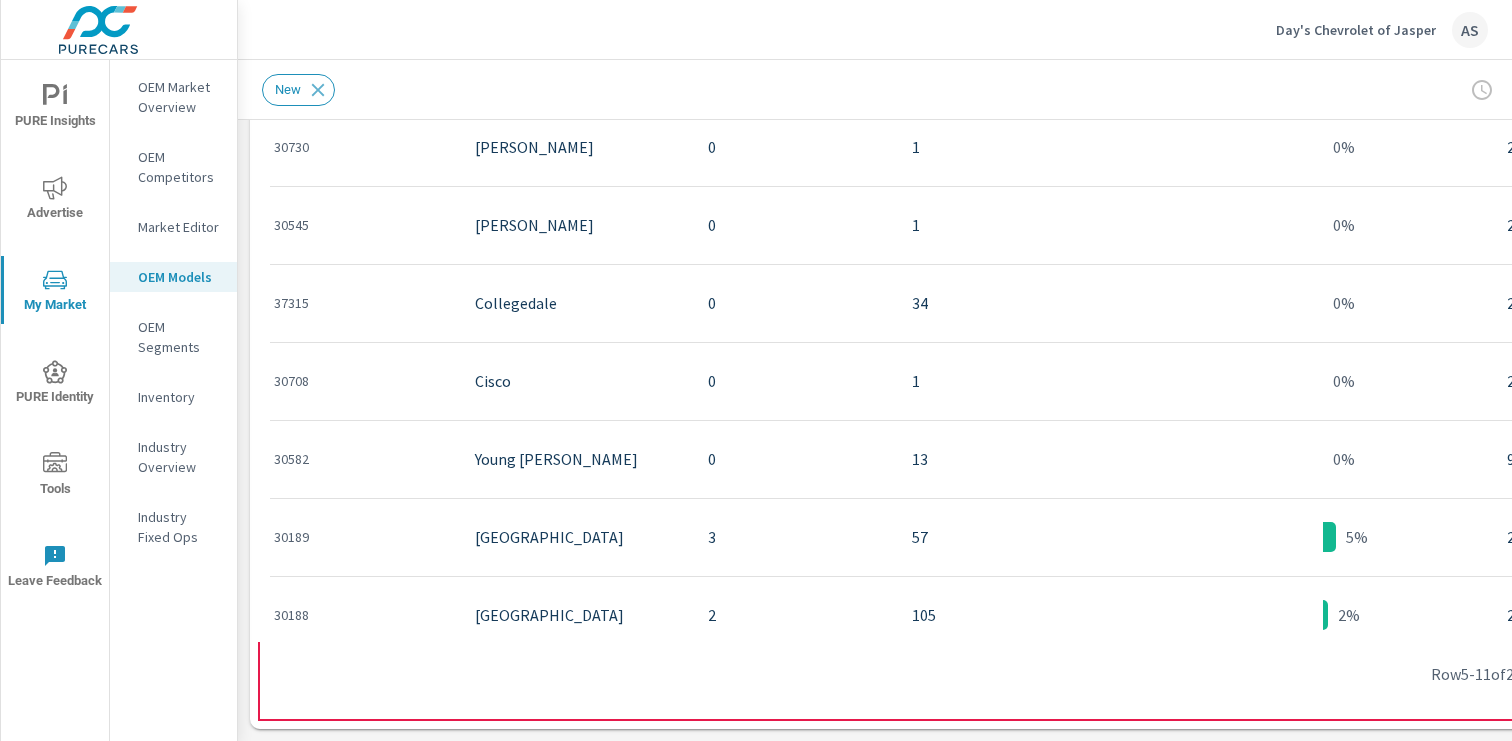 click on "Row  5 - 11  of  240" at bounding box center (978, 673) 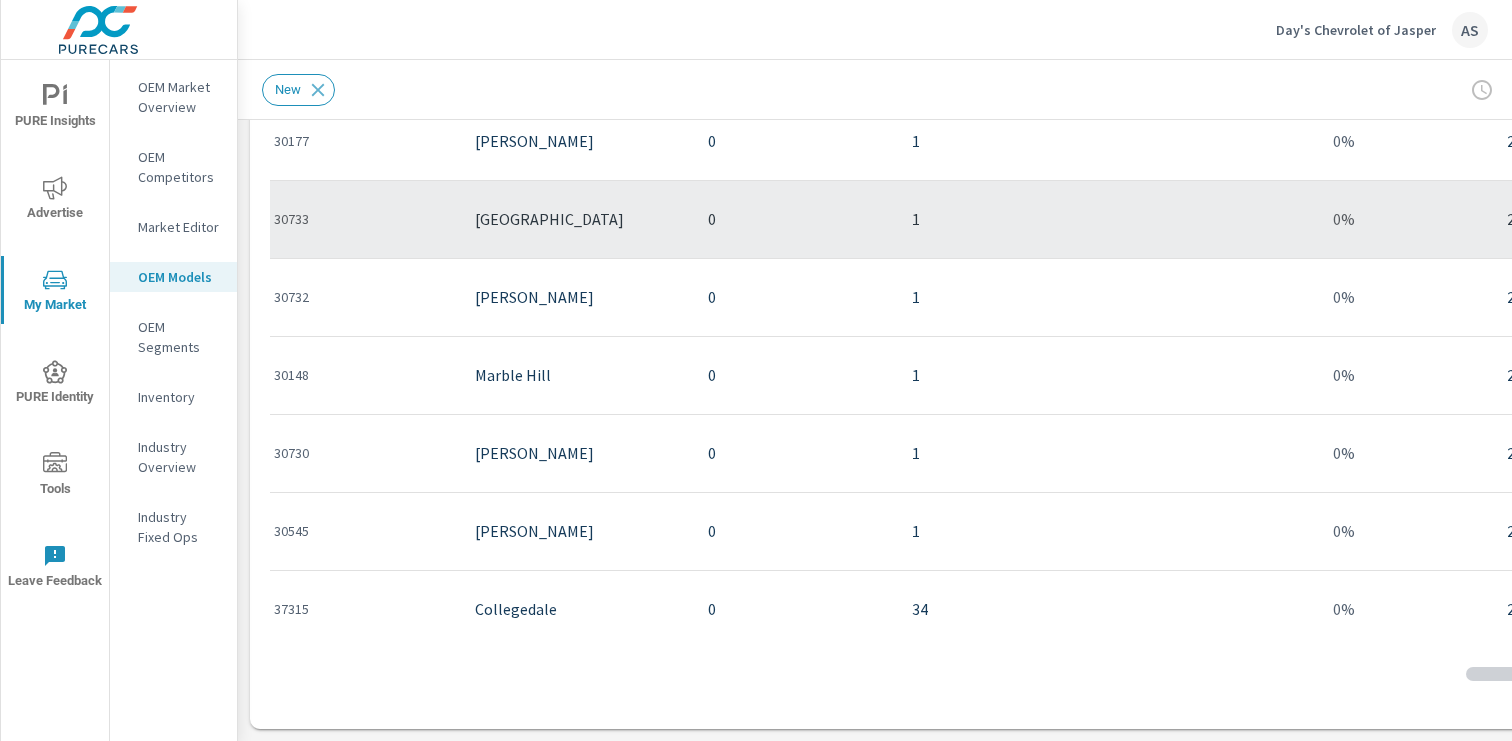 scroll, scrollTop: 94, scrollLeft: 0, axis: vertical 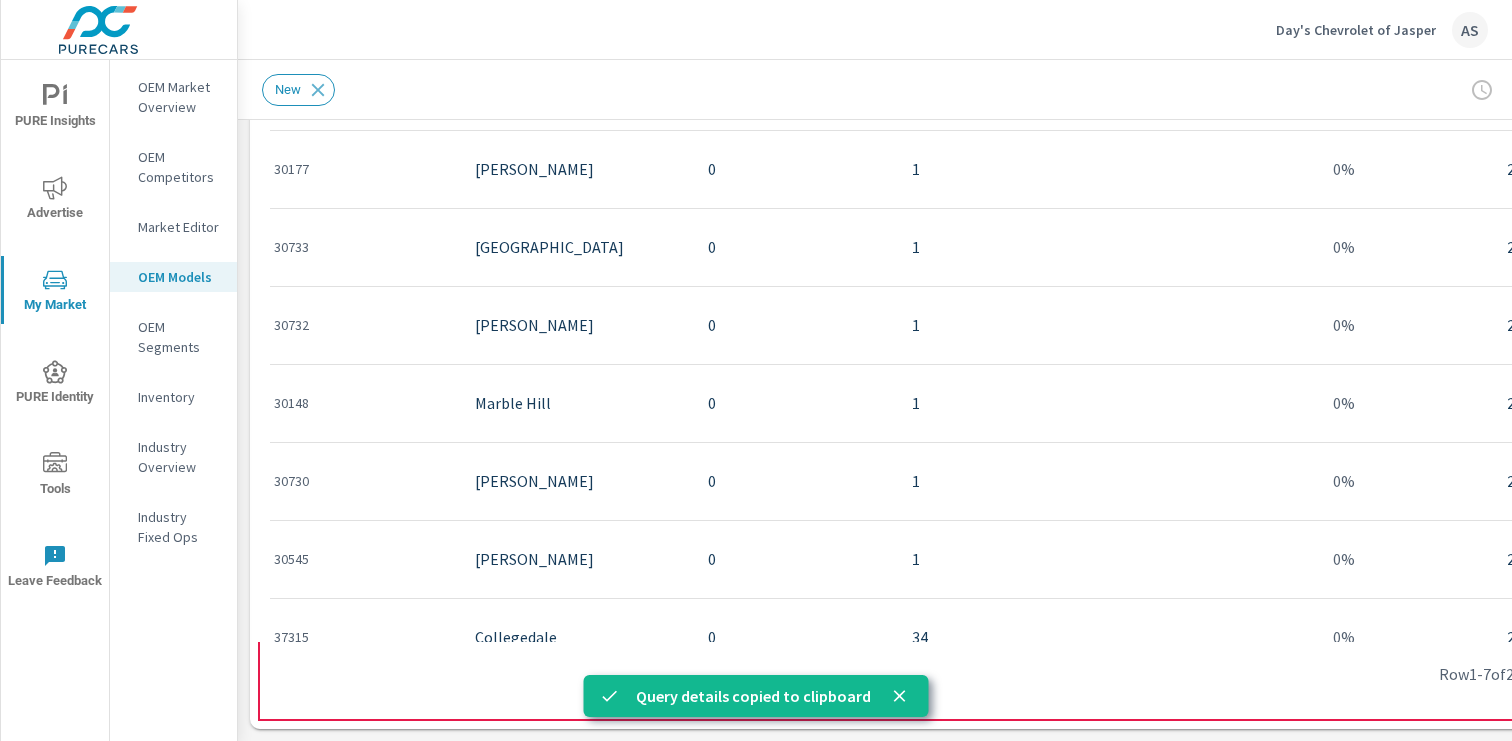 click on "Row  1 - 7  of  240" at bounding box center (978, 673) 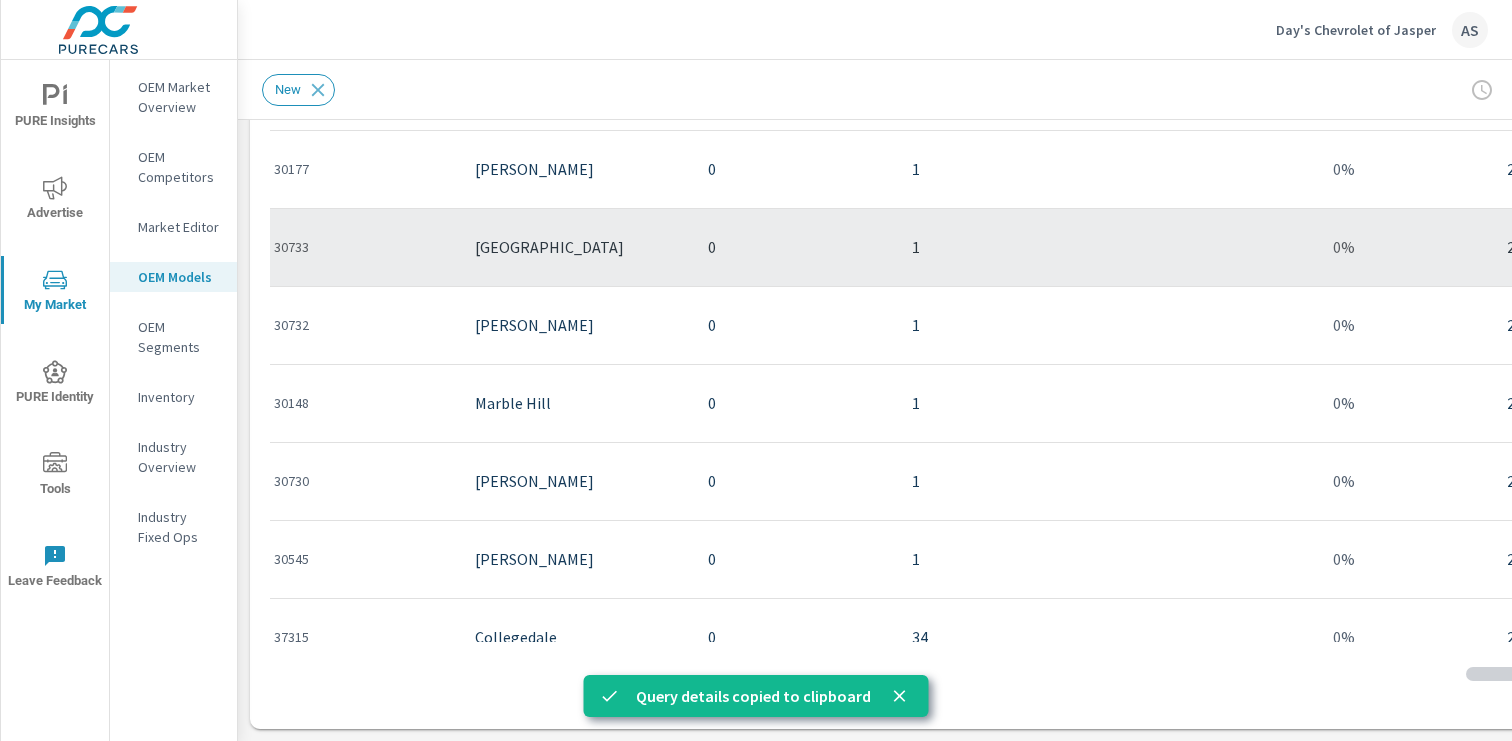 scroll, scrollTop: 0, scrollLeft: 0, axis: both 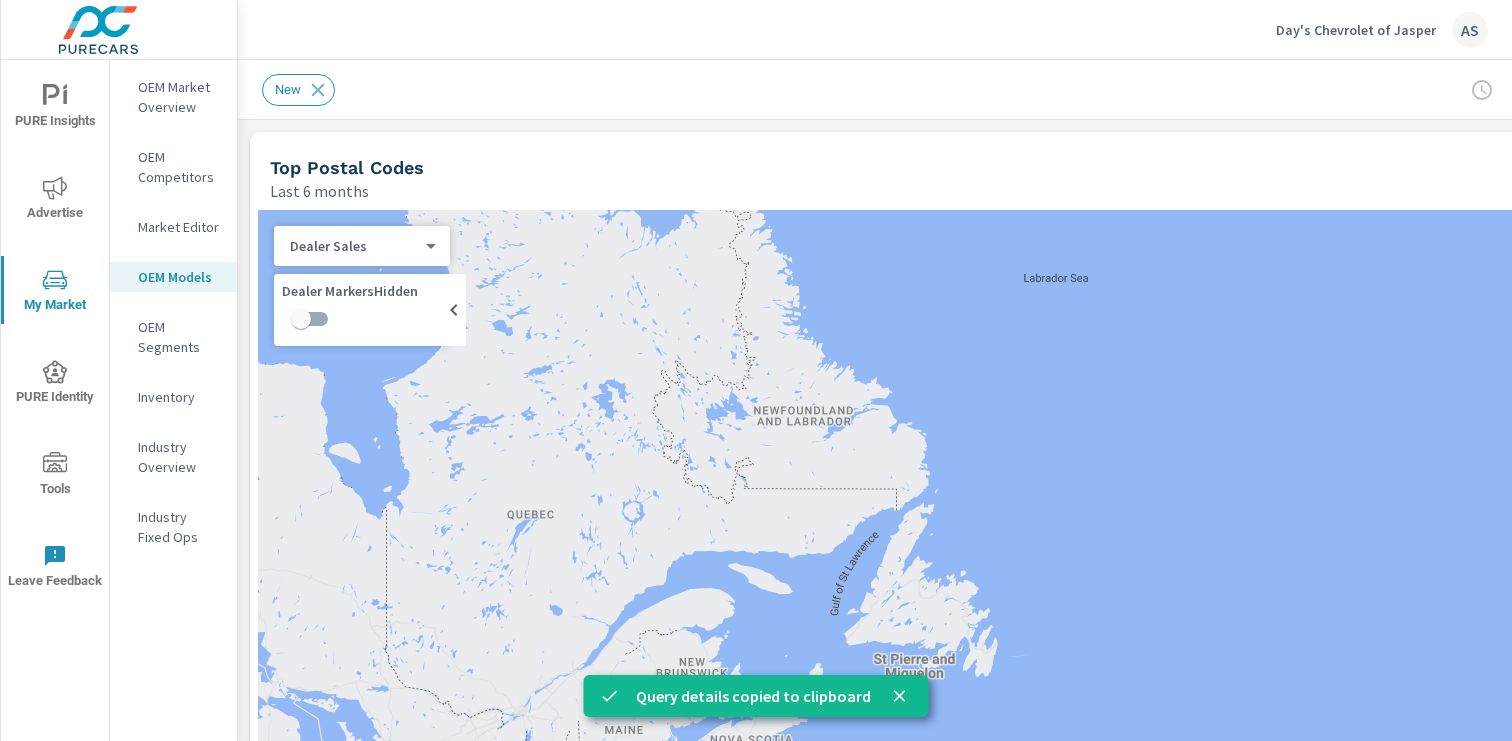 drag, startPoint x: 871, startPoint y: 389, endPoint x: 947, endPoint y: 330, distance: 96.2133 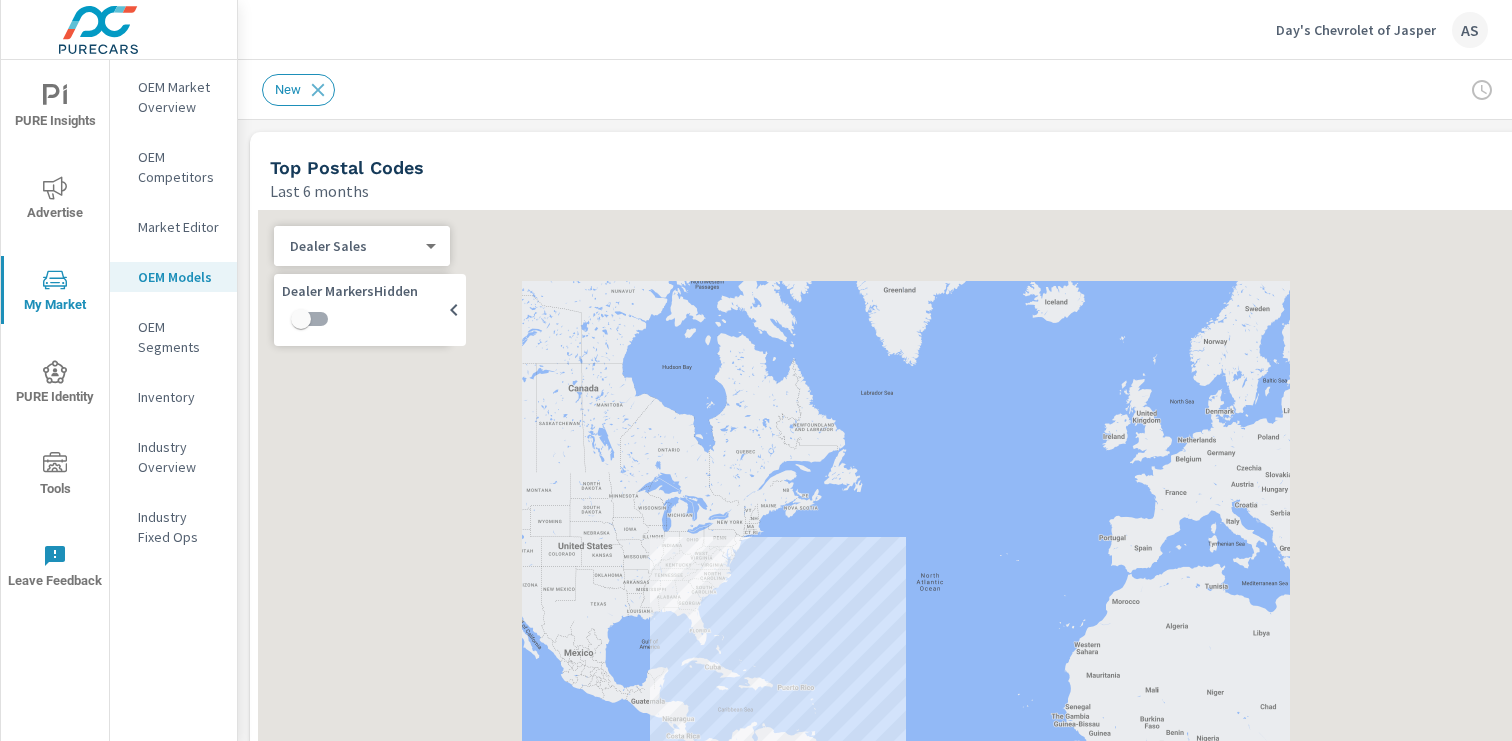 click at bounding box center [978, 616] 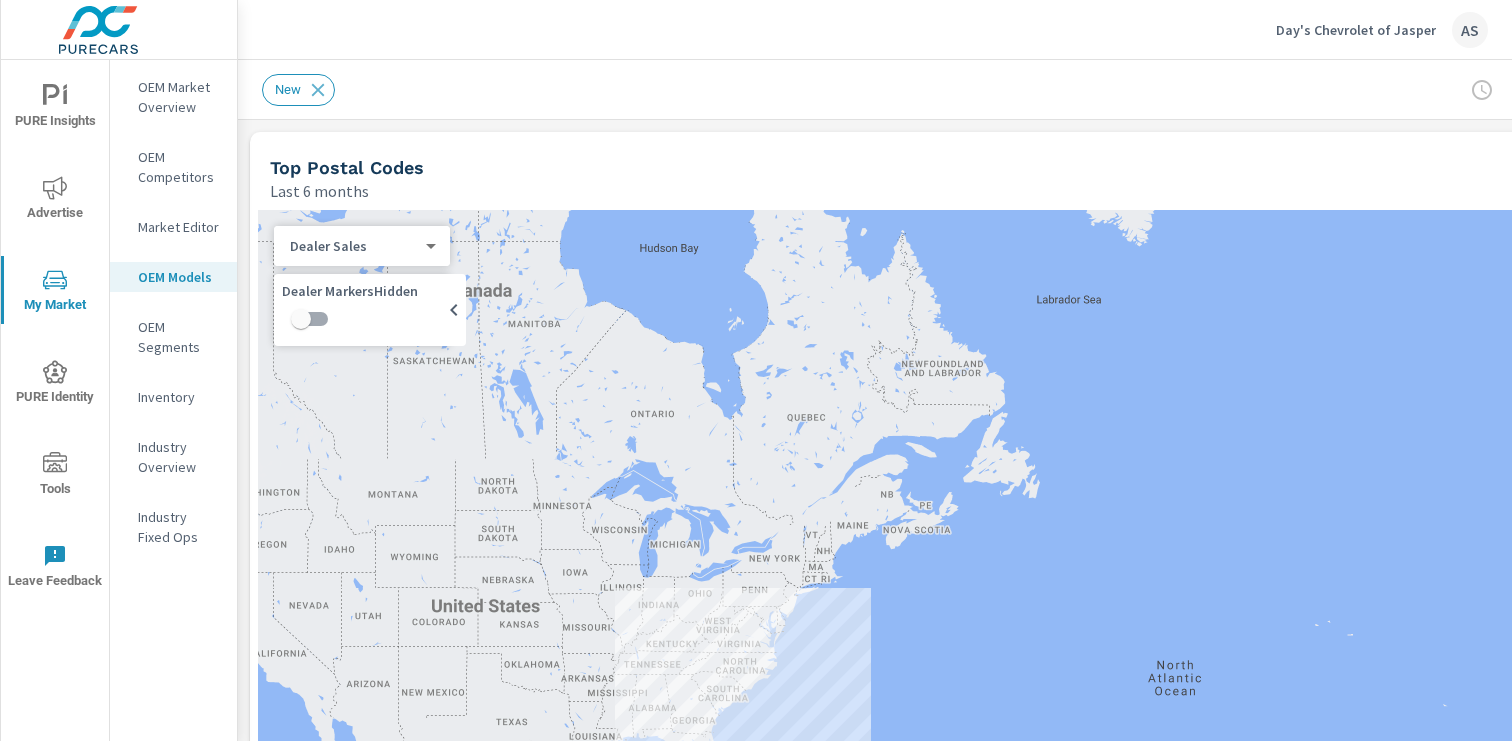drag, startPoint x: 490, startPoint y: 447, endPoint x: 672, endPoint y: 365, distance: 199.61964 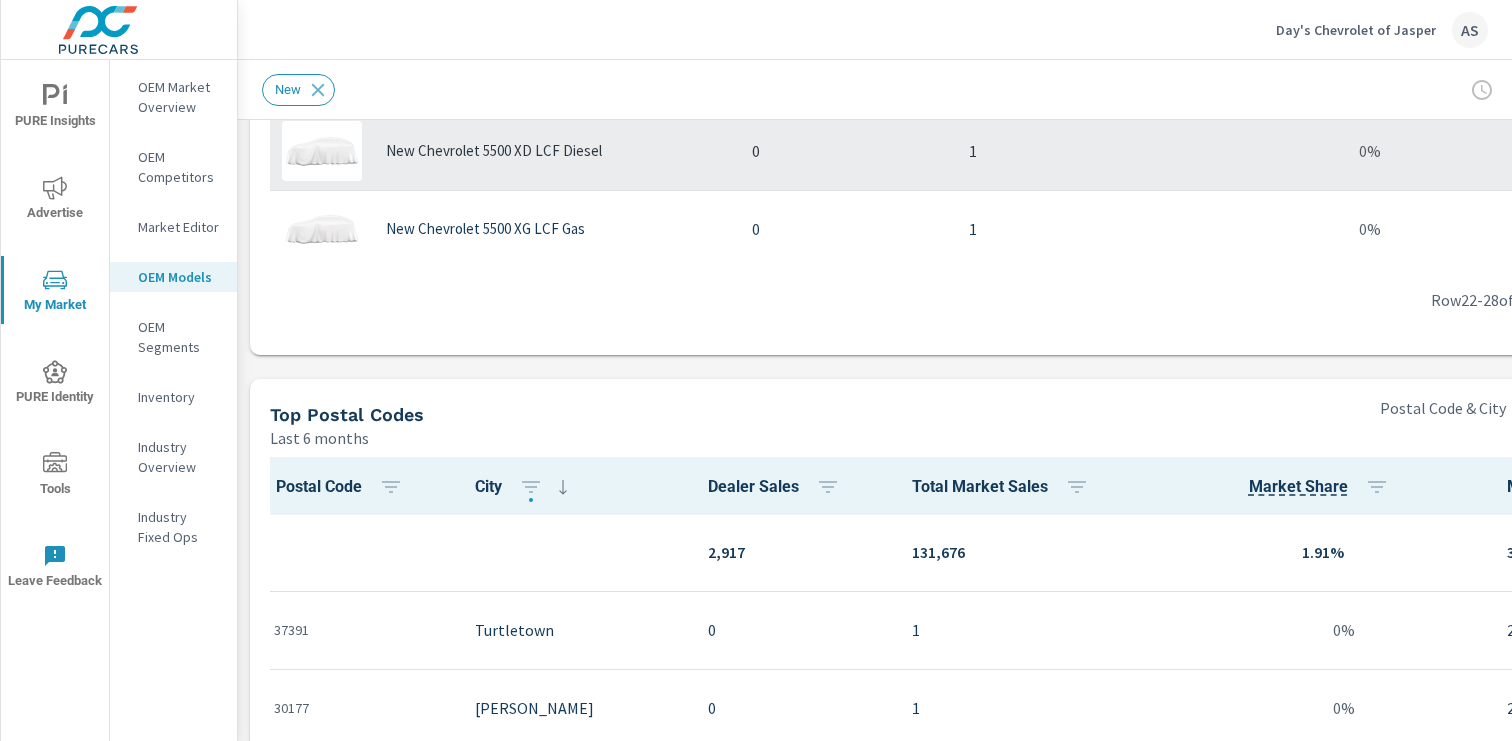 scroll, scrollTop: 1985, scrollLeft: 0, axis: vertical 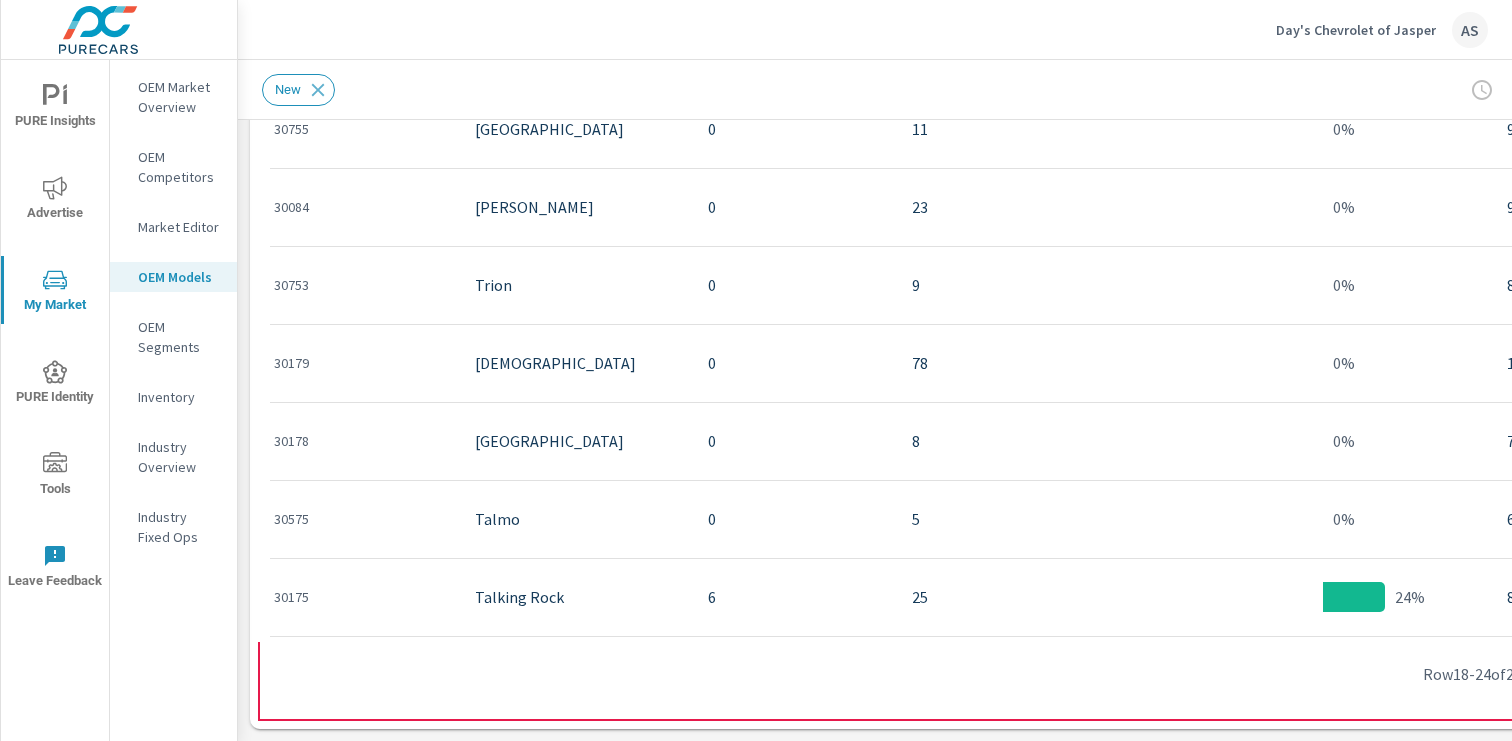 click on "Row  18 - 24  of  240" at bounding box center (978, 673) 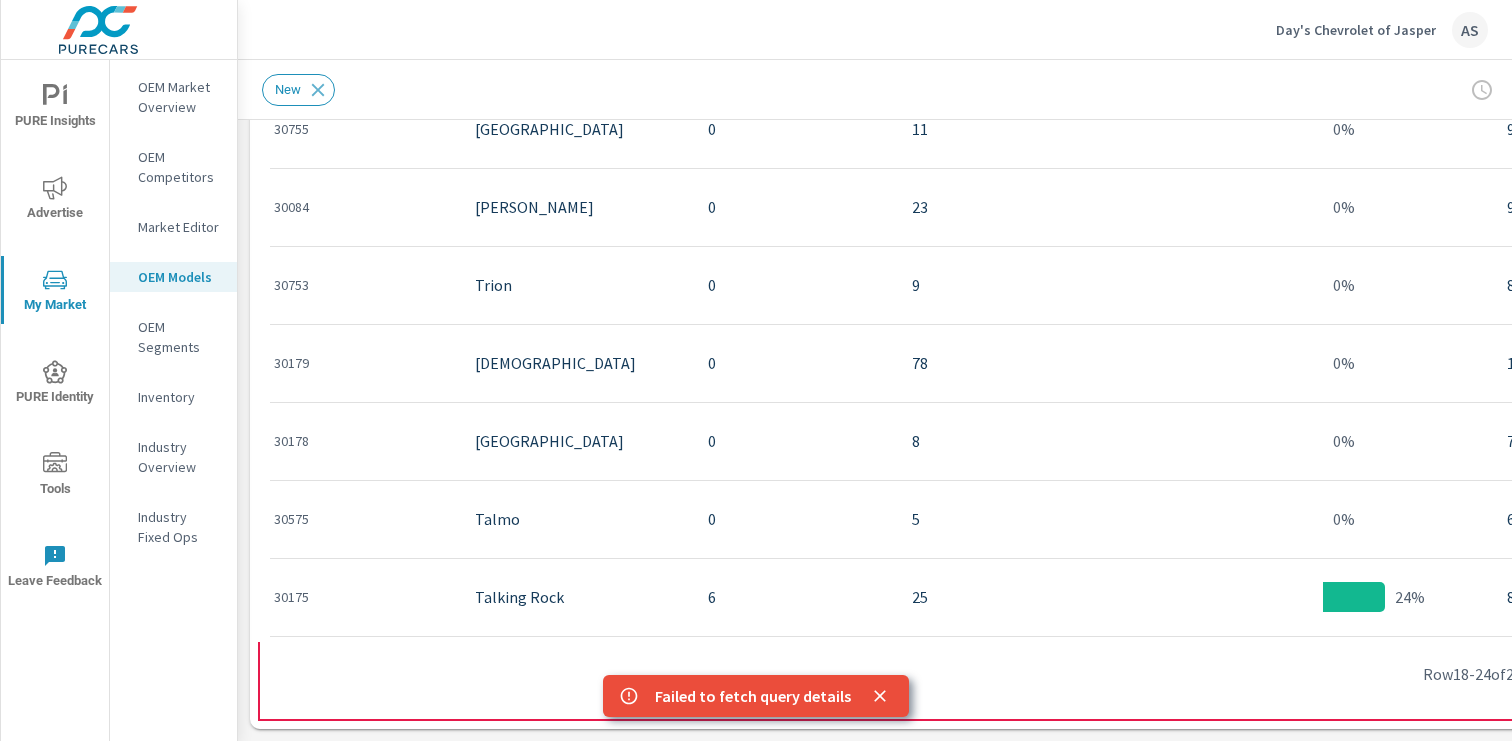 click on "Row  18 - 24  of  240" at bounding box center [978, 673] 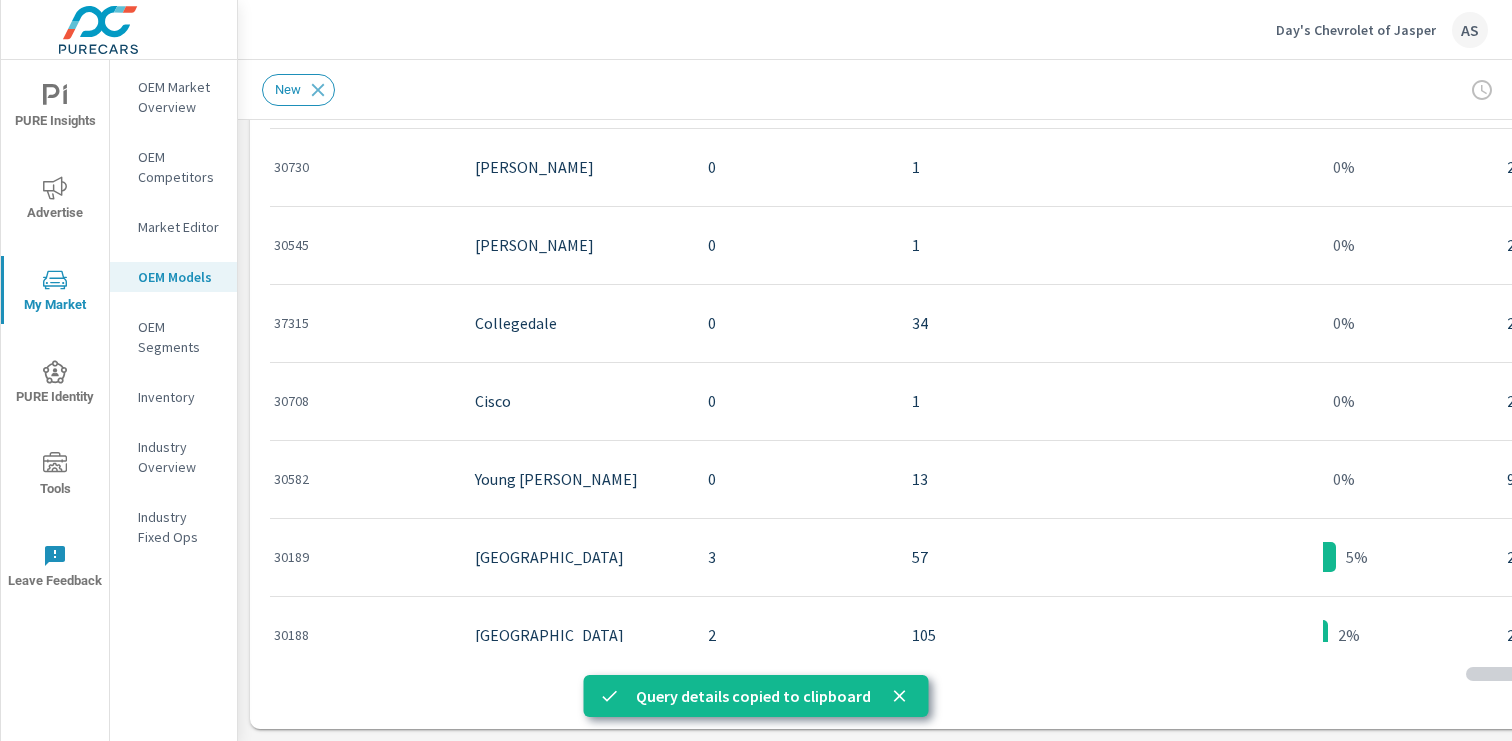 scroll, scrollTop: 9, scrollLeft: 0, axis: vertical 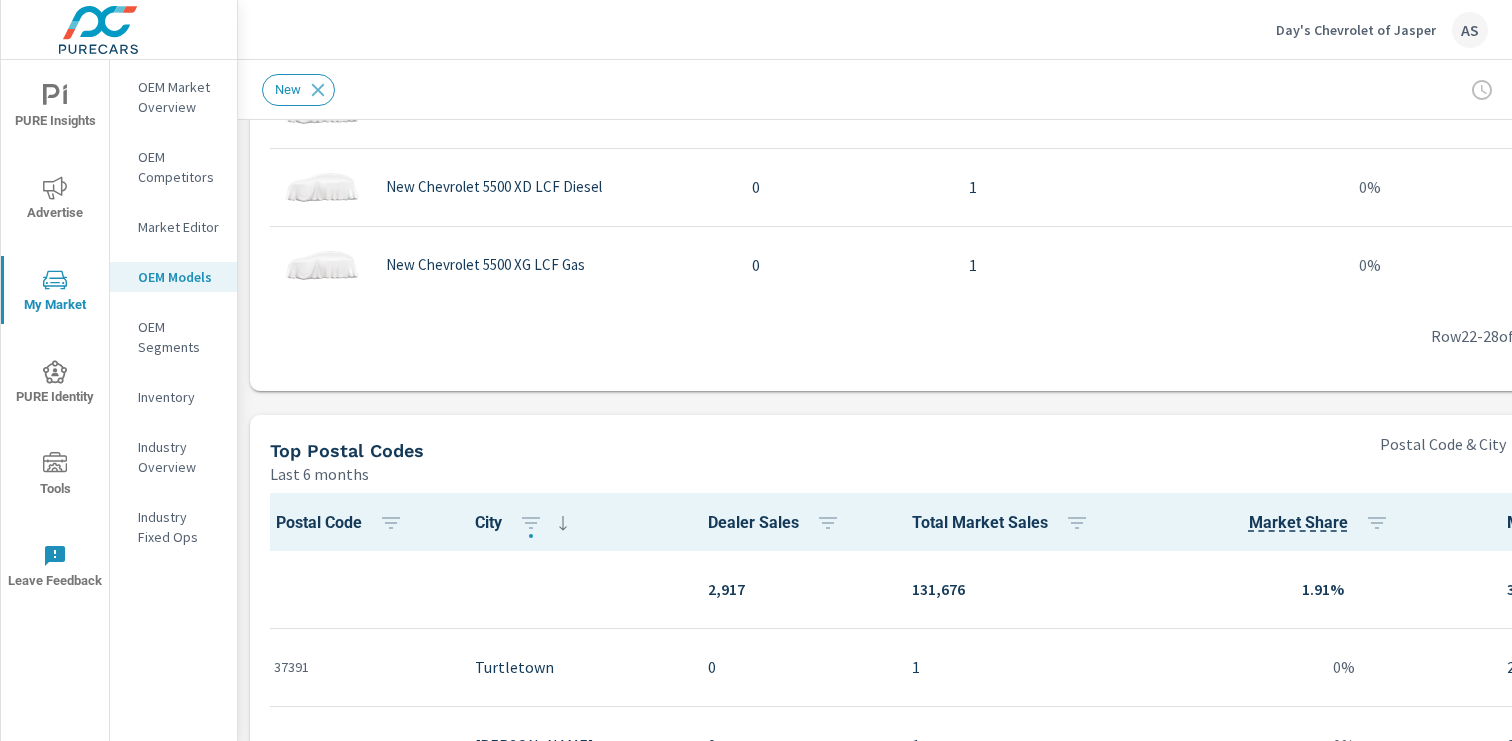 click on "OEM Market Overview OEM Competitors Market Editor OEM Models OEM Segments Inventory Industry Overview Industry Fixed Ops" at bounding box center [173, 320] 